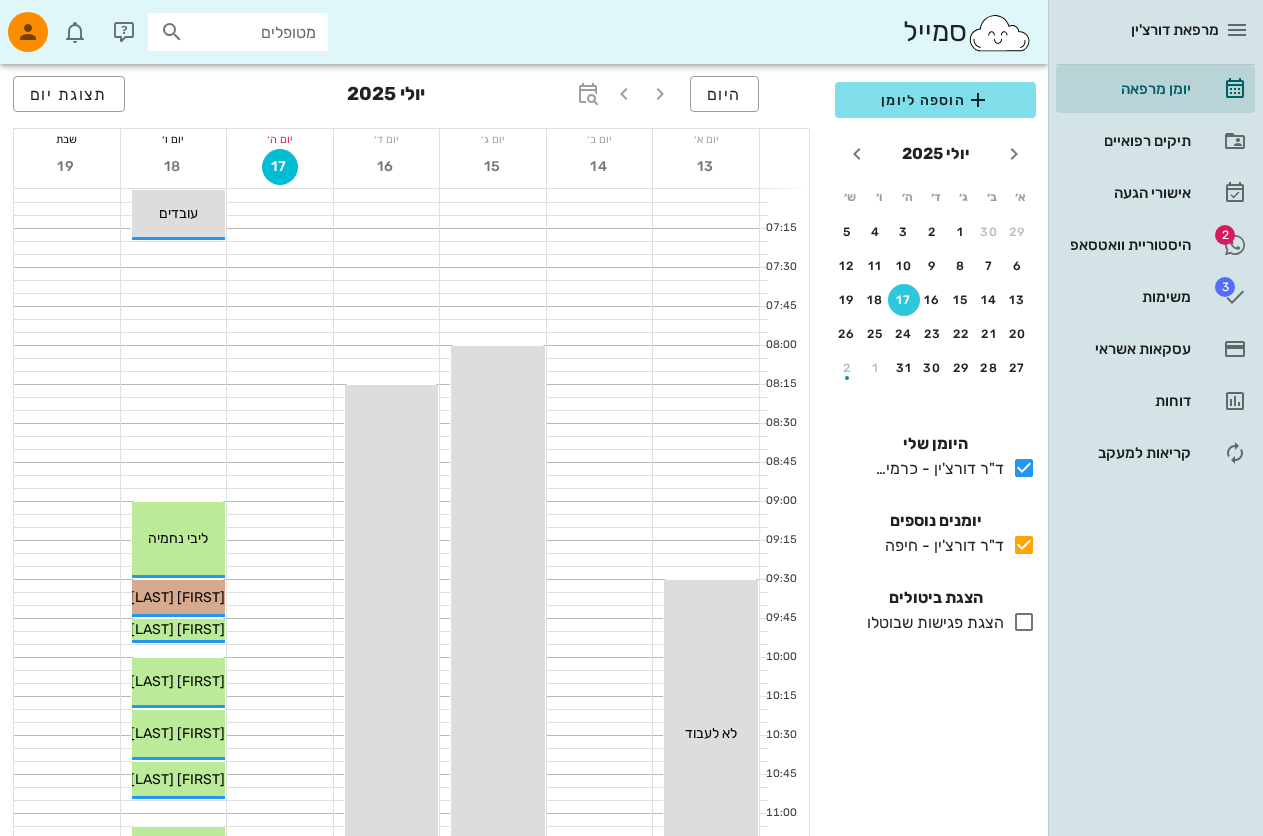 scroll, scrollTop: 0, scrollLeft: 0, axis: both 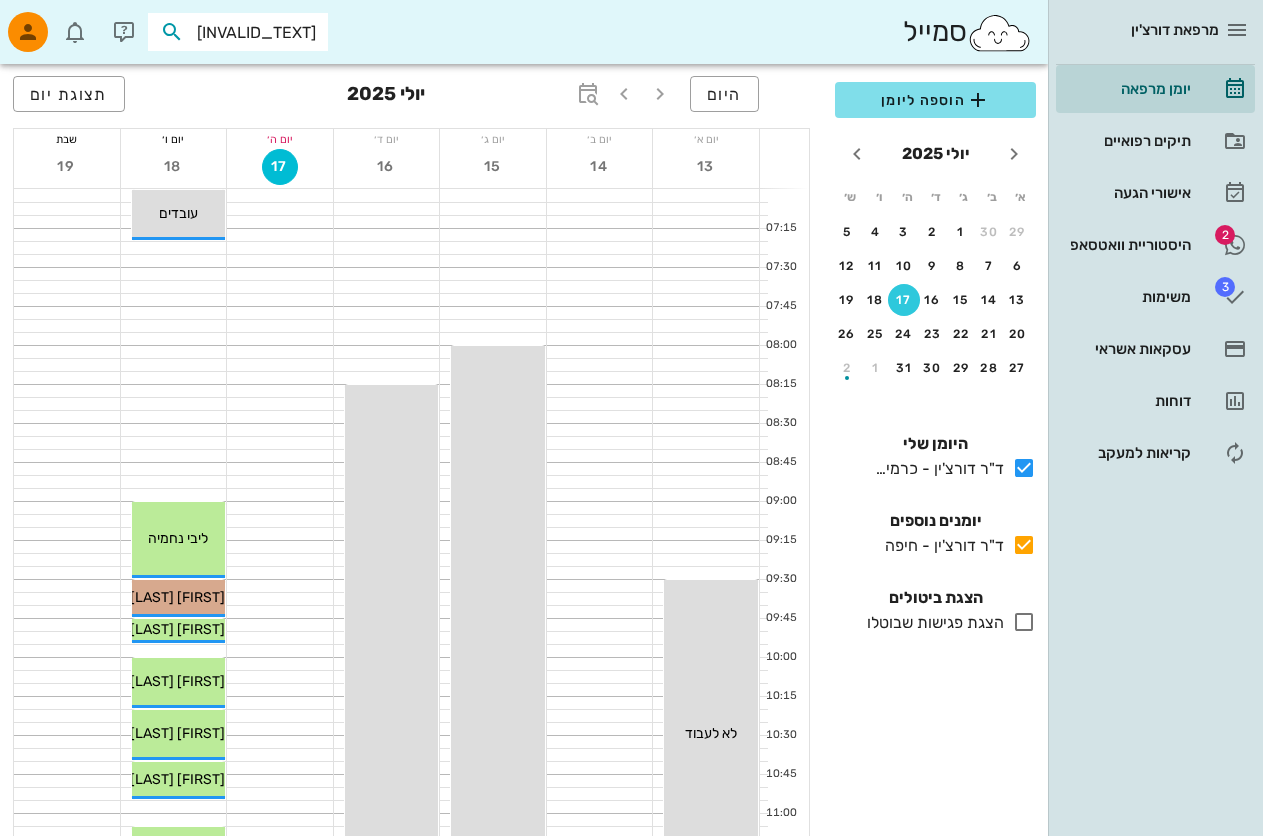 type on "erukhbv" 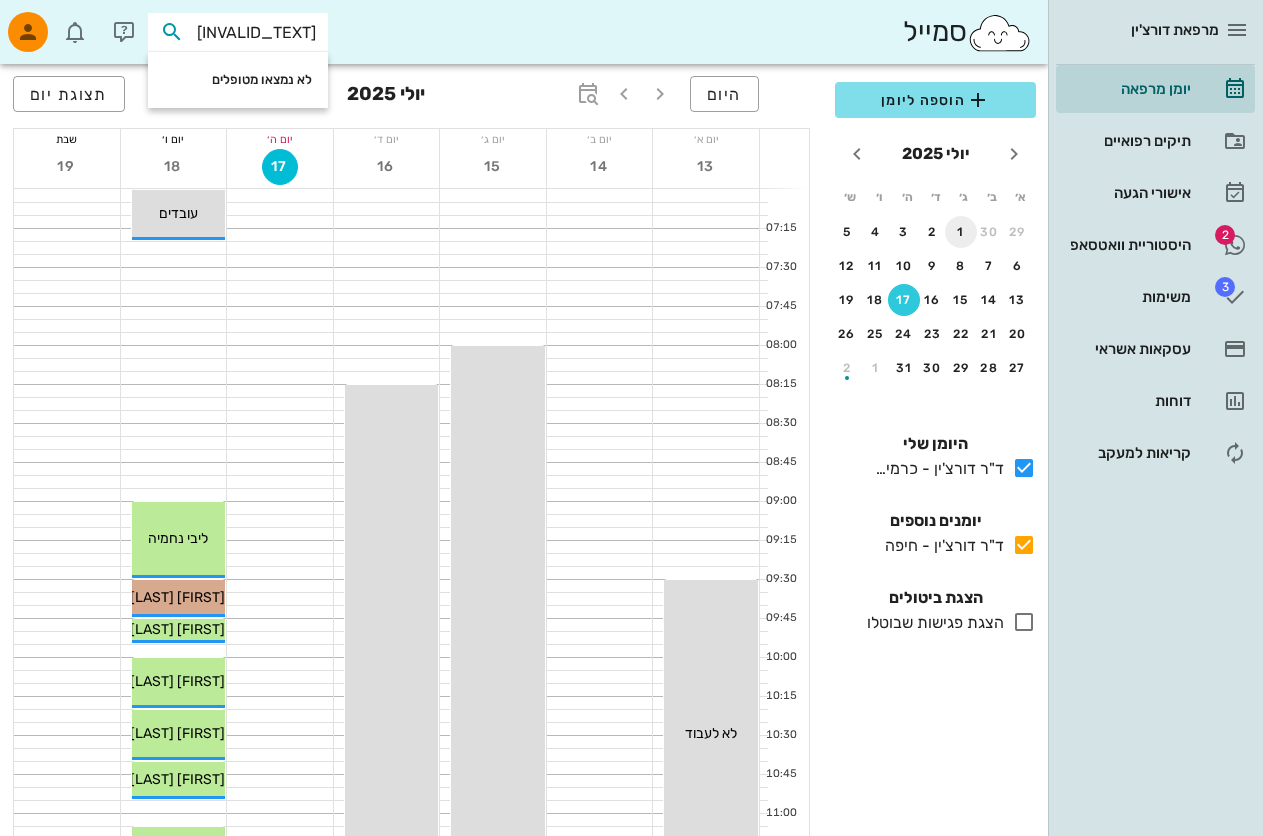 drag, startPoint x: 230, startPoint y: 29, endPoint x: 950, endPoint y: 227, distance: 746.7289 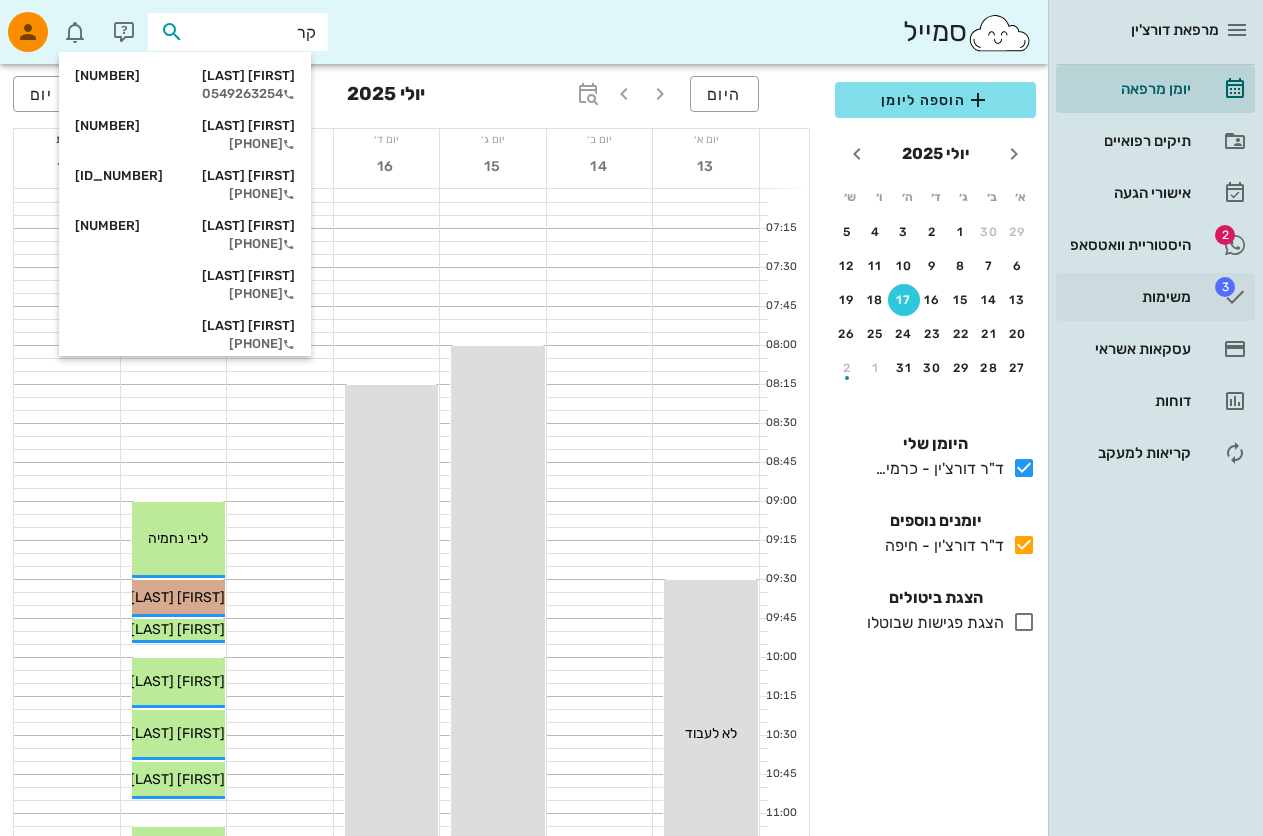 type on "קרו" 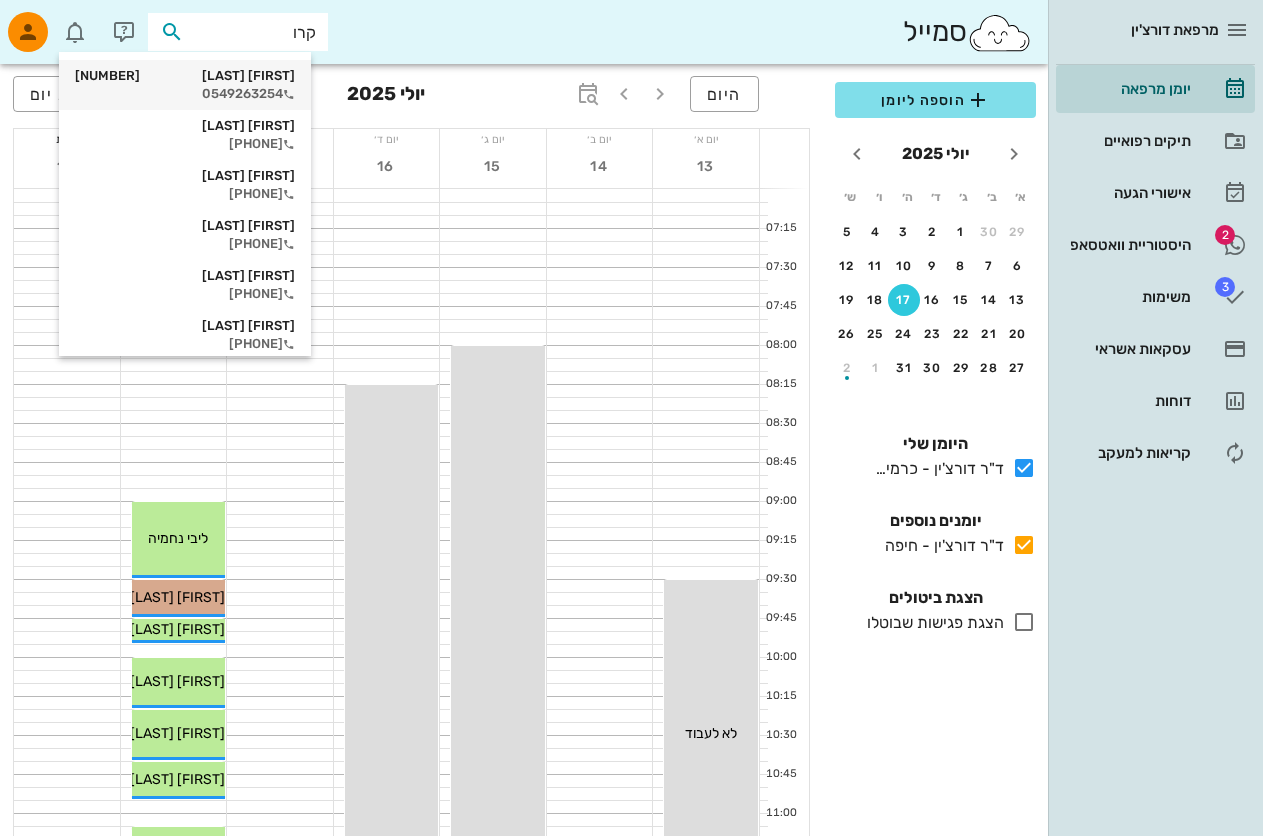 click on "קרולינה חורי  316329473" at bounding box center (185, 76) 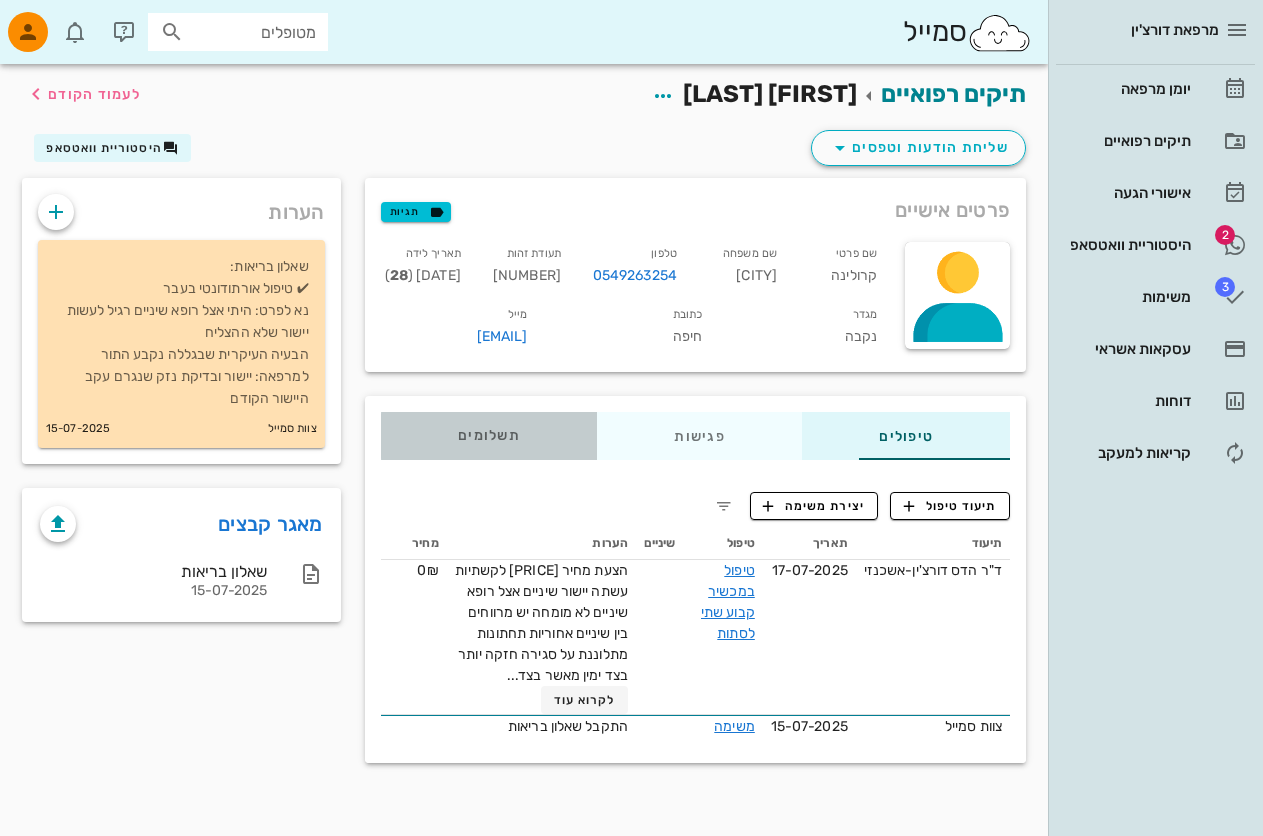 click on "תשלומים
0₪" at bounding box center (489, 436) 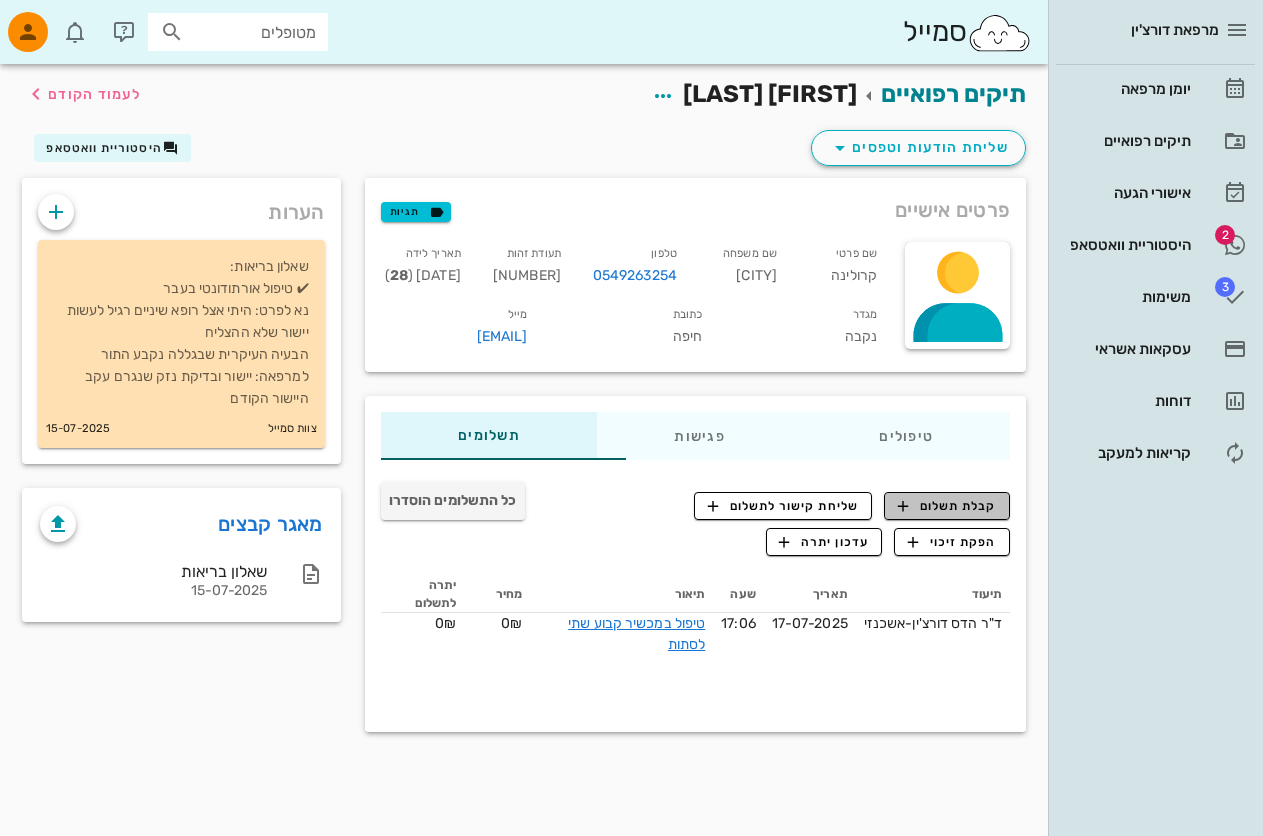 click on "קבלת תשלום" at bounding box center (947, 506) 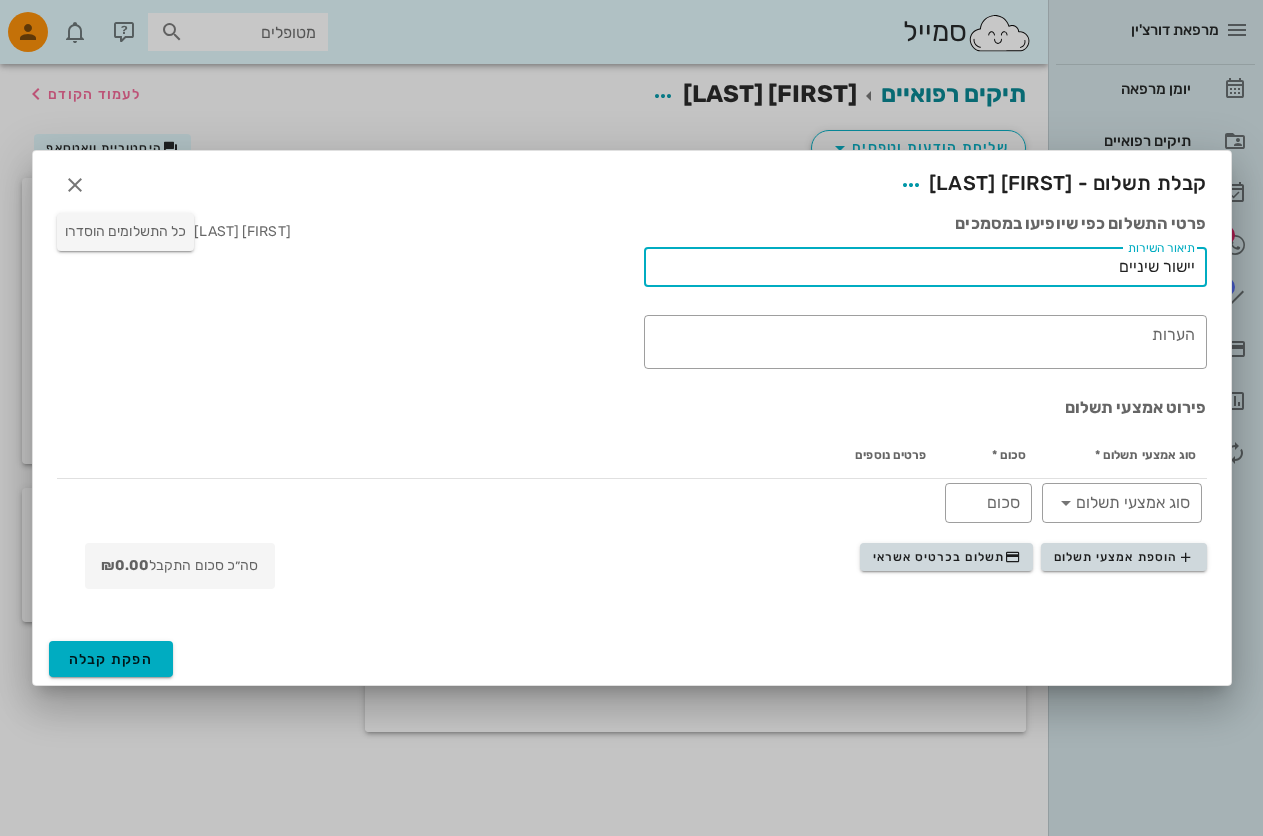 drag, startPoint x: 1094, startPoint y: 265, endPoint x: 1279, endPoint y: 364, distance: 209.82373 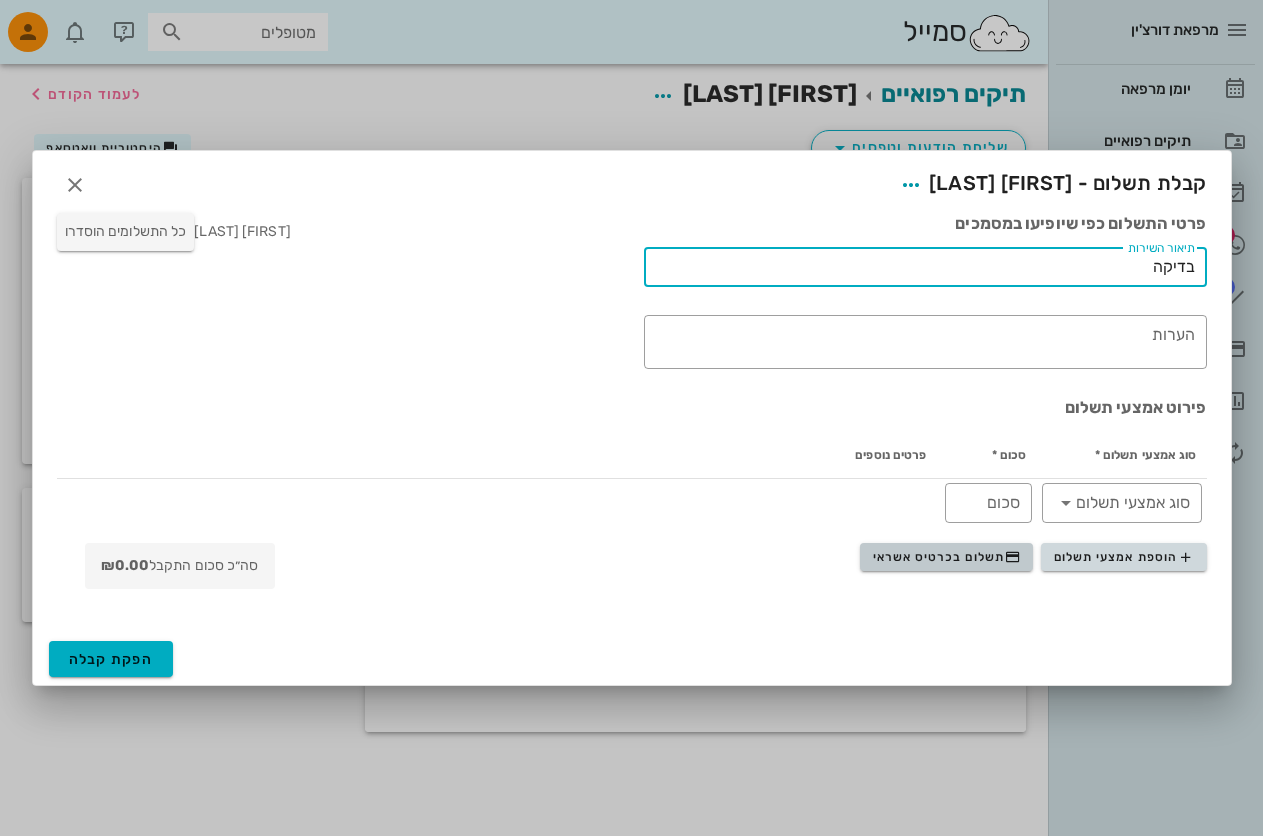 type on "בדיקה" 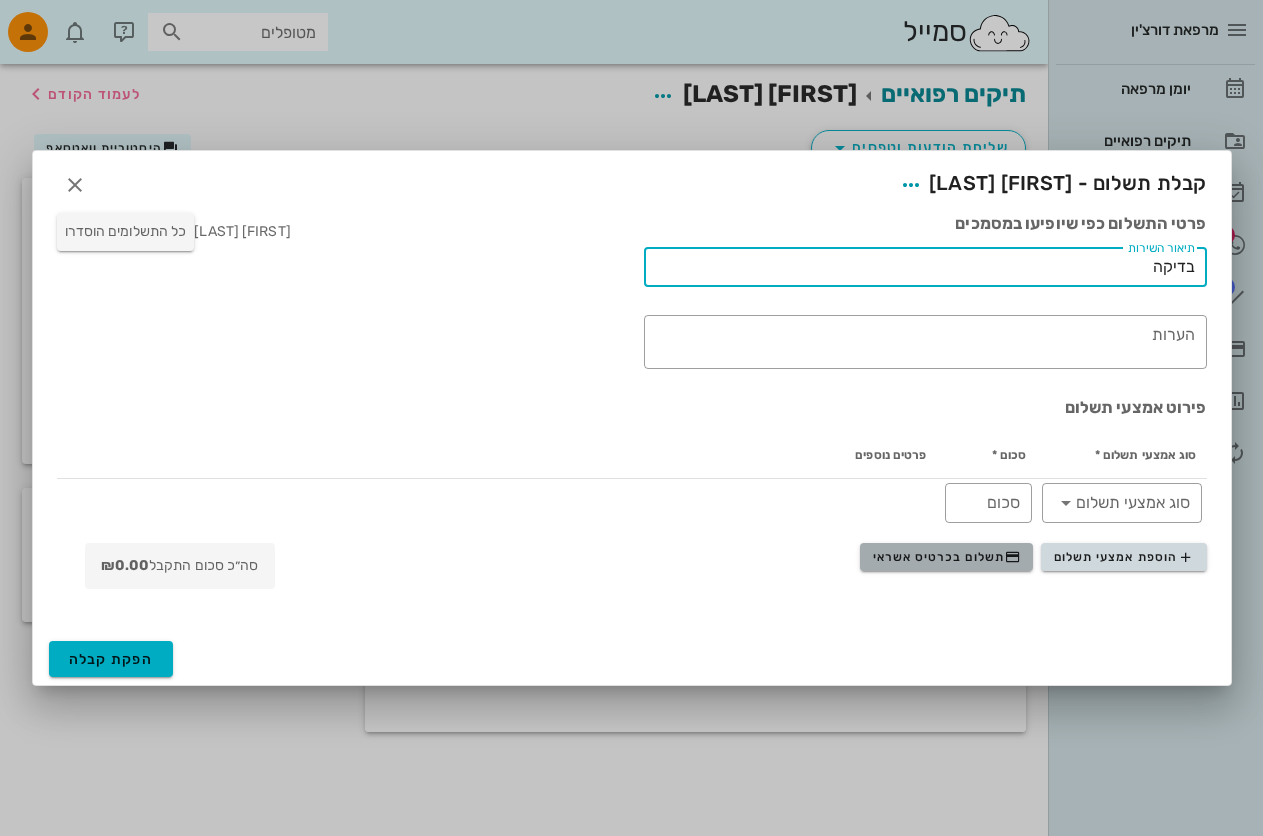 click on "תשלום בכרטיס אשראי" at bounding box center (947, 557) 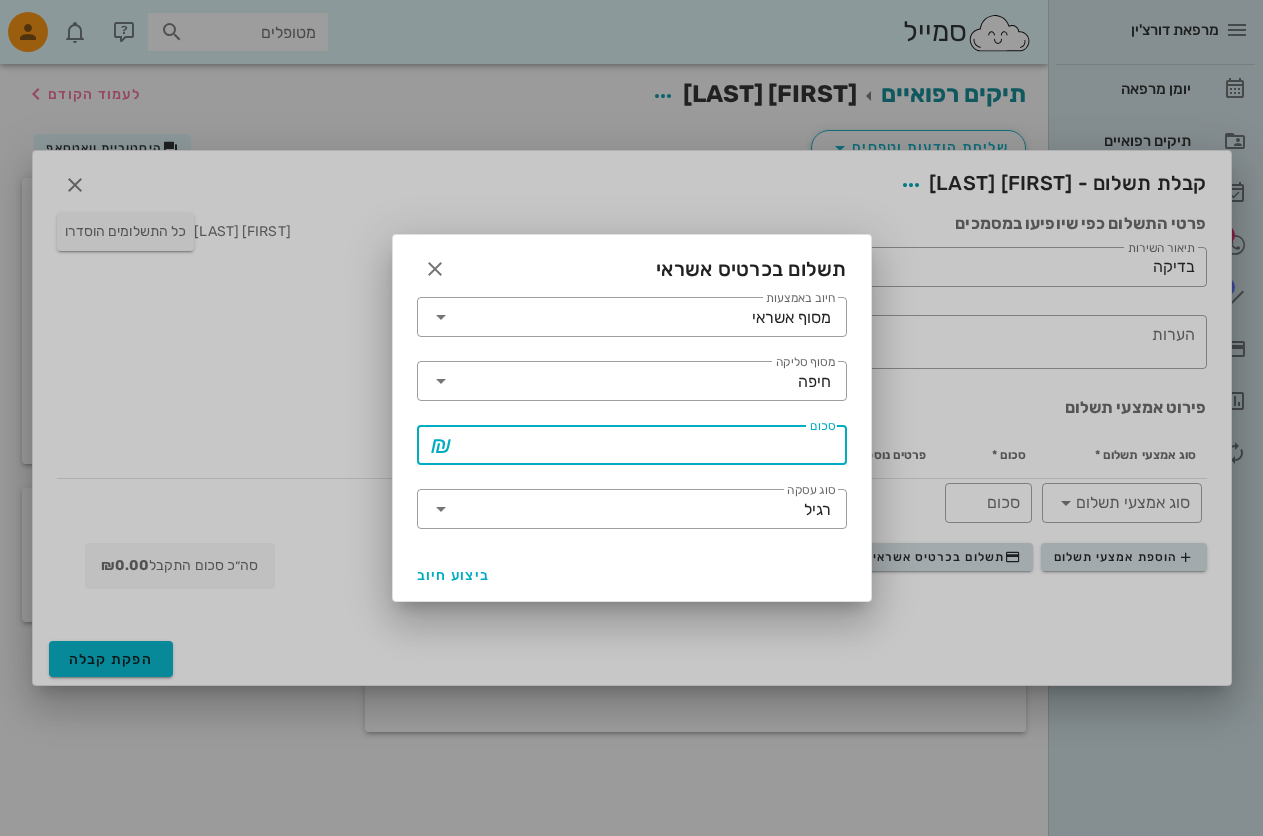 click on "סכום" at bounding box center (646, 445) 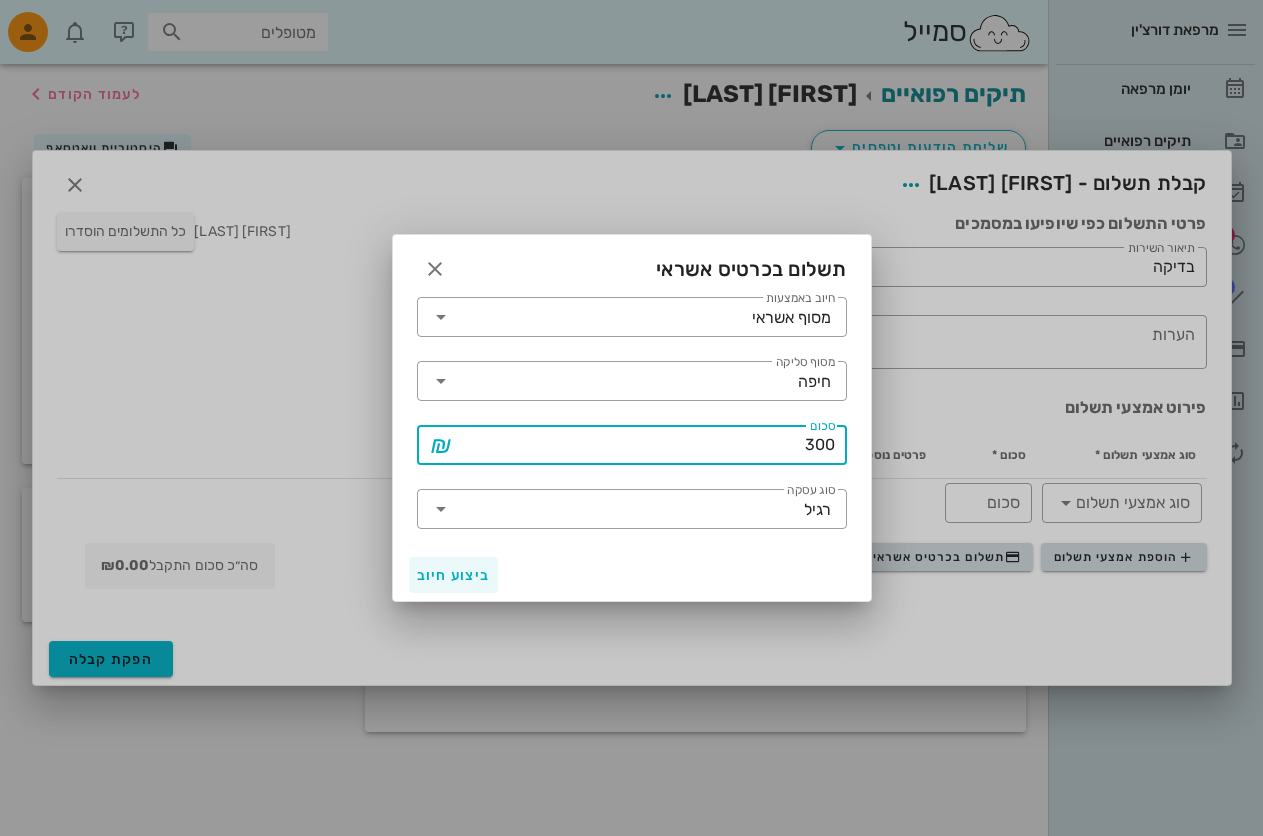 type on "300" 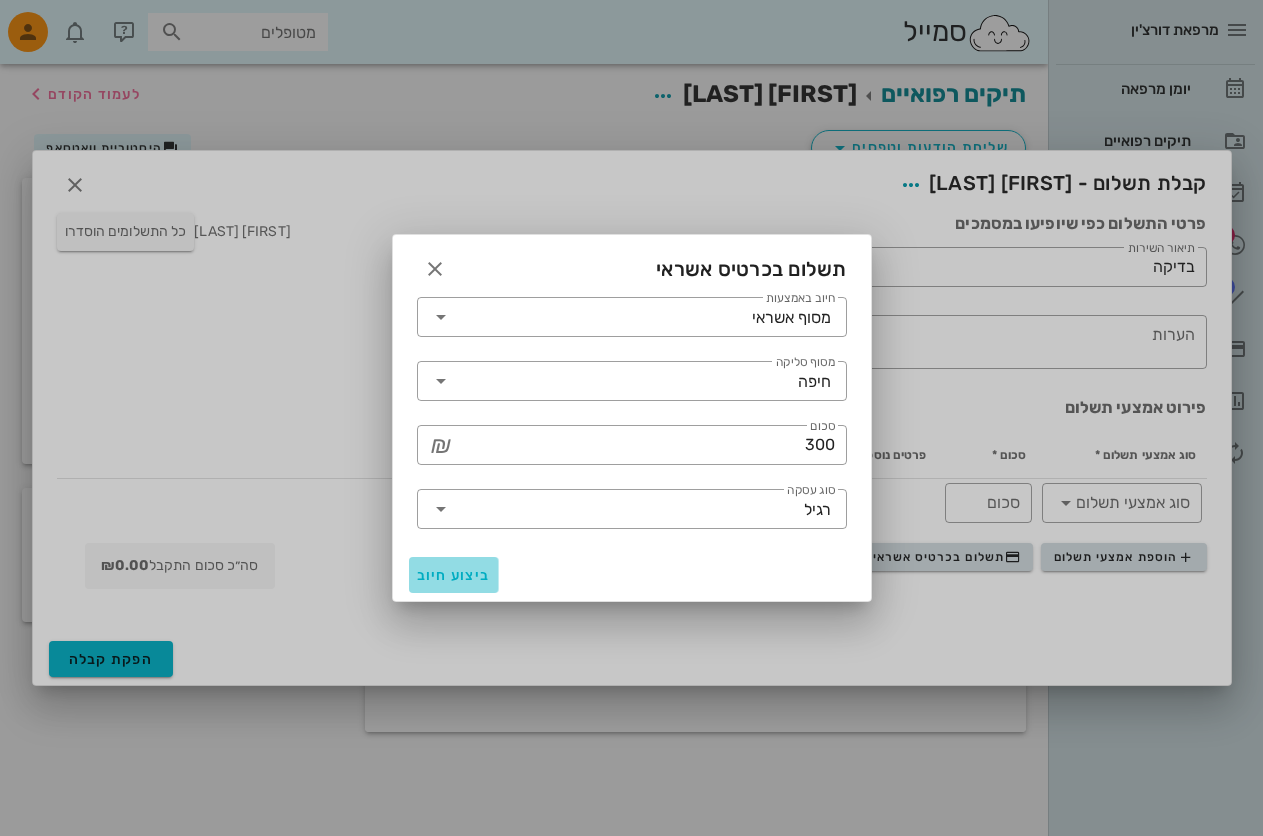 click on "ביצוע חיוב" at bounding box center [454, 575] 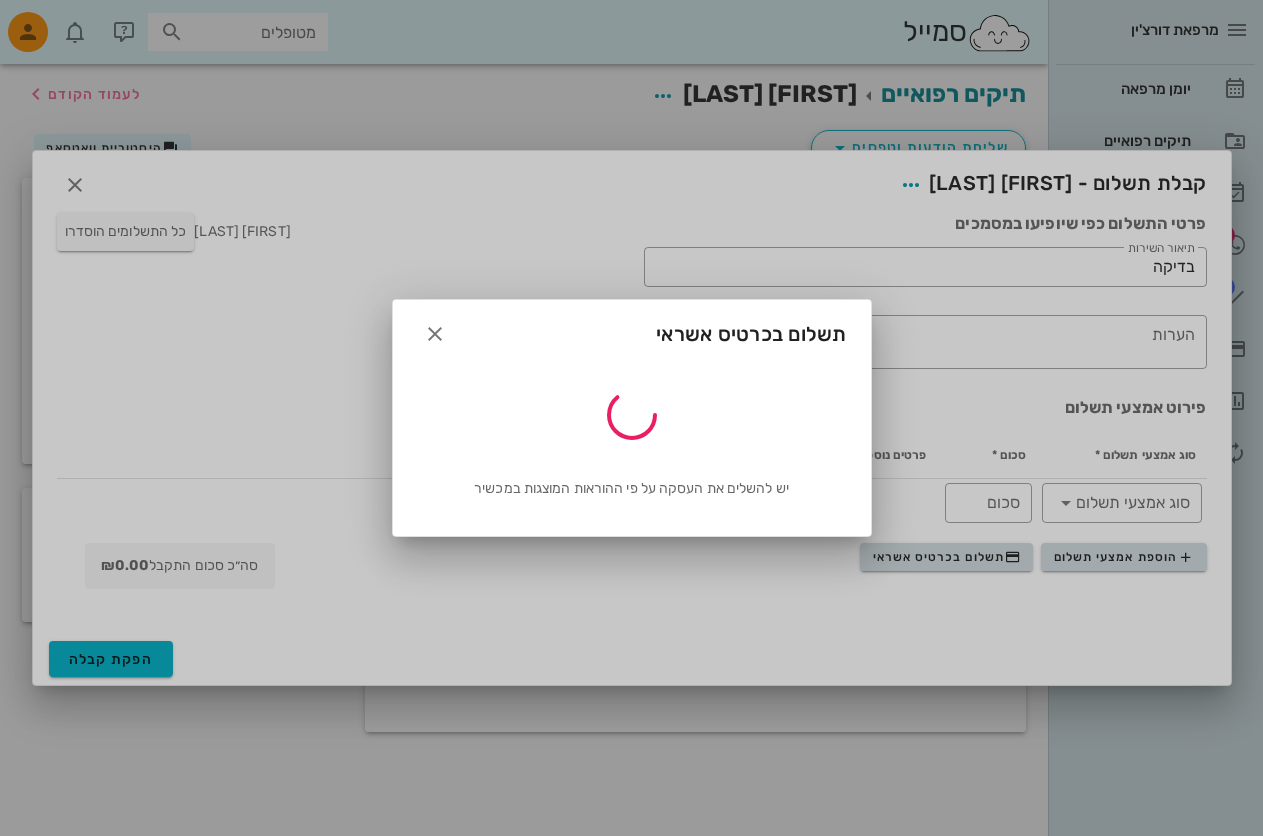 type on "300" 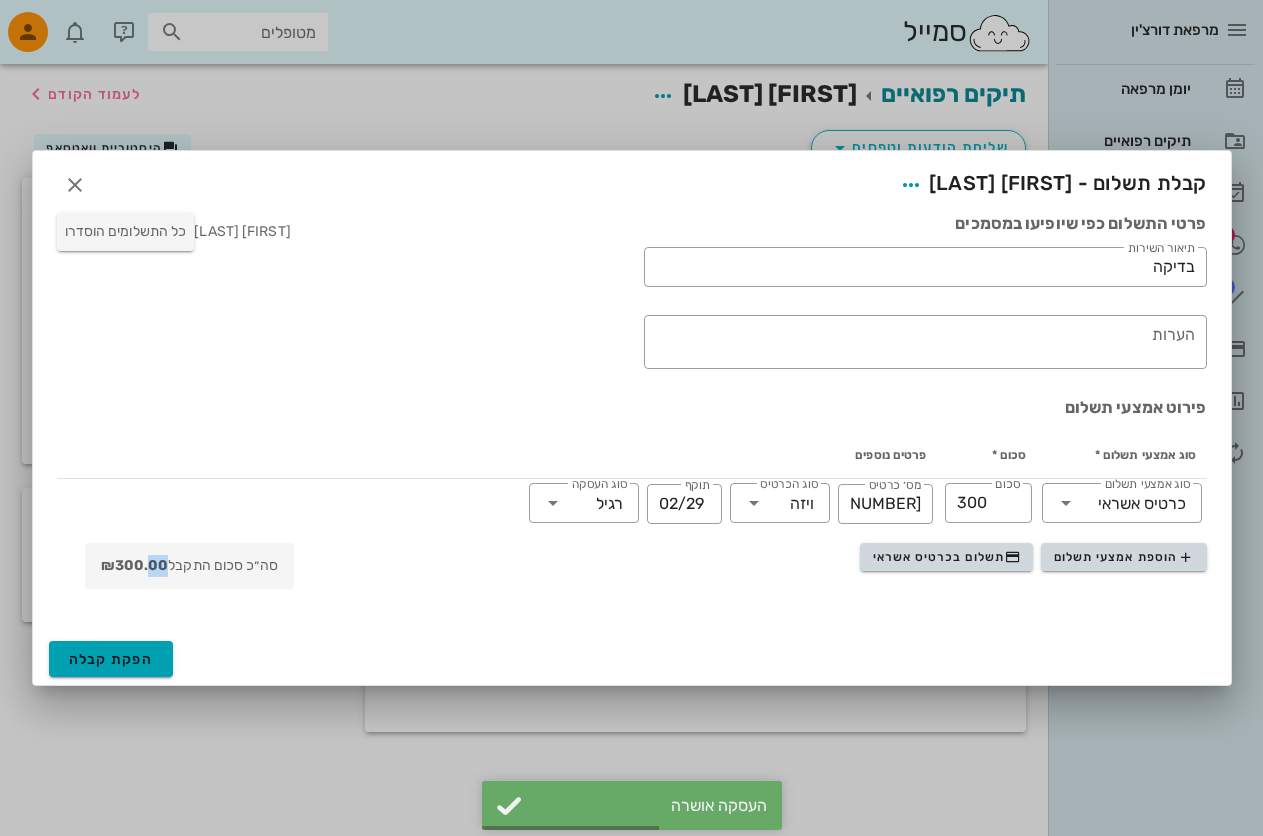 drag, startPoint x: 146, startPoint y: 630, endPoint x: 131, endPoint y: 661, distance: 34.43835 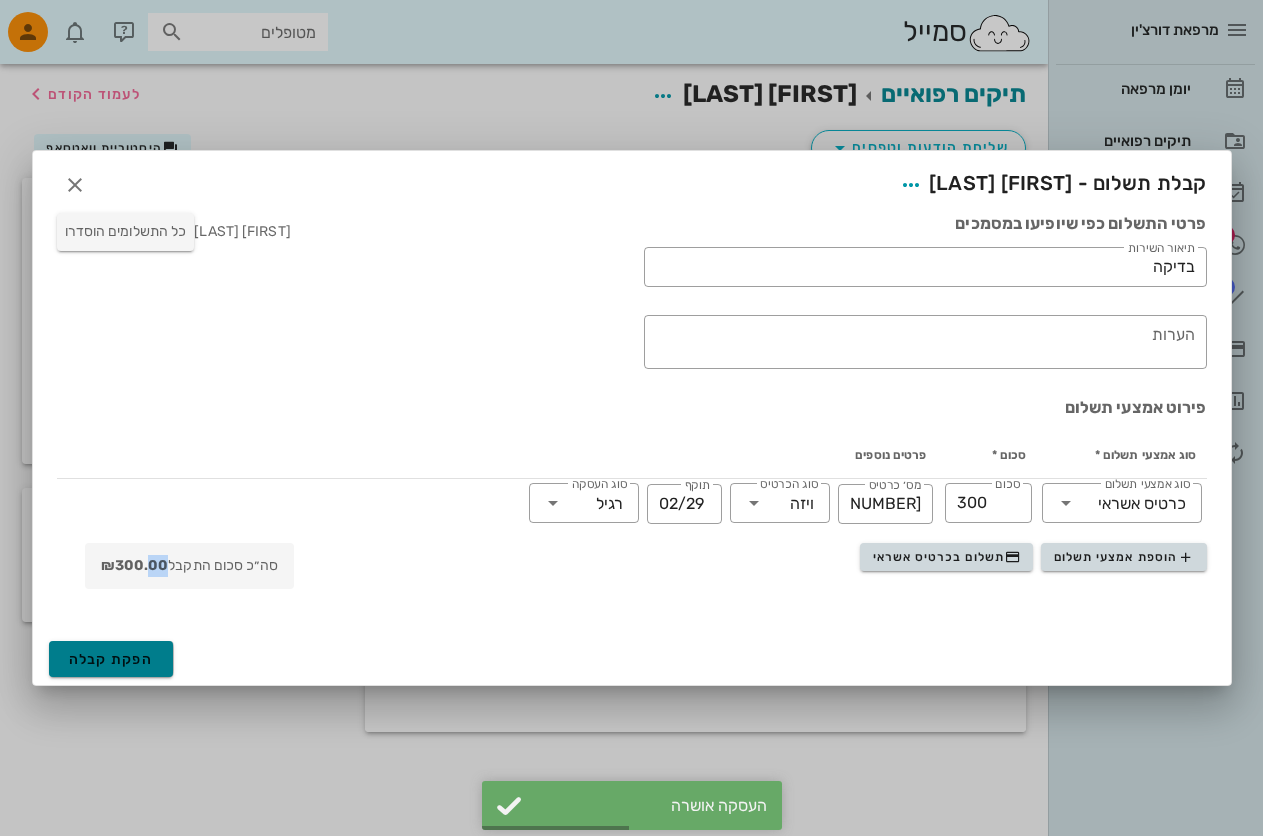 click on "הפקת קבלה" at bounding box center [111, 659] 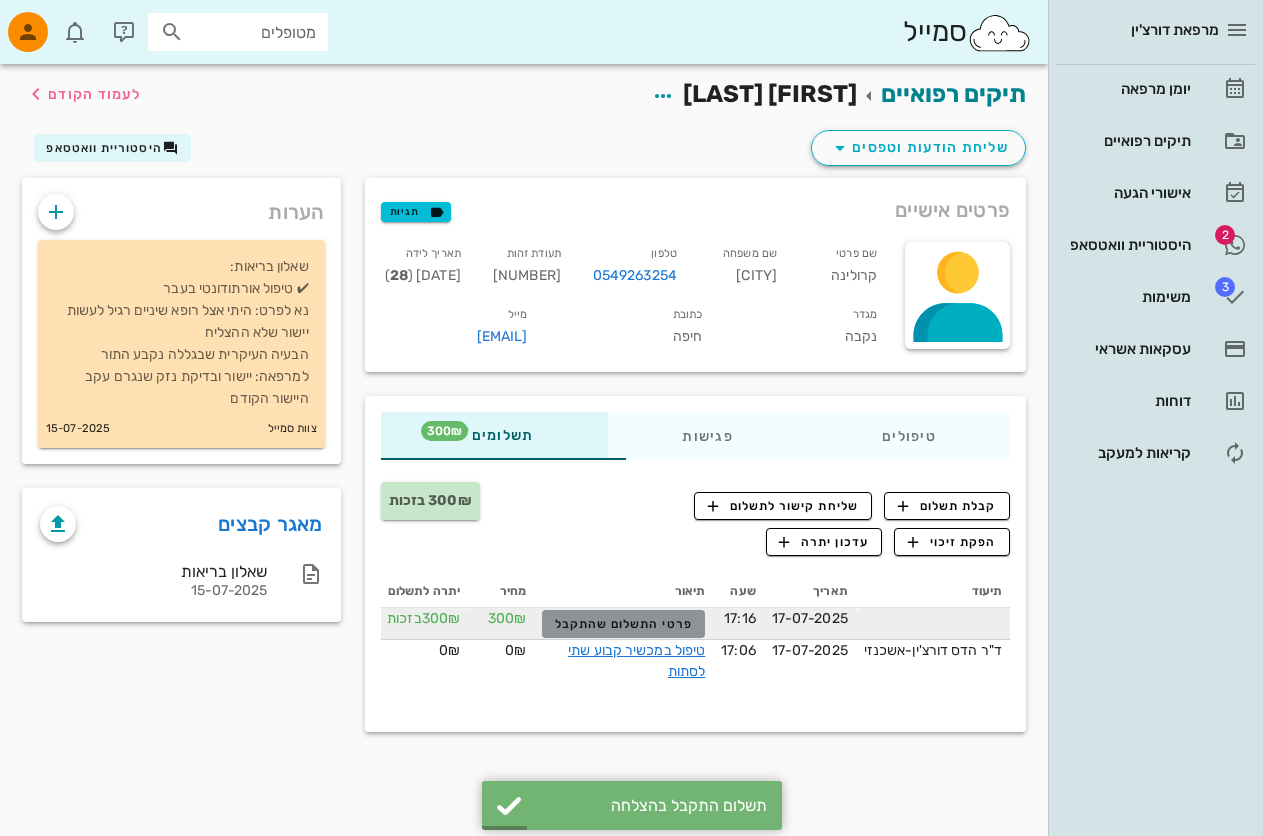 click on "פרטי התשלום שהתקבל" at bounding box center [624, 624] 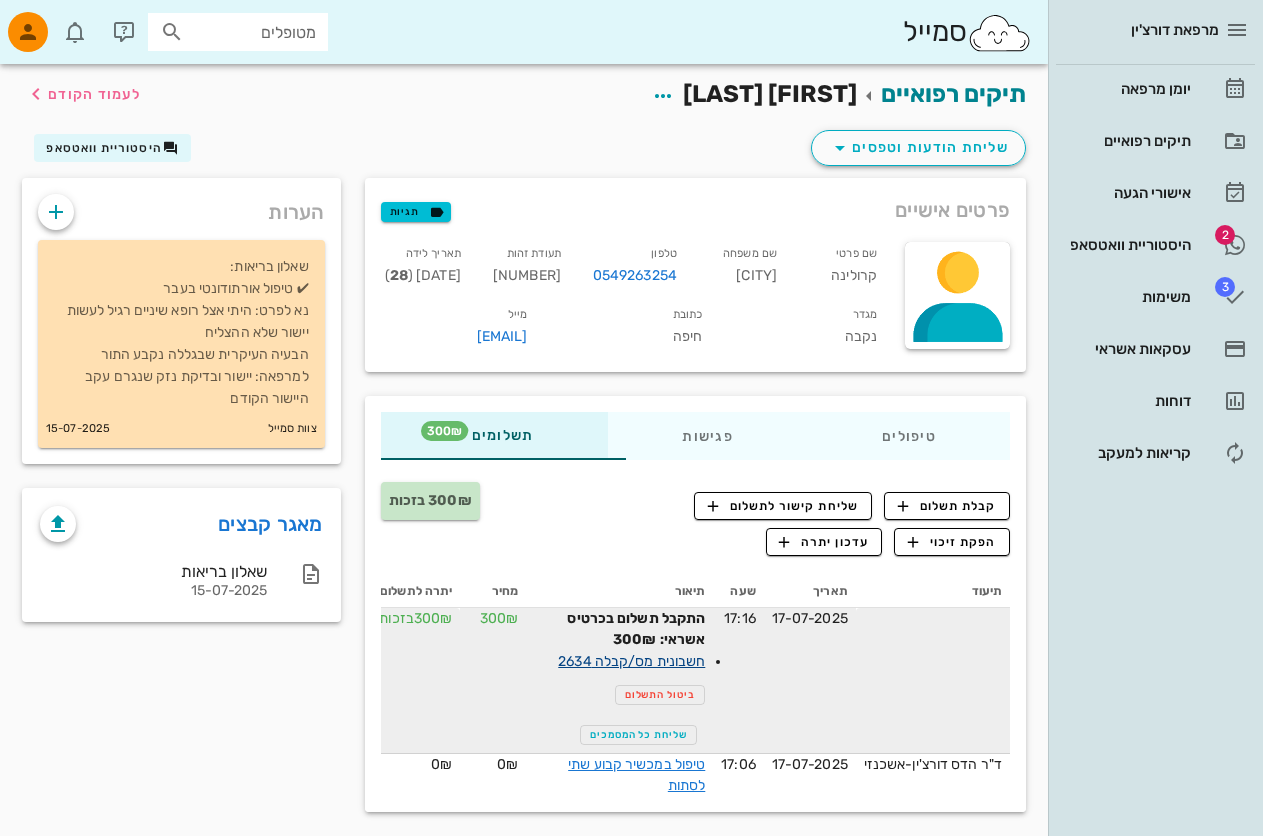 click on "חשבונית מס/קבלה
2634" at bounding box center [631, 661] 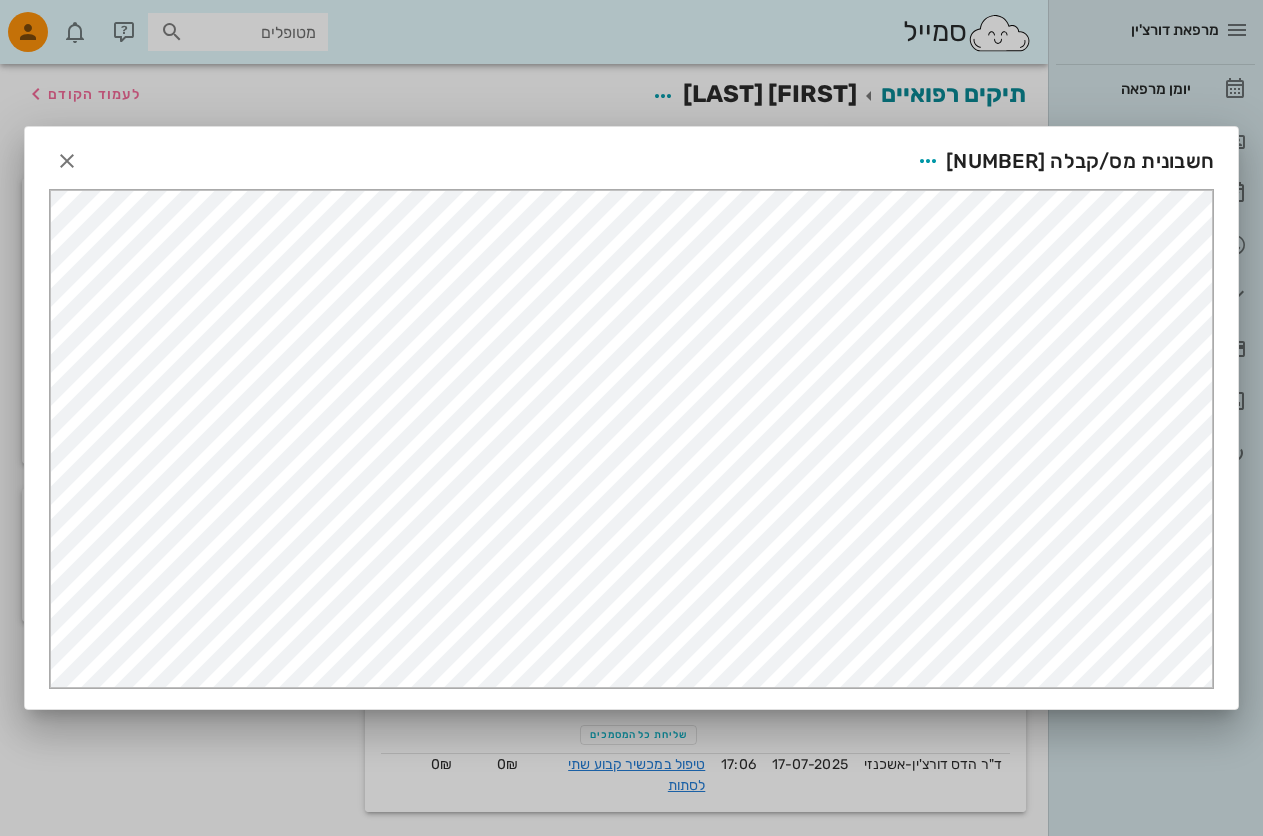 scroll, scrollTop: 0, scrollLeft: 0, axis: both 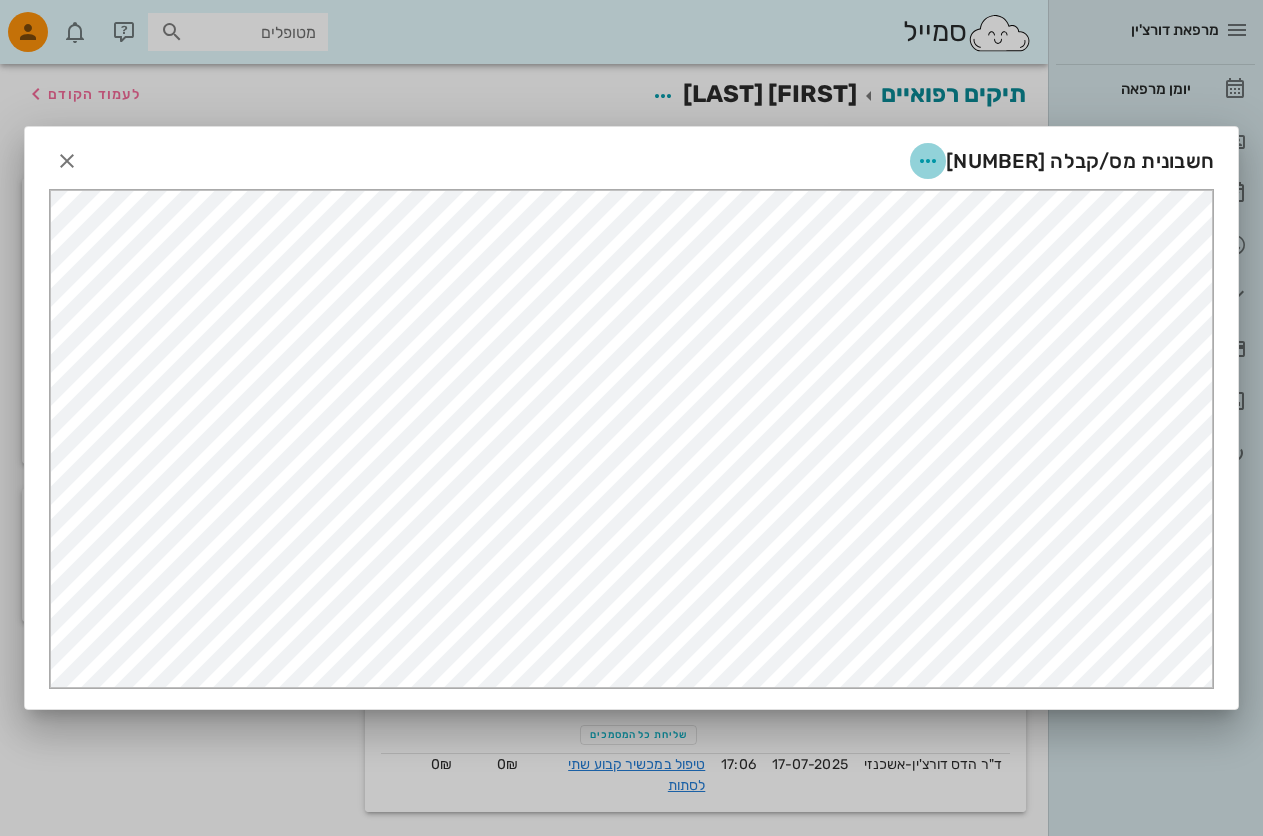 click at bounding box center [928, 161] 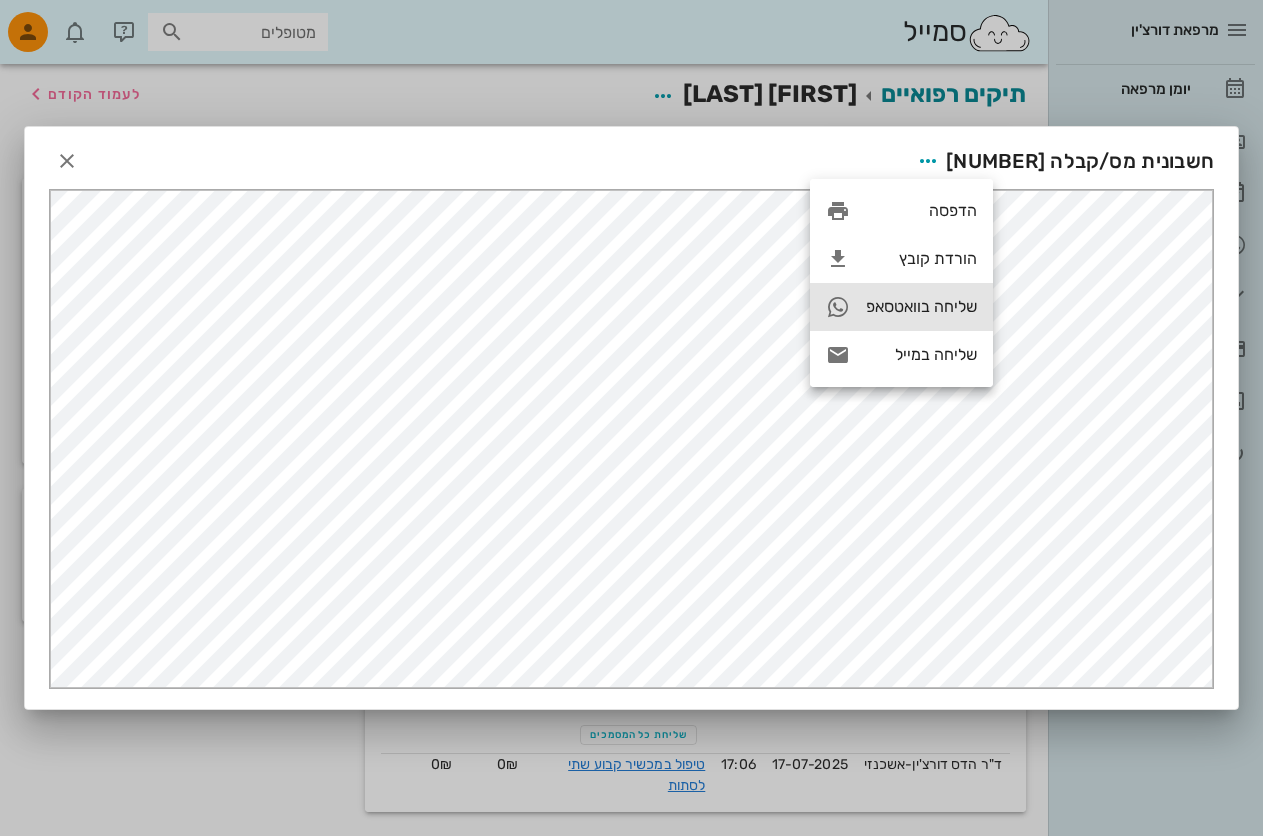 click at bounding box center (838, 307) 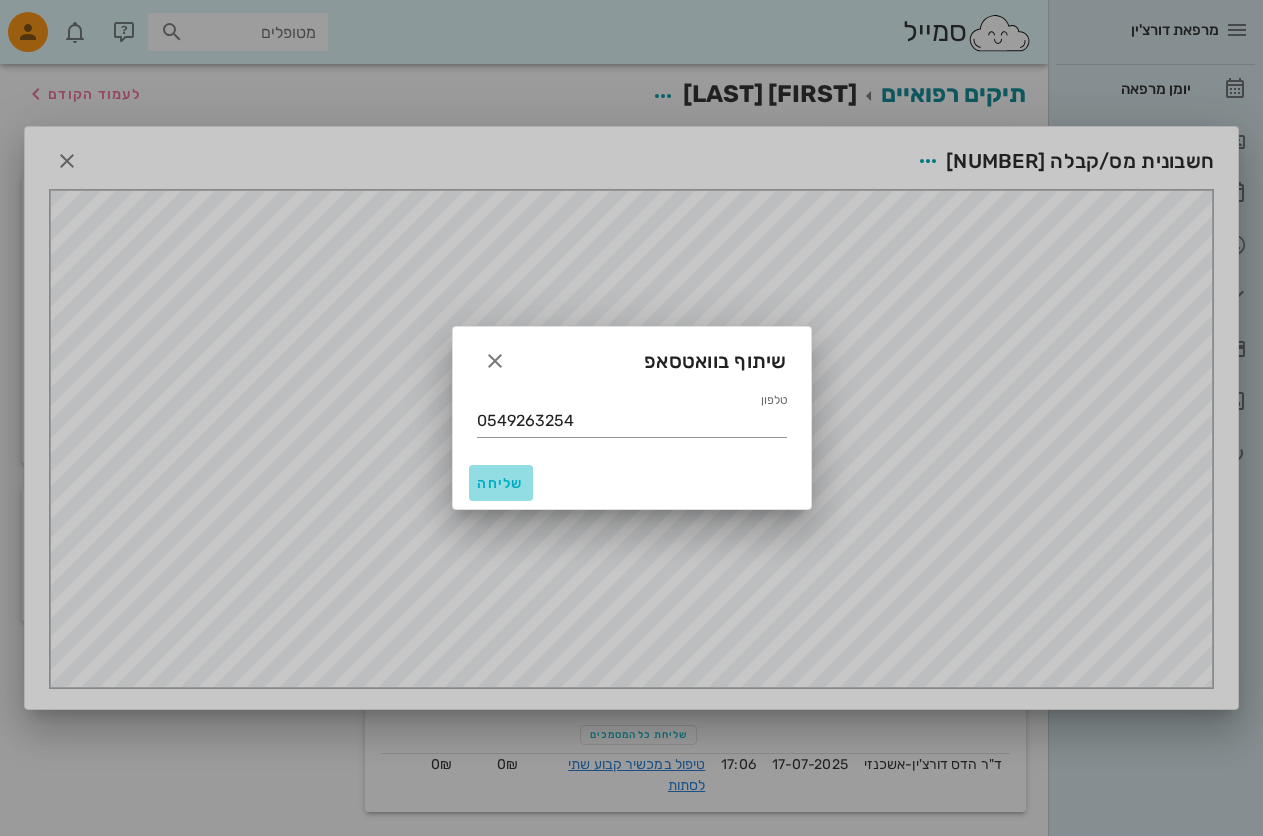 click on "שליחה" at bounding box center (501, 483) 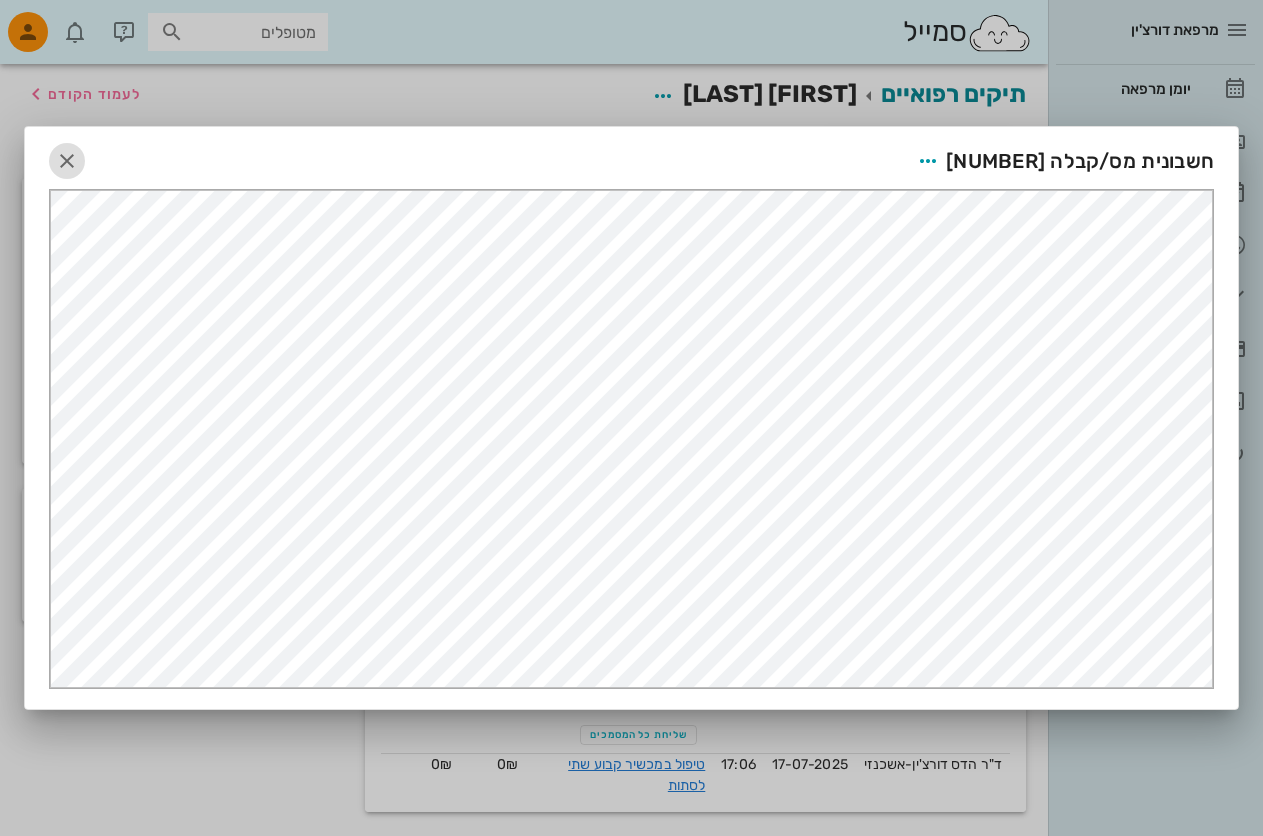 click at bounding box center [67, 161] 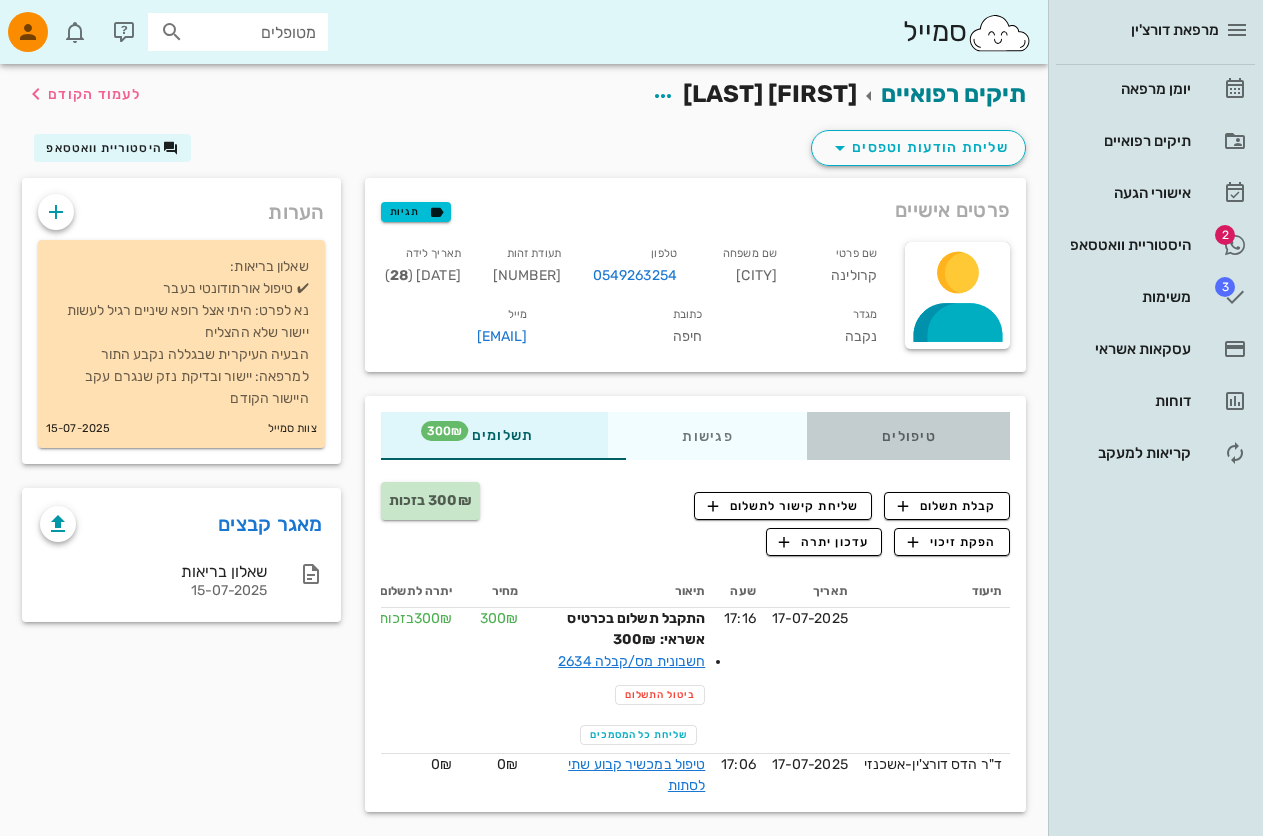 click on "טיפולים" at bounding box center [908, 436] 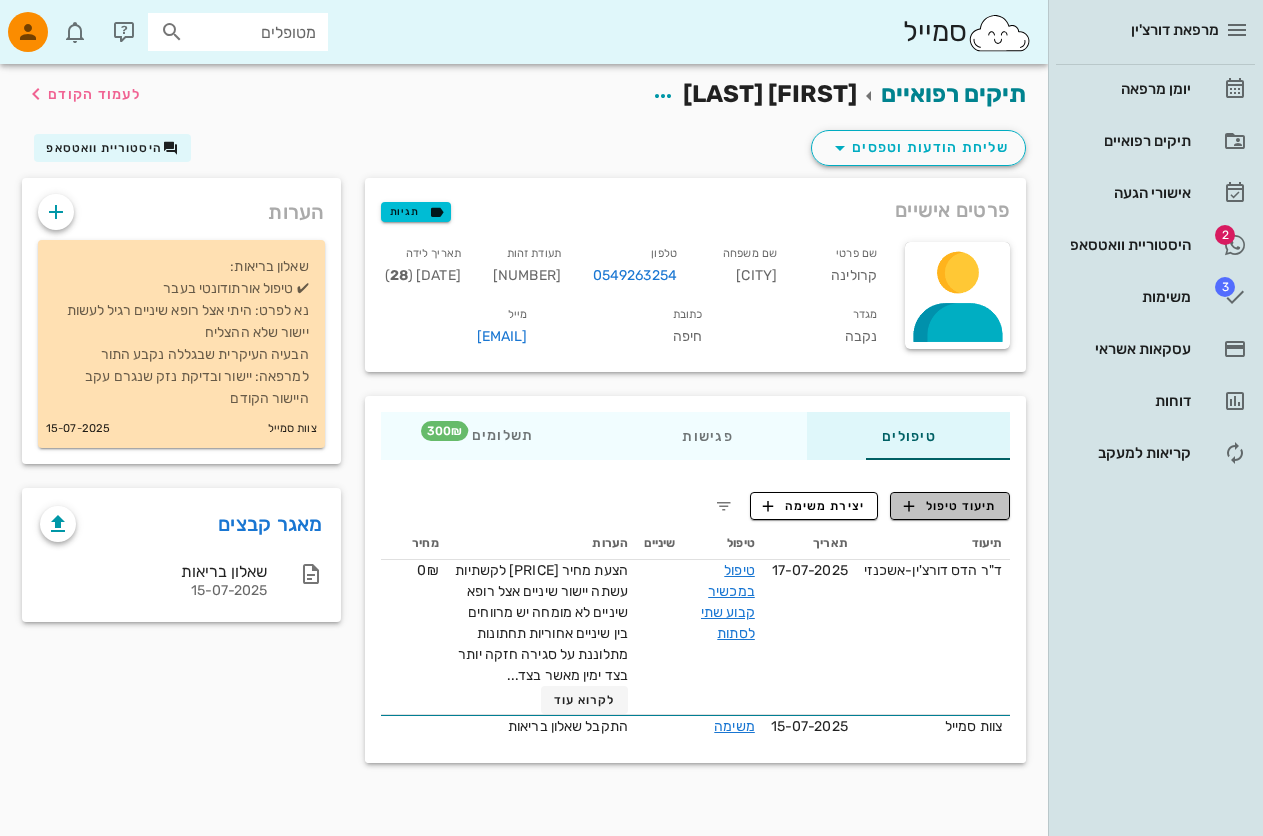 click on "תיעוד טיפול" at bounding box center (950, 506) 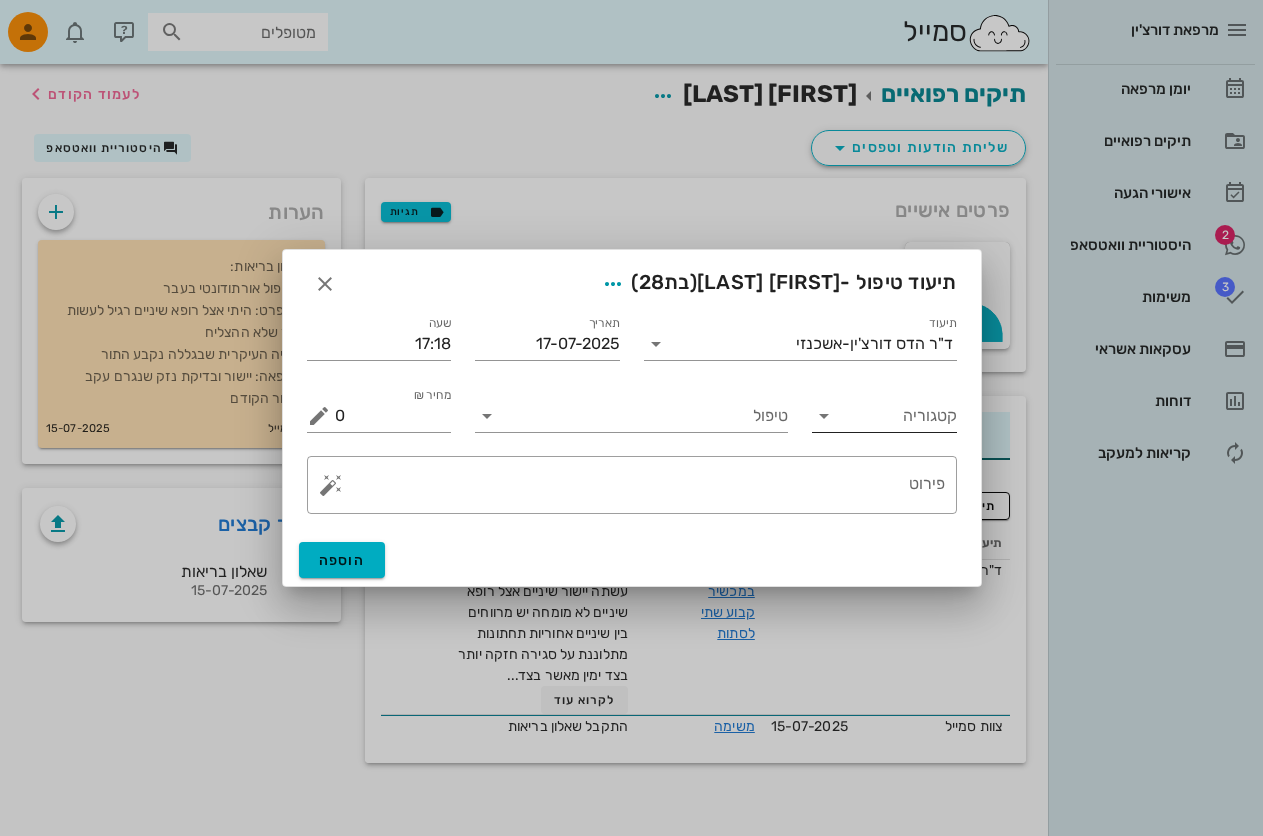 click at bounding box center [824, 416] 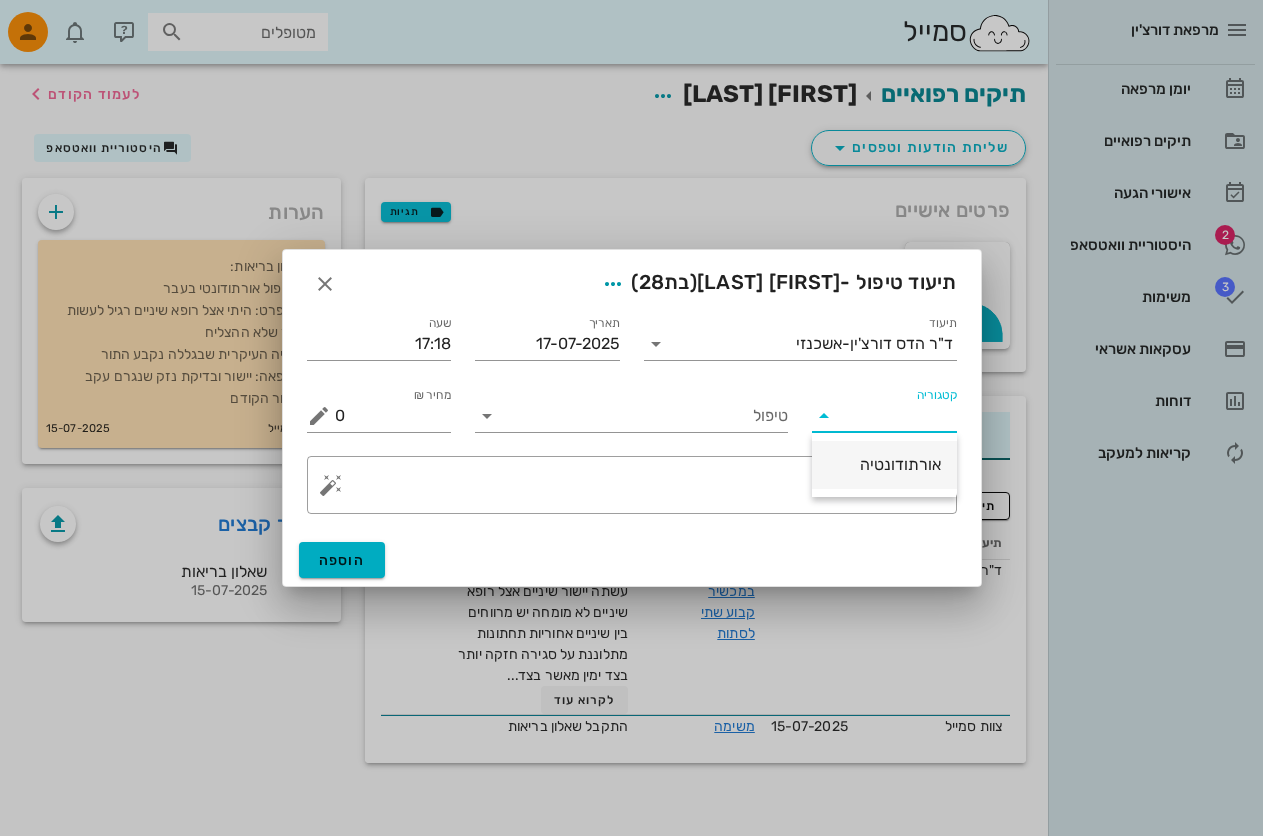 click on "אורתודונטיה" at bounding box center (884, 464) 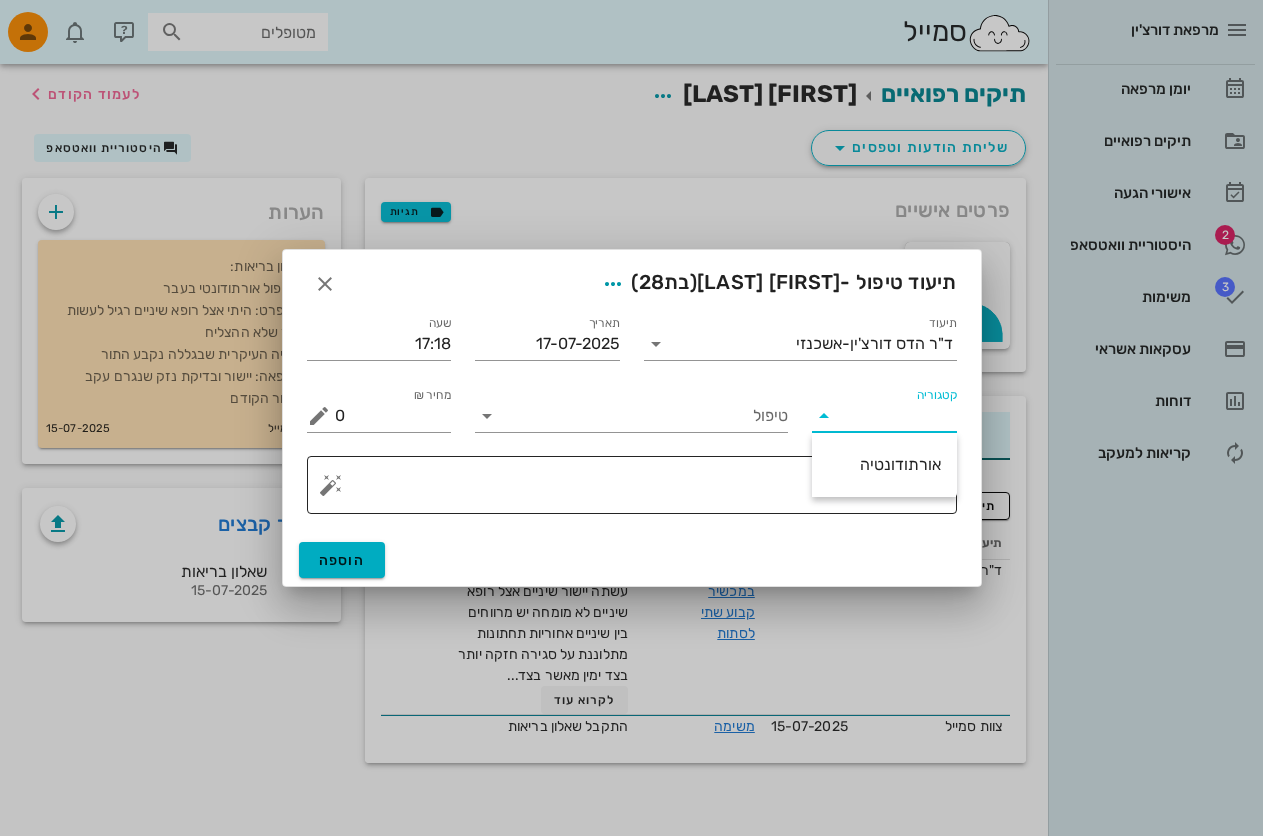 type on "אורתודונטיה" 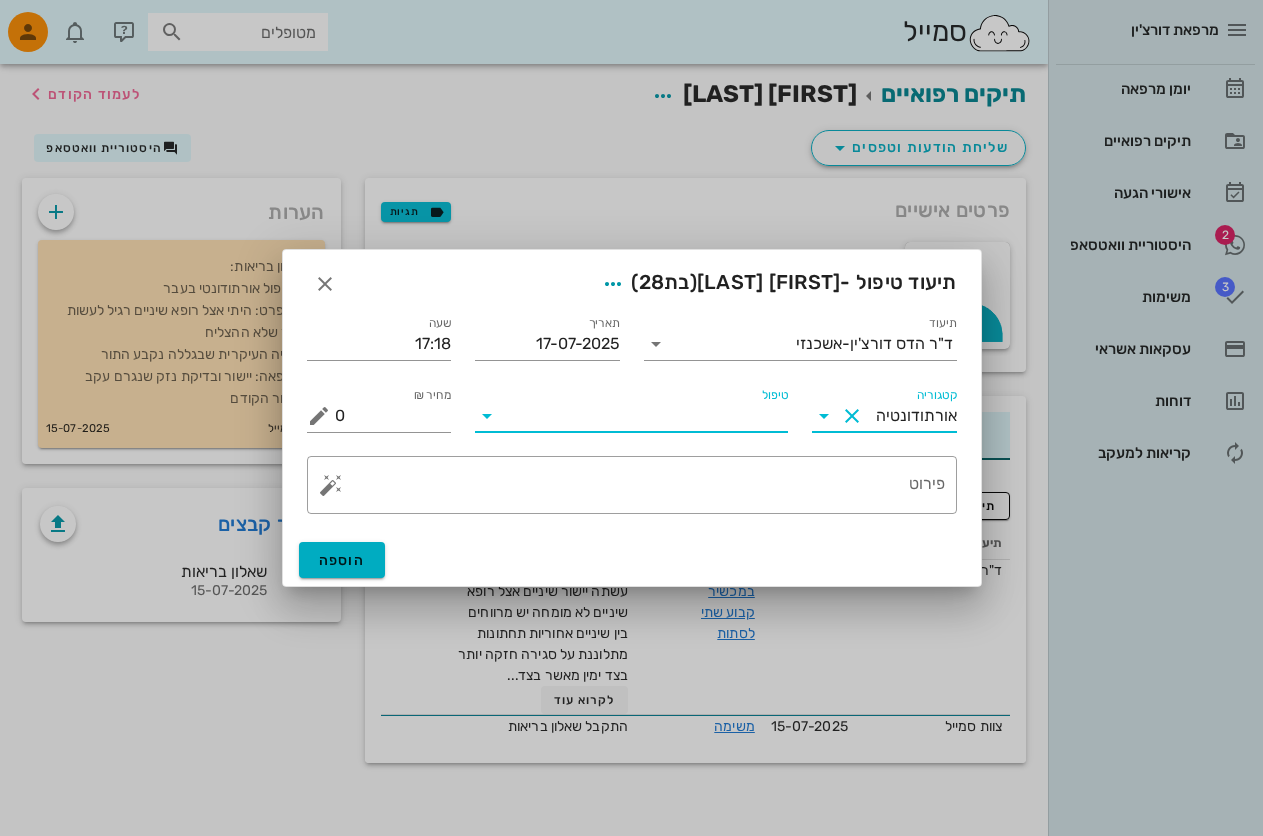 click on "טיפול" at bounding box center (645, 416) 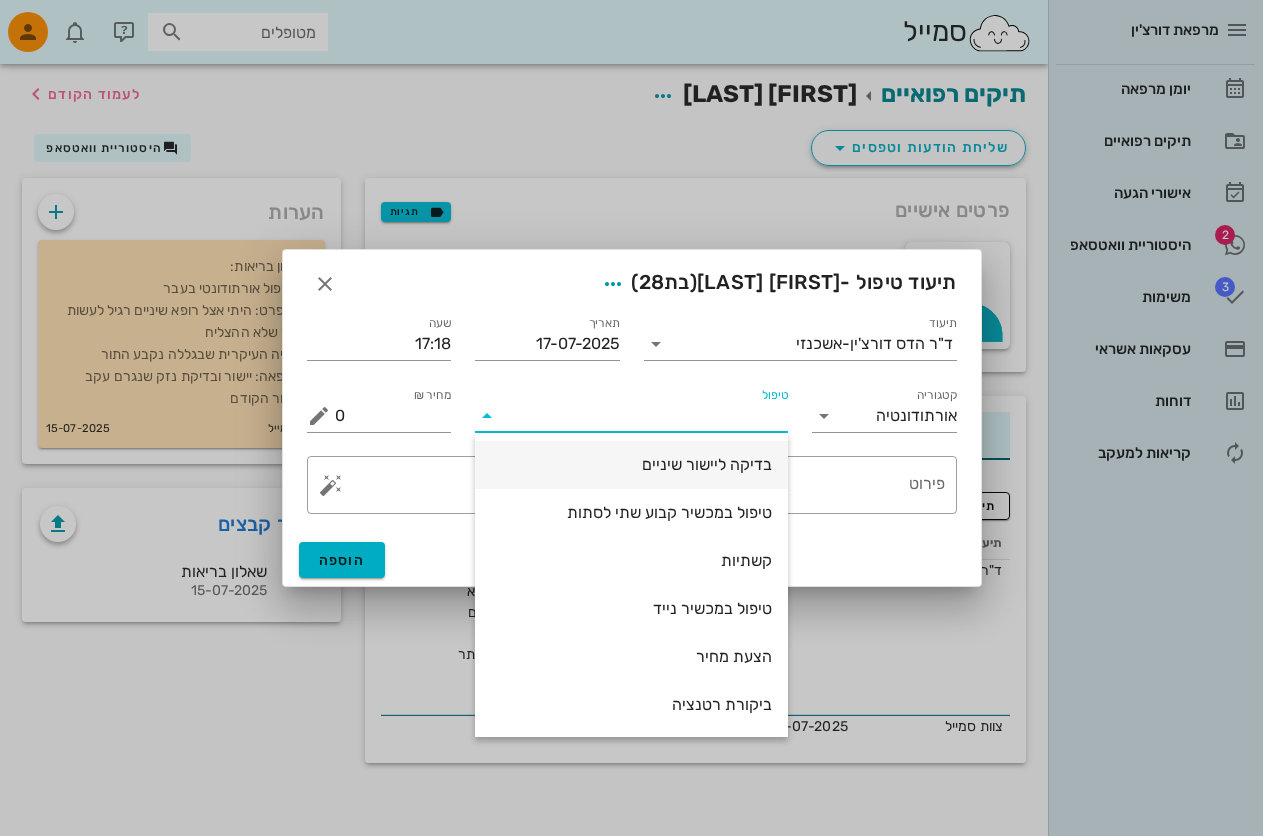 click on "בדיקה ליישור שיניים" at bounding box center (631, 464) 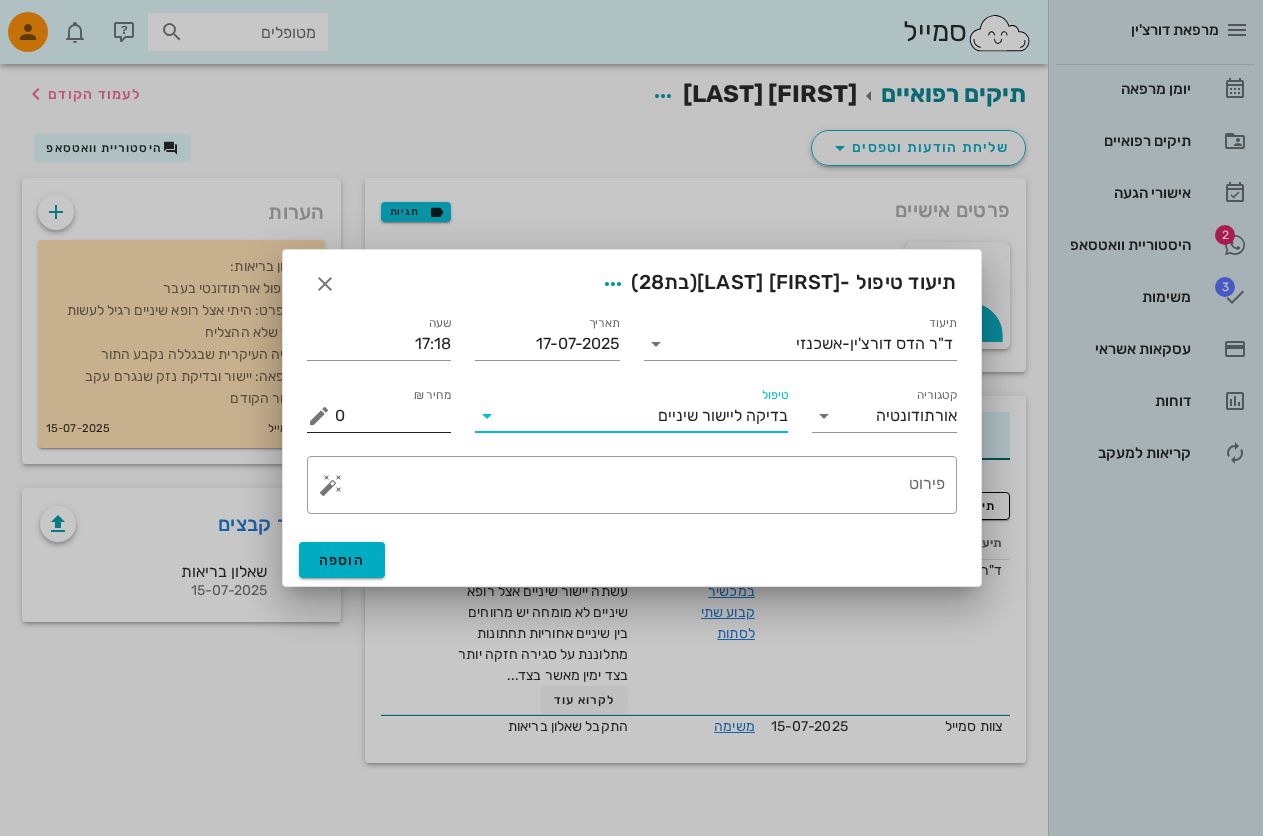 click at bounding box center [321, 416] 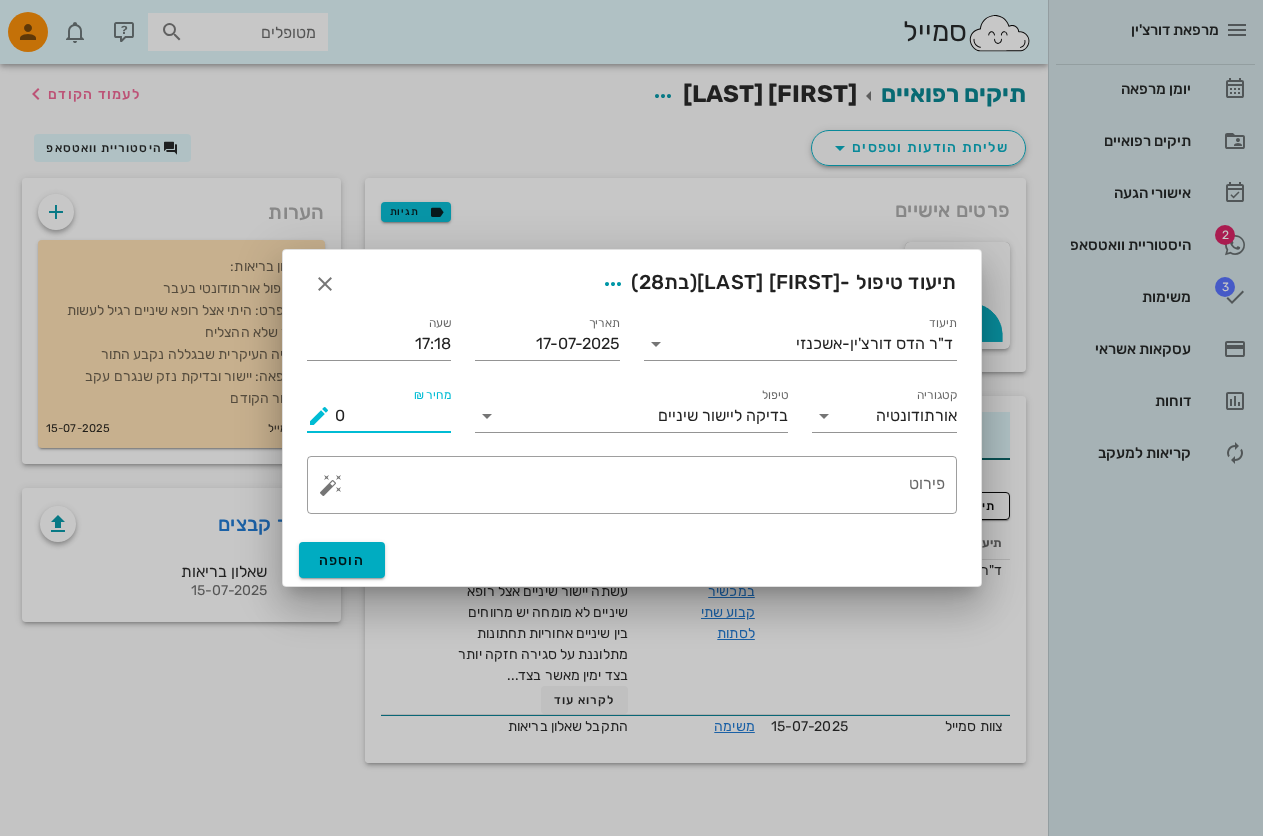 click at bounding box center [319, 416] 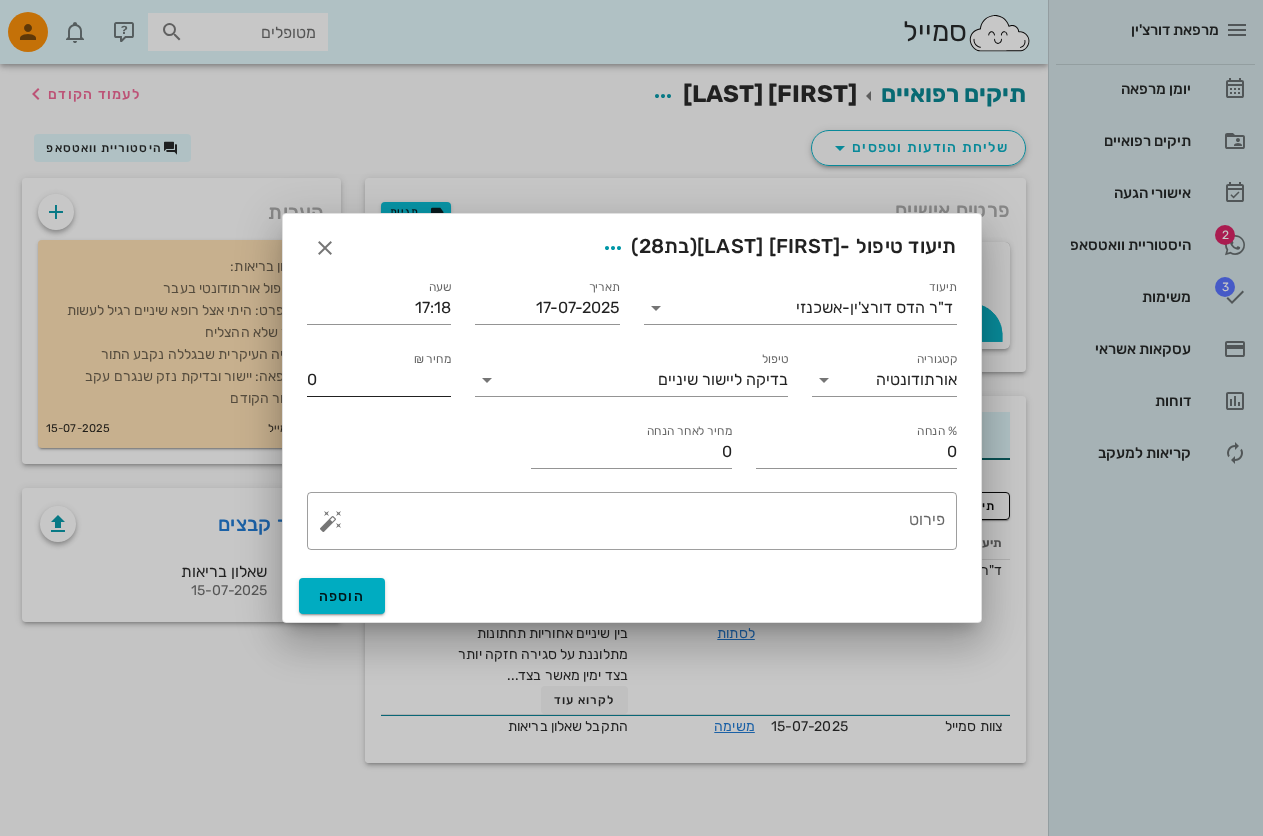 drag, startPoint x: 303, startPoint y: 378, endPoint x: 346, endPoint y: 380, distance: 43.046486 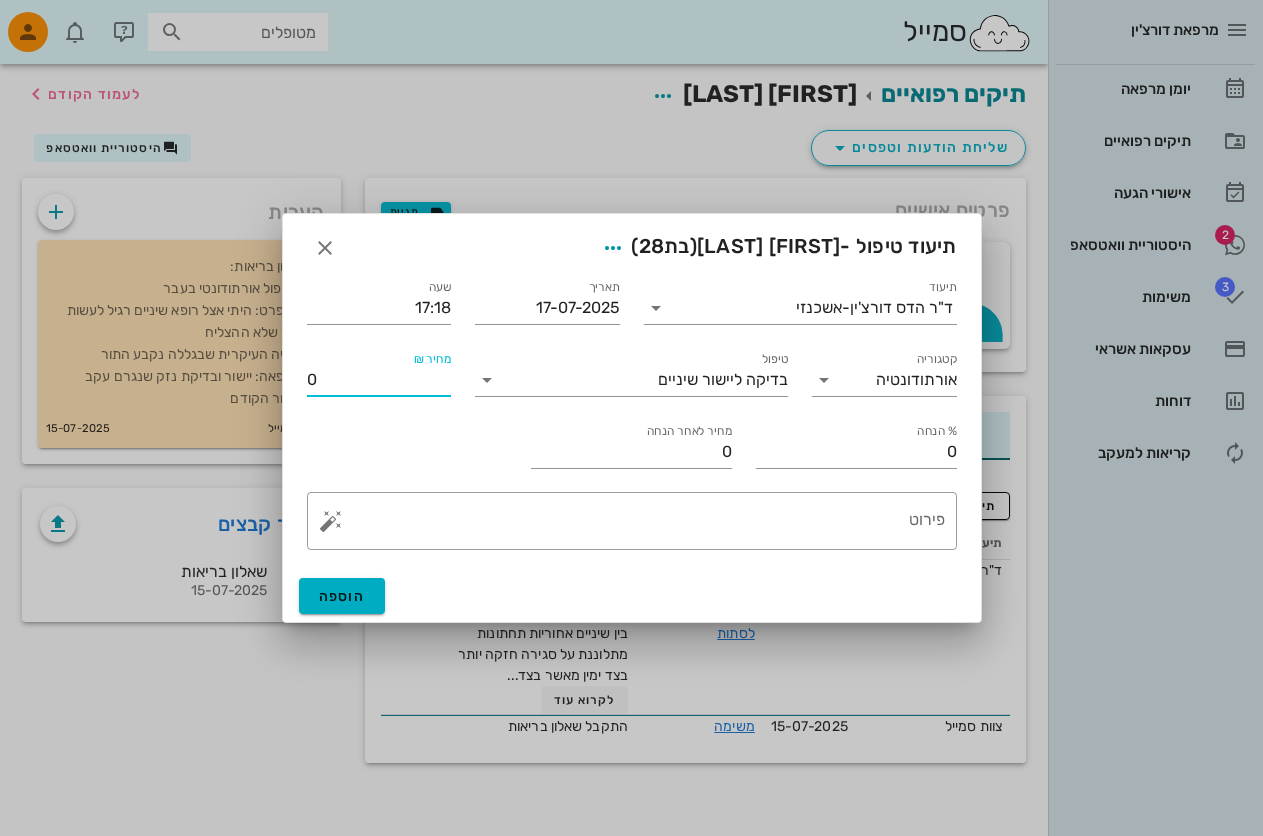 drag, startPoint x: 325, startPoint y: 379, endPoint x: 287, endPoint y: 381, distance: 38.052597 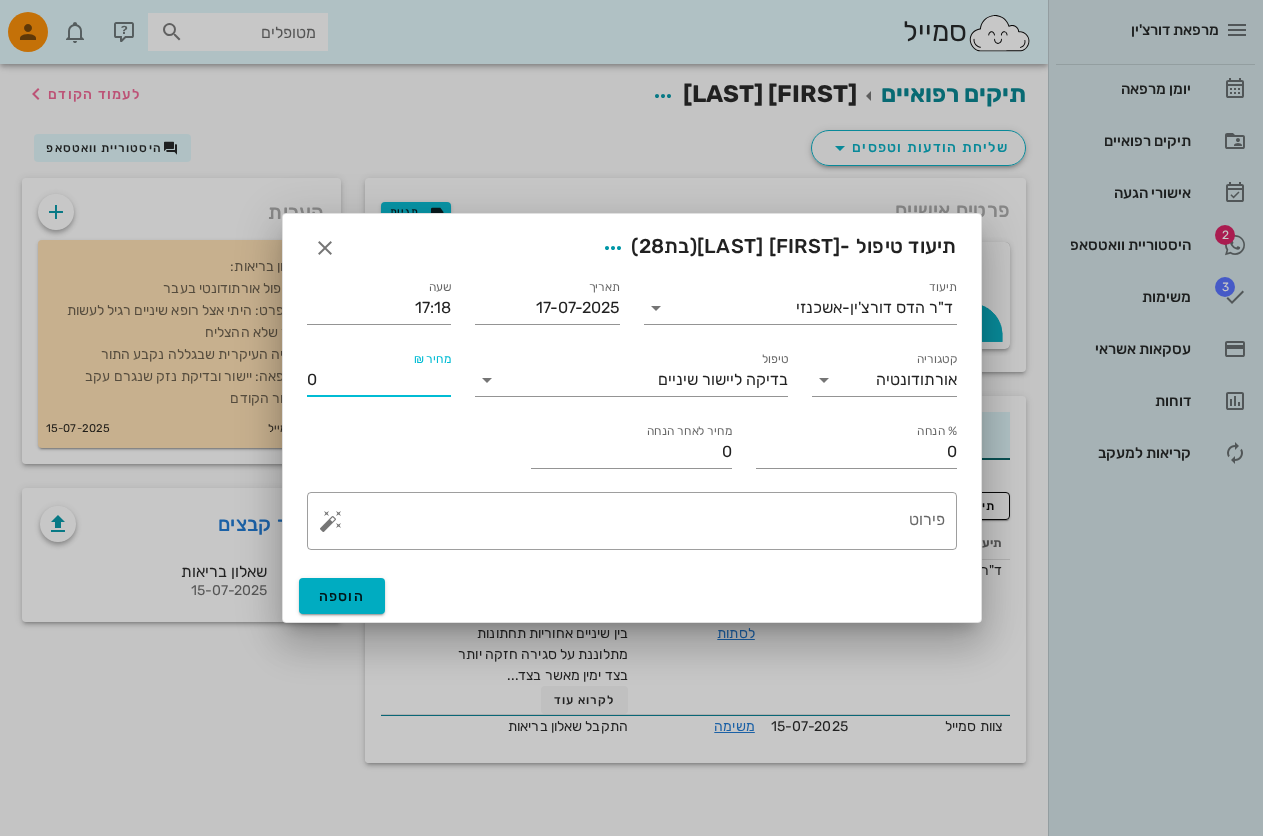 type on "3" 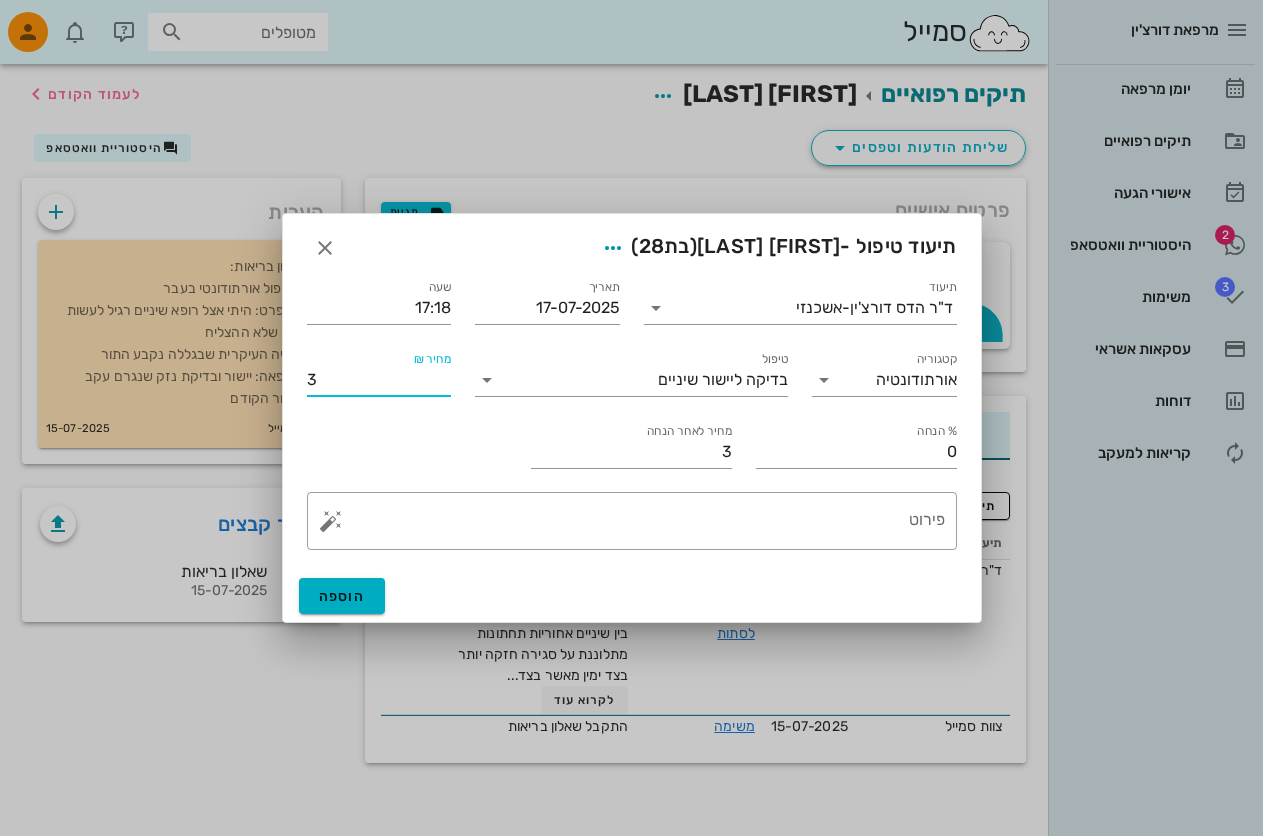 type on "30" 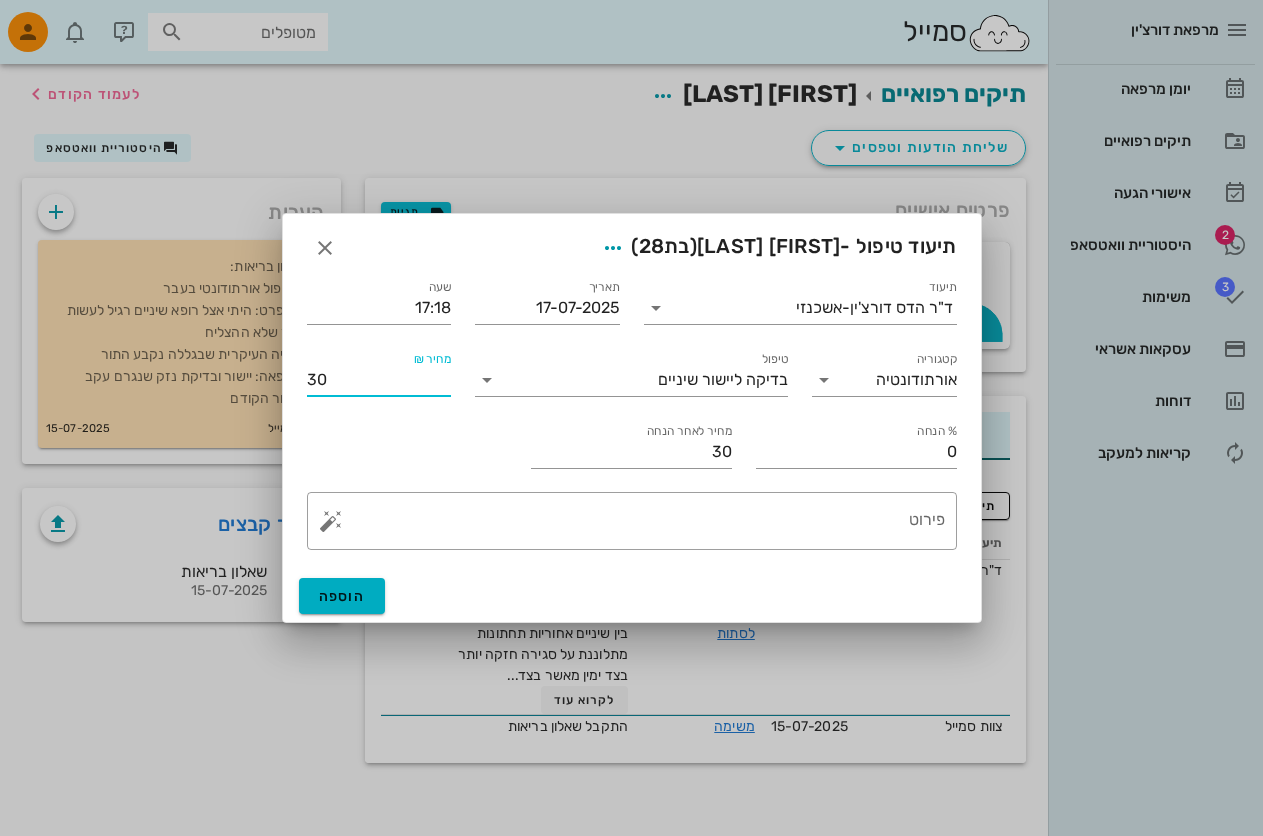 type on "300" 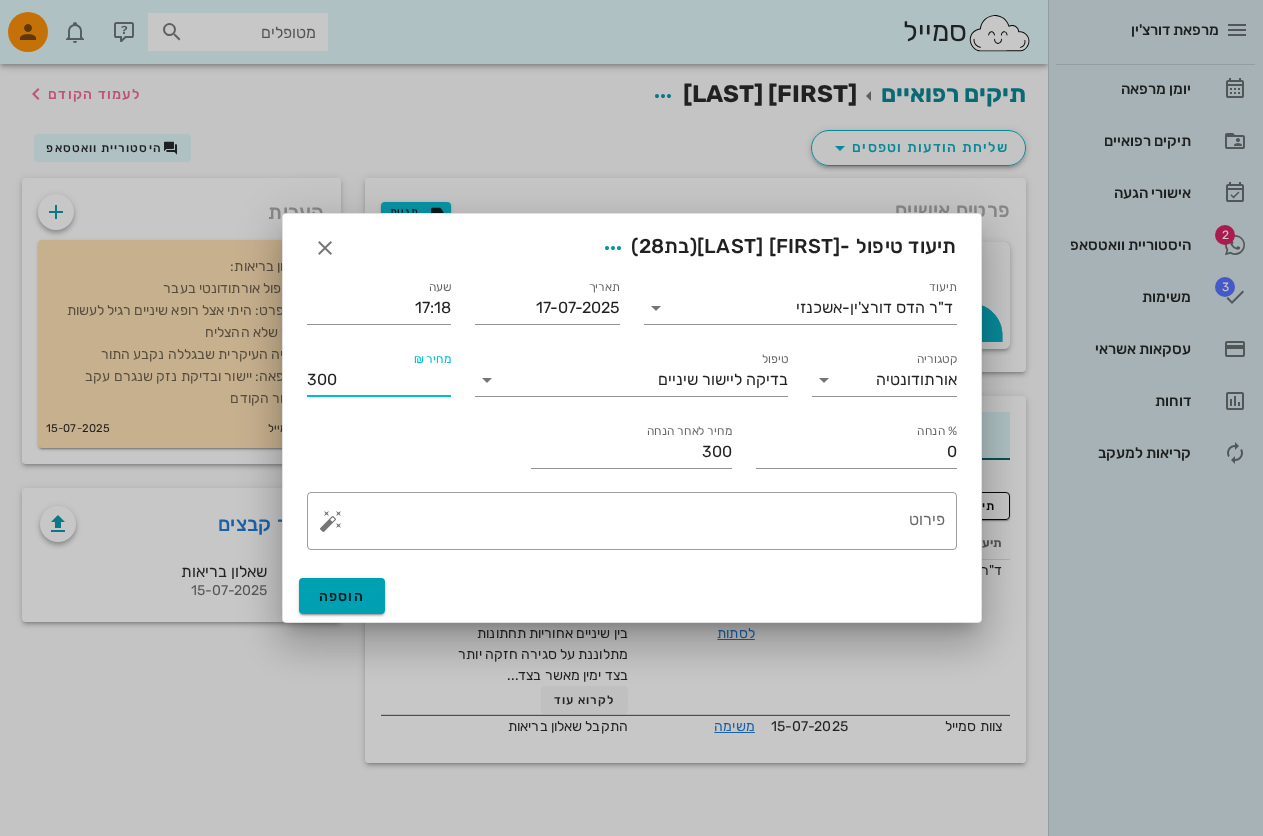 type on "300" 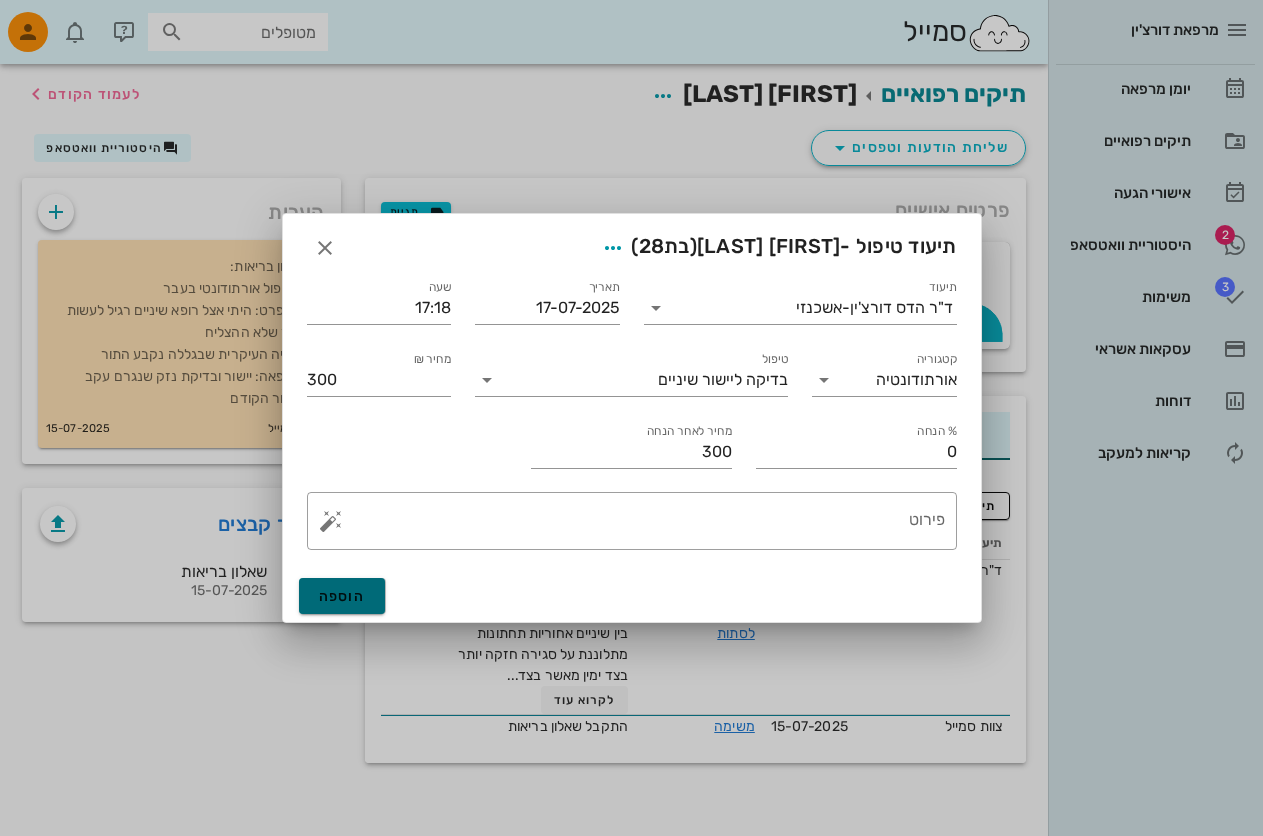 click on "הוספה" at bounding box center [342, 596] 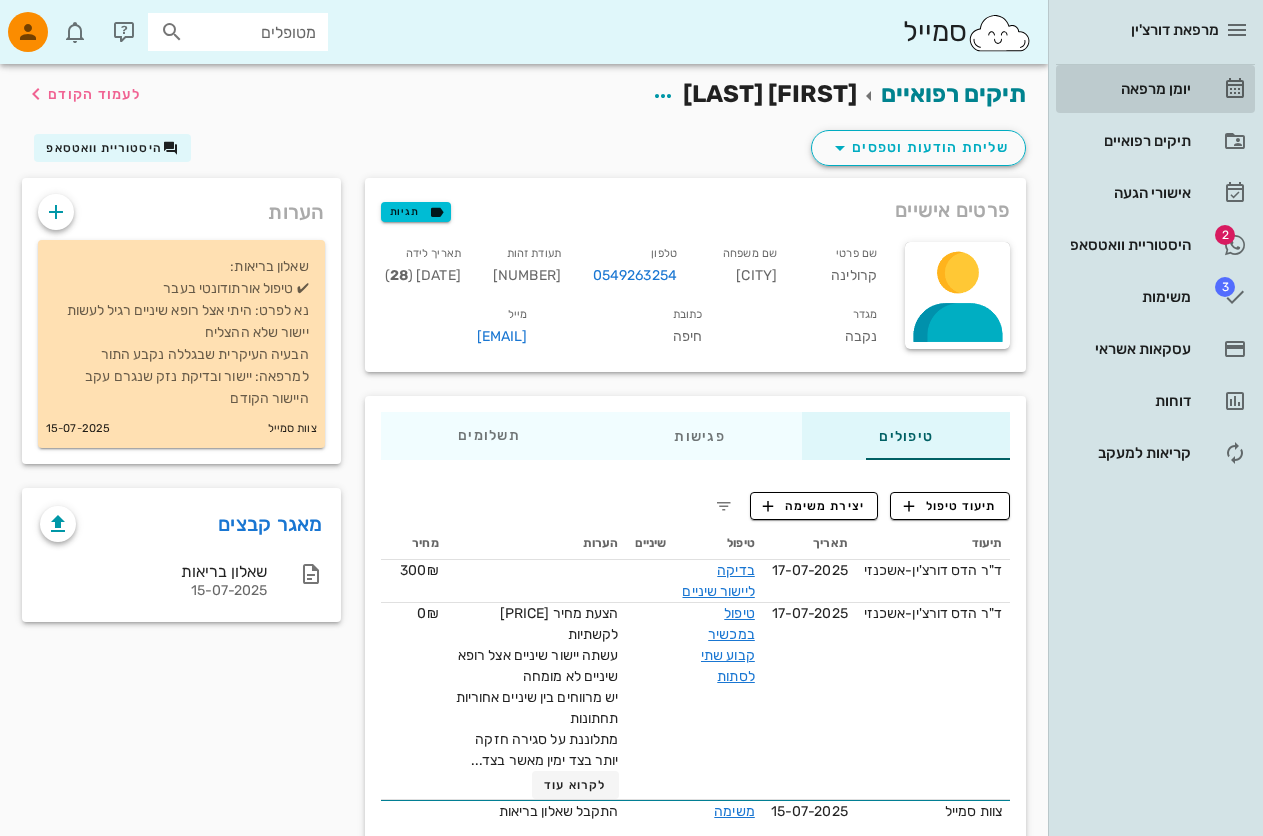 click on "יומן מרפאה" at bounding box center (1155, 89) 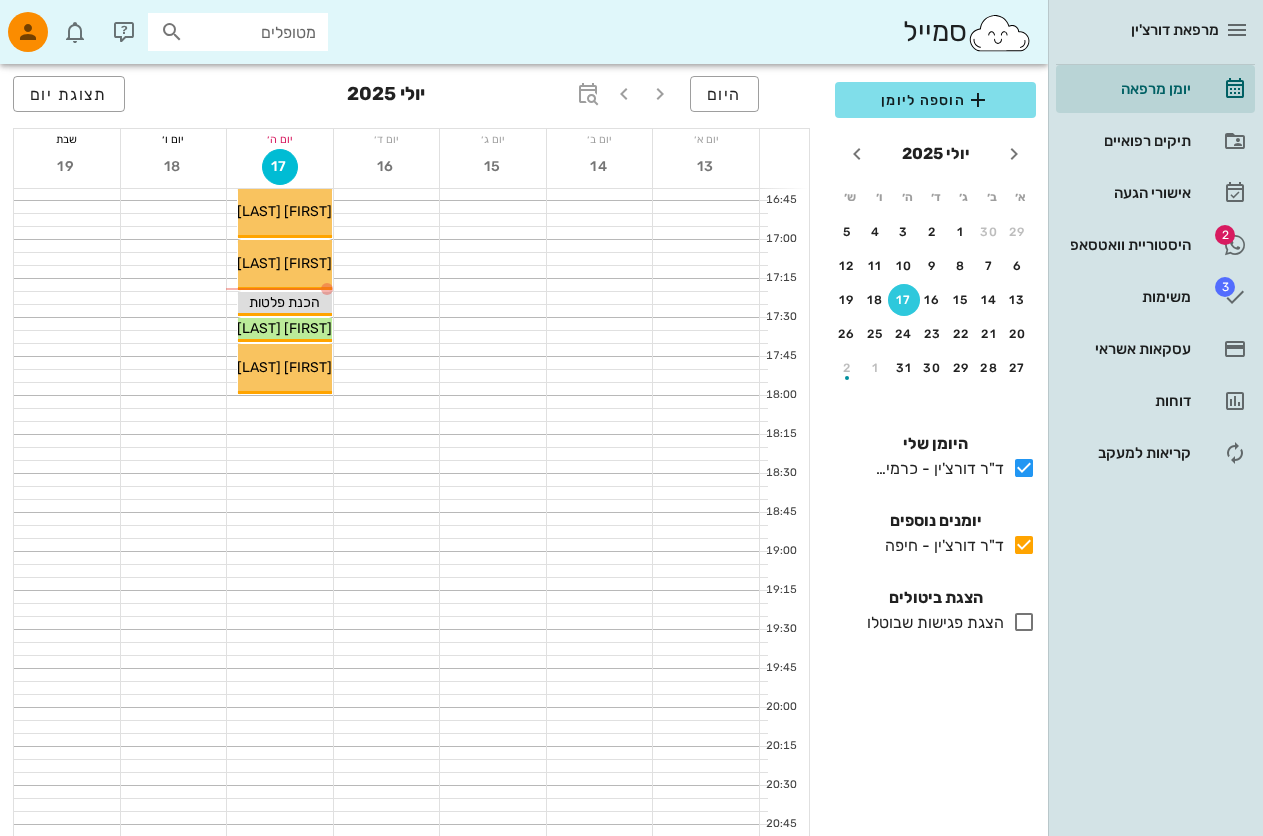 scroll, scrollTop: 1522, scrollLeft: 0, axis: vertical 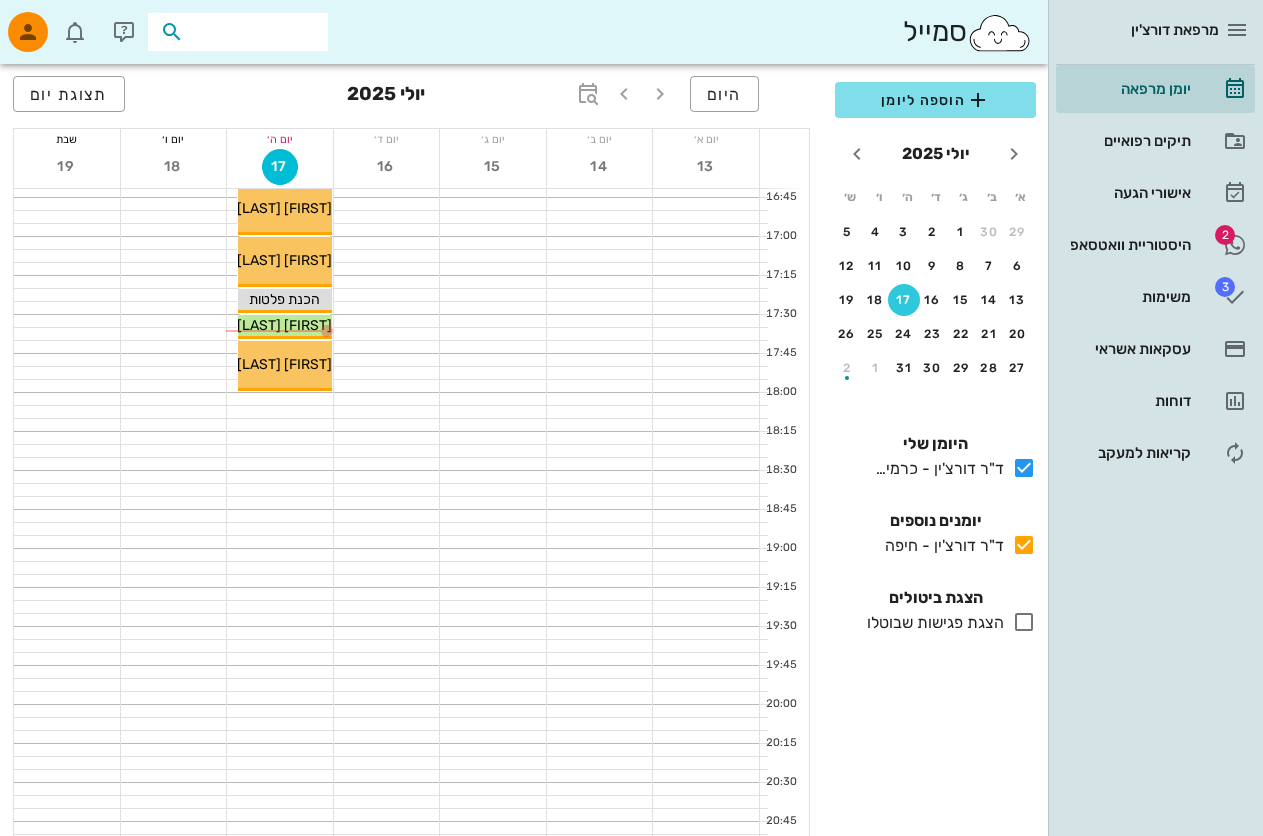 click at bounding box center [252, 32] 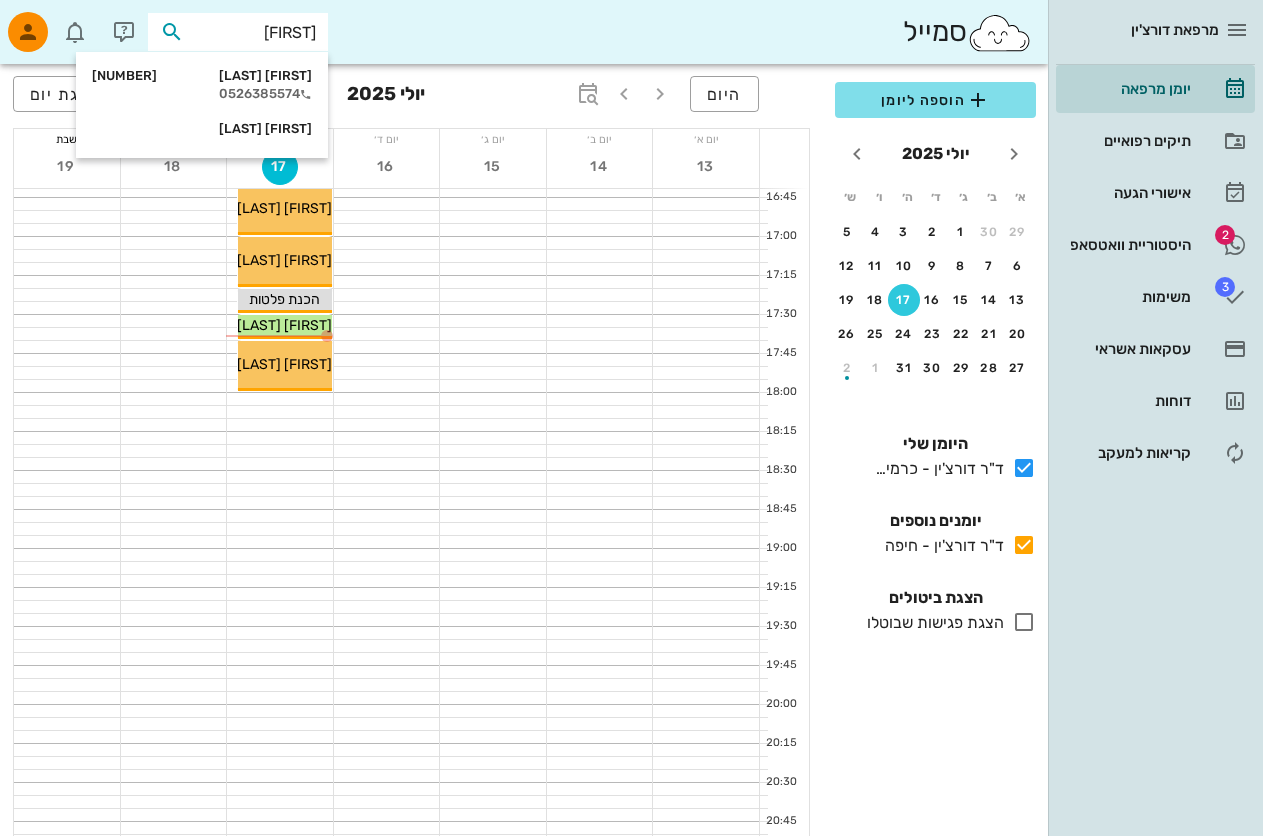 type on "ראובן" 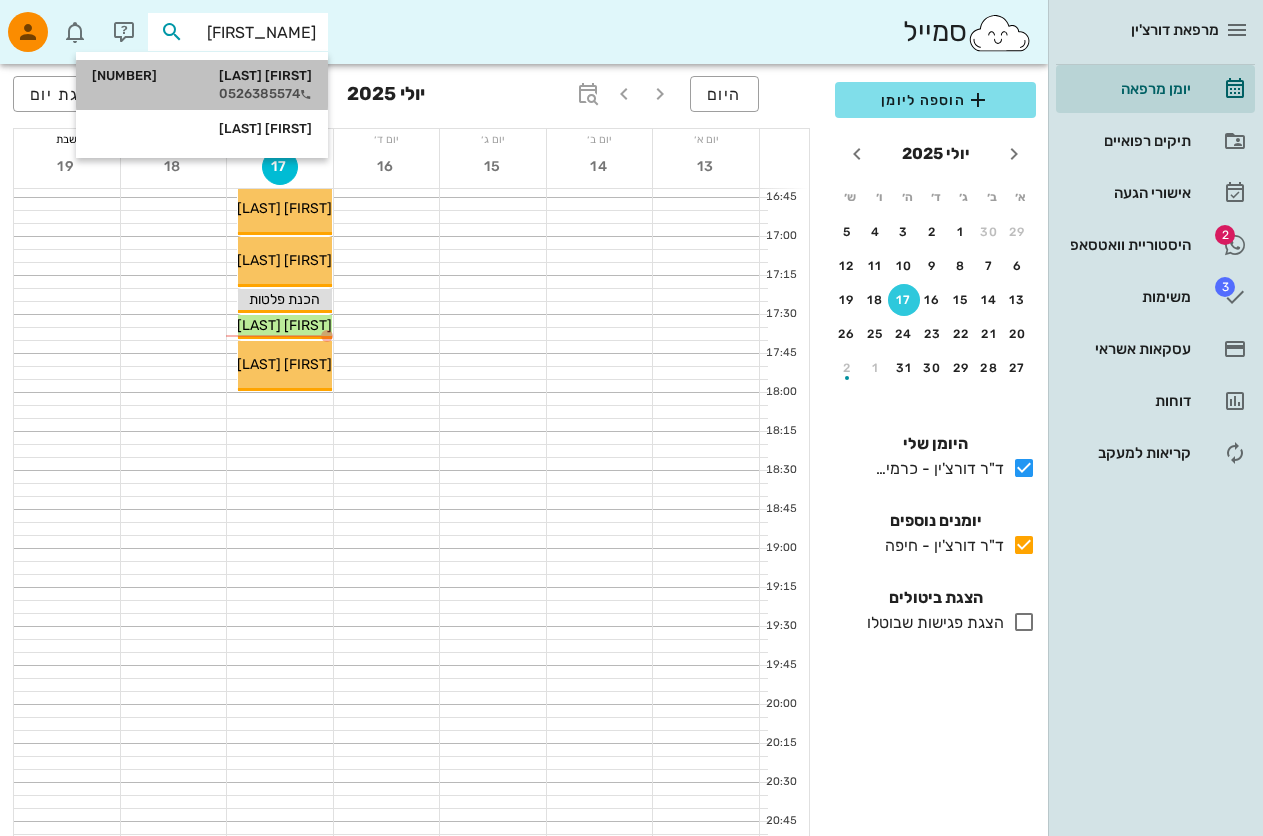 click on "0526385574" at bounding box center [202, 94] 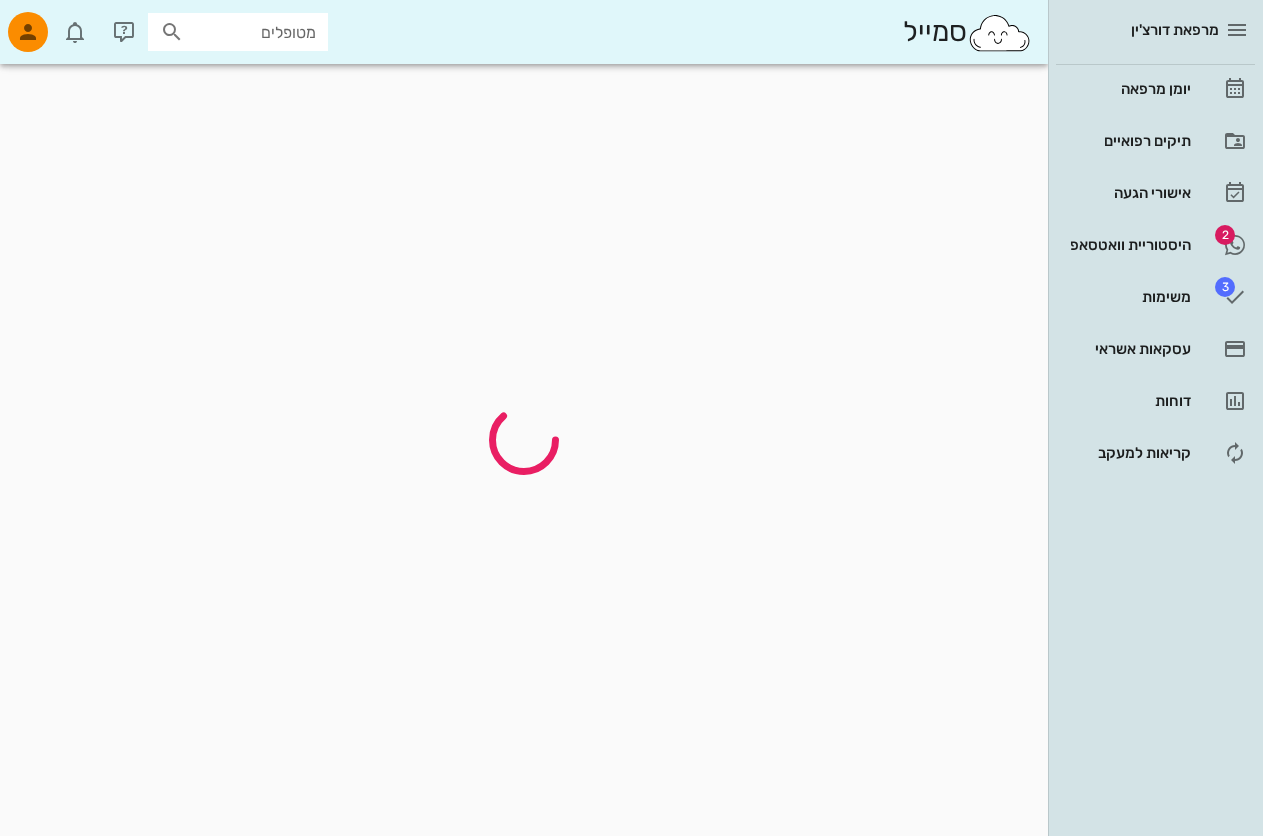 scroll, scrollTop: 0, scrollLeft: 0, axis: both 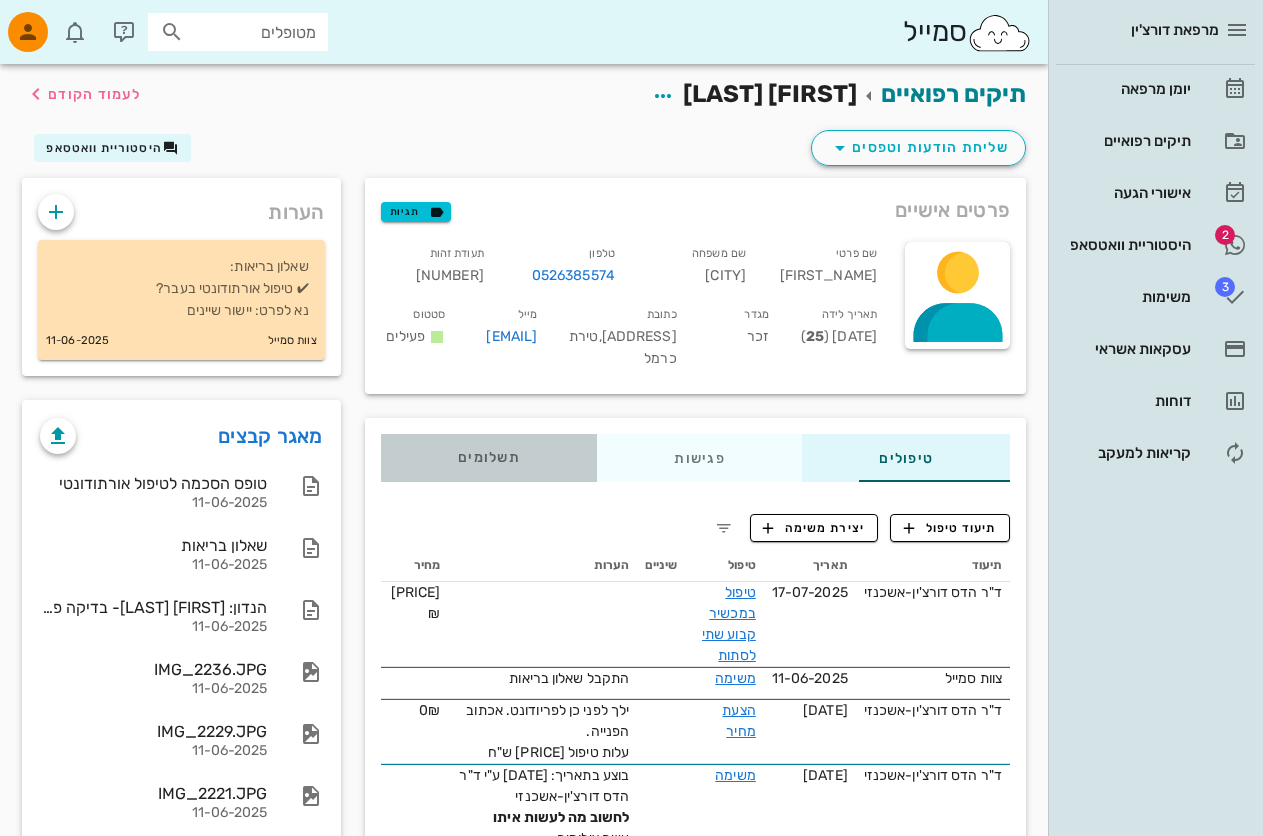 click on "תשלומים
0₪" at bounding box center (489, 458) 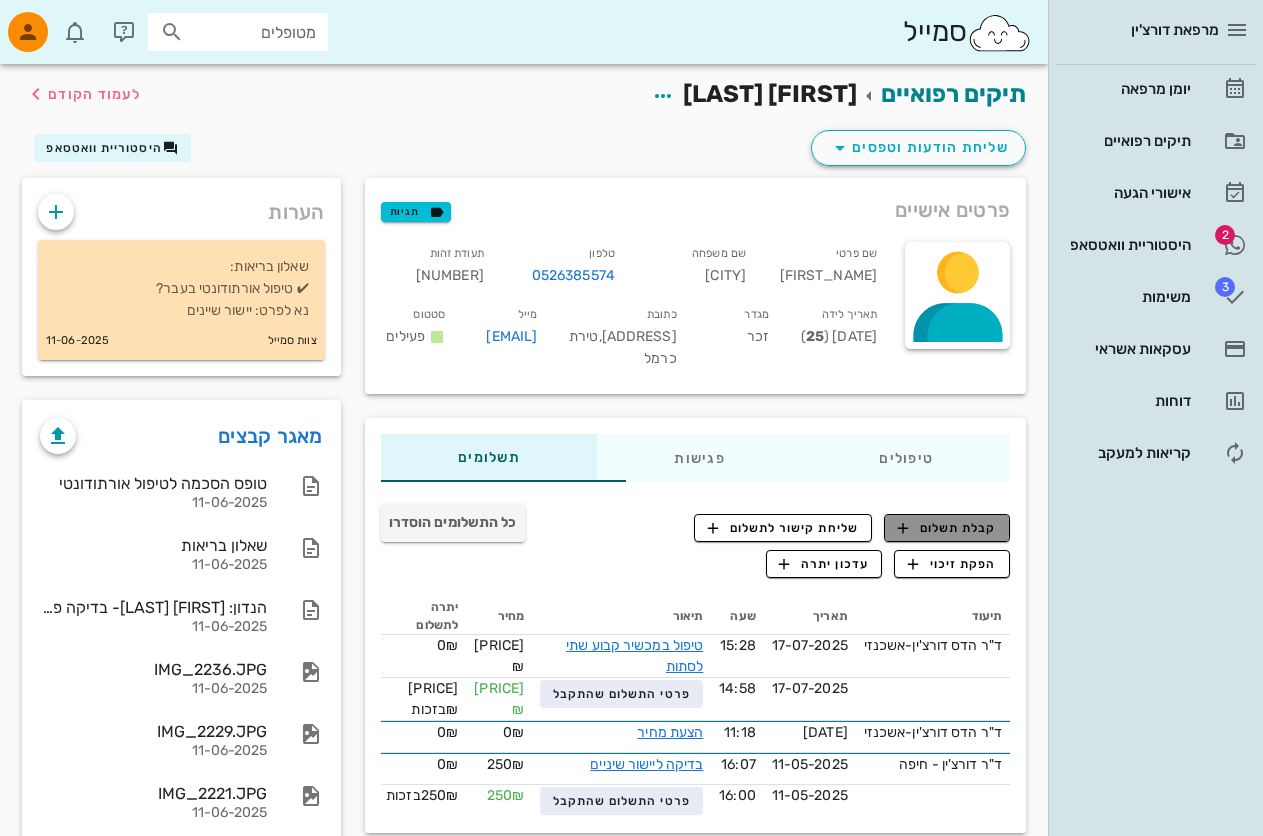 click on "קבלת תשלום" at bounding box center [947, 528] 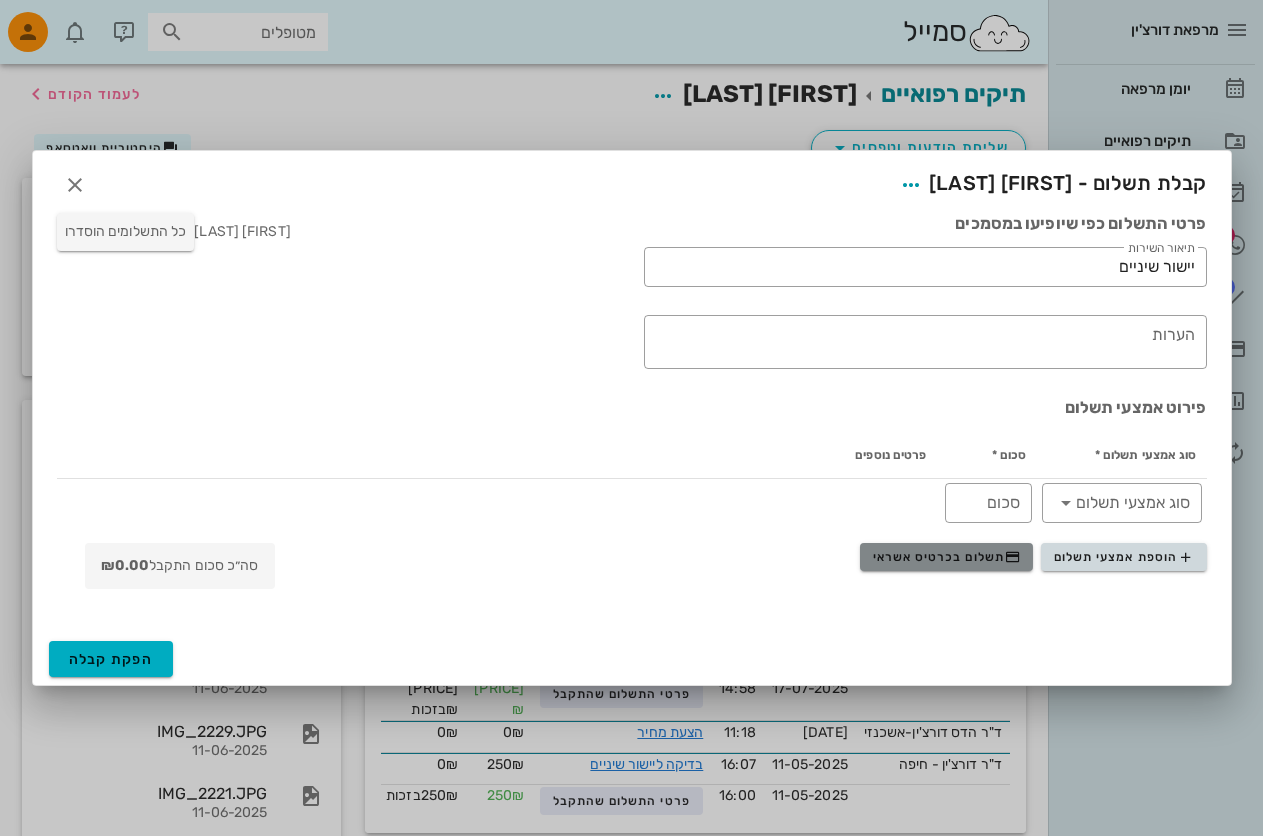 click on "תשלום בכרטיס אשראי" at bounding box center (947, 557) 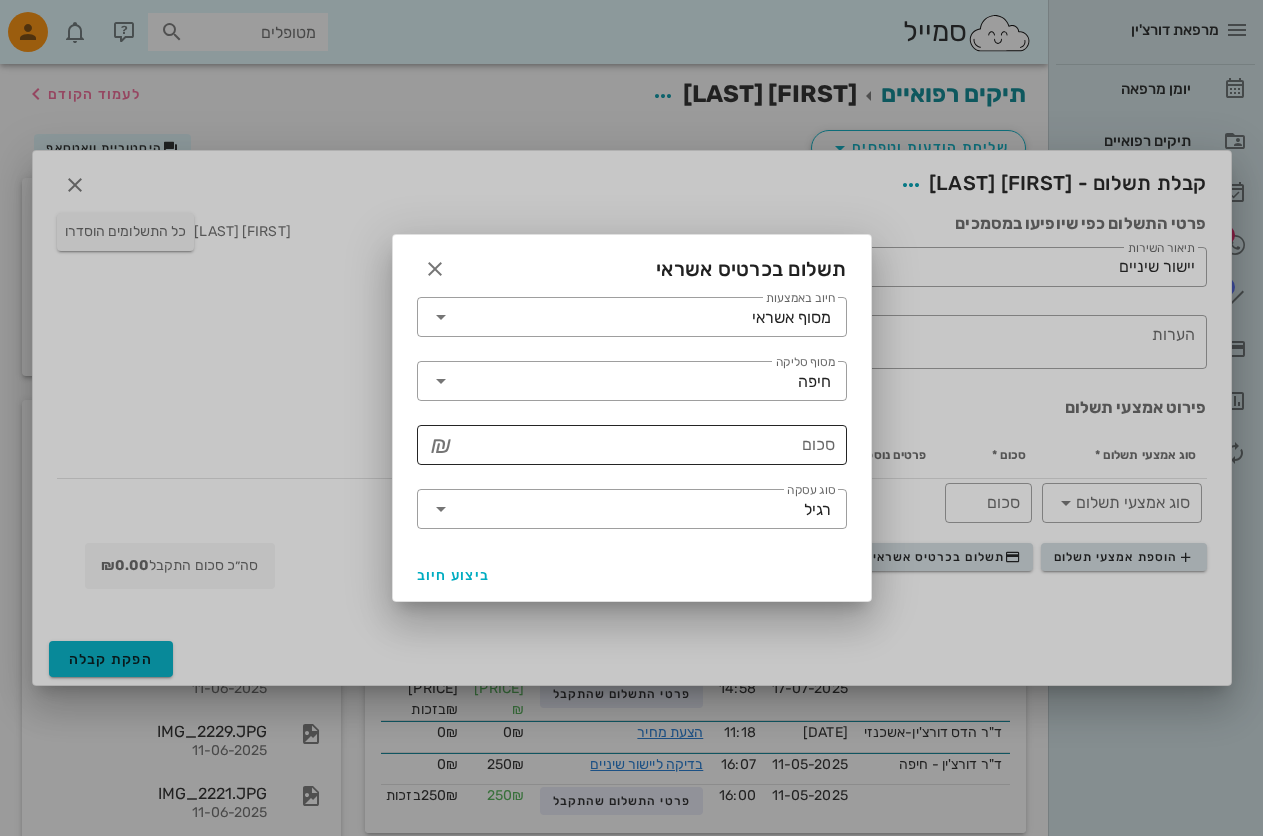 click on "סכום" at bounding box center (646, 445) 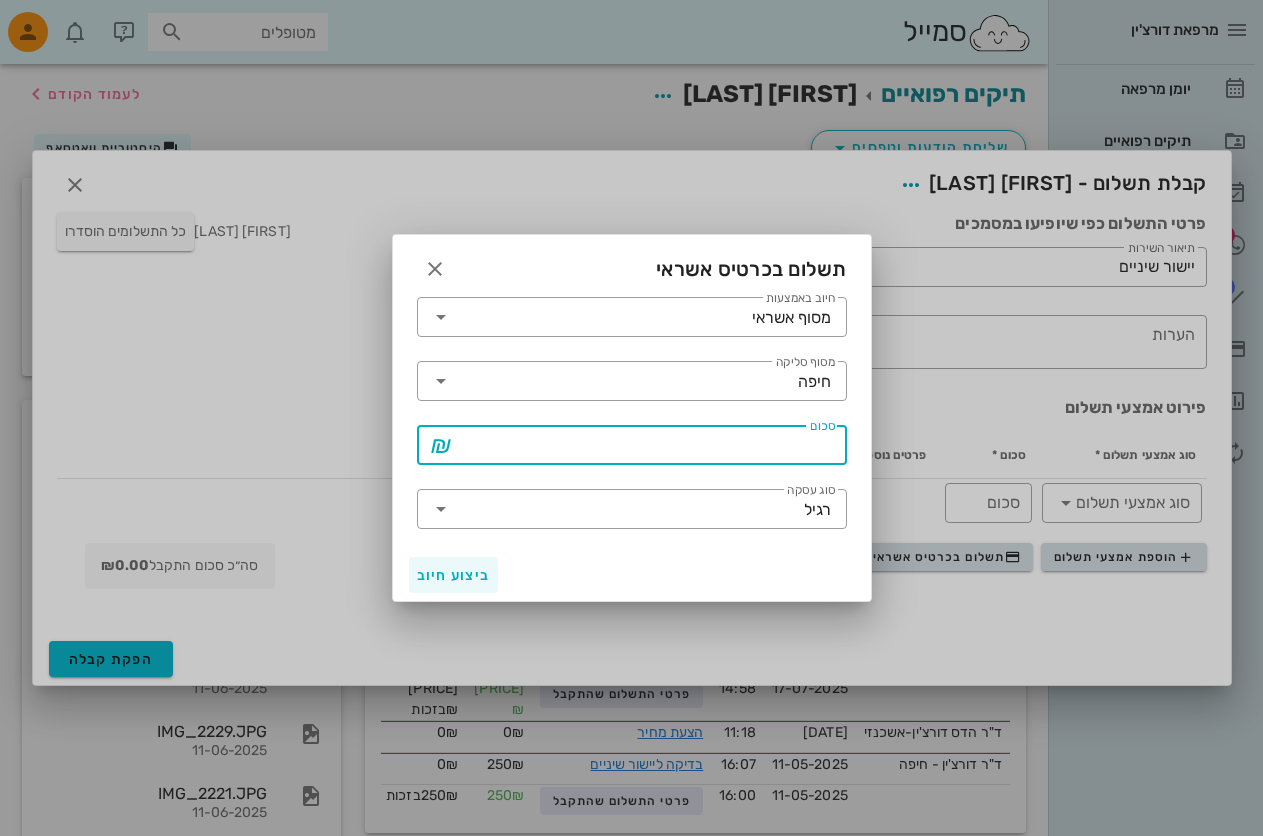 type on "100" 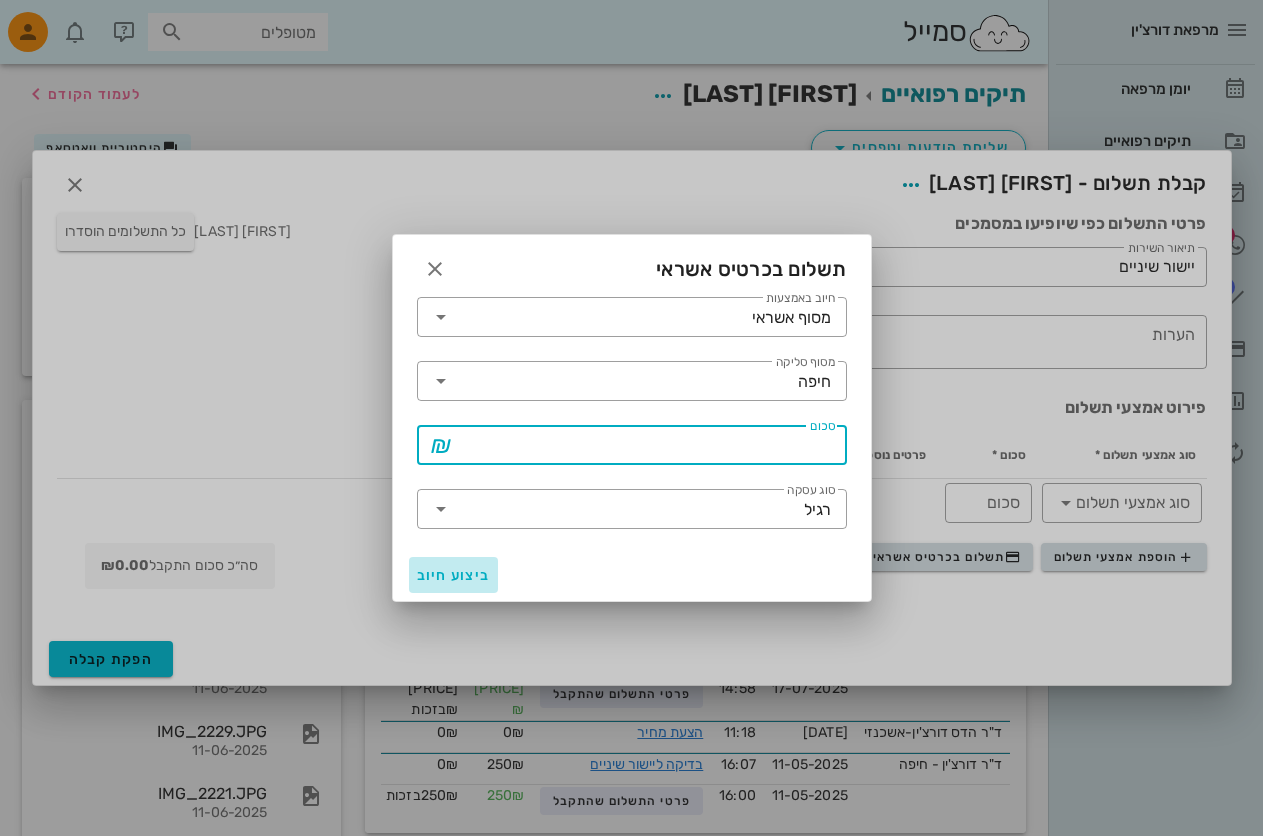 click on "ביצוע חיוב" at bounding box center (454, 575) 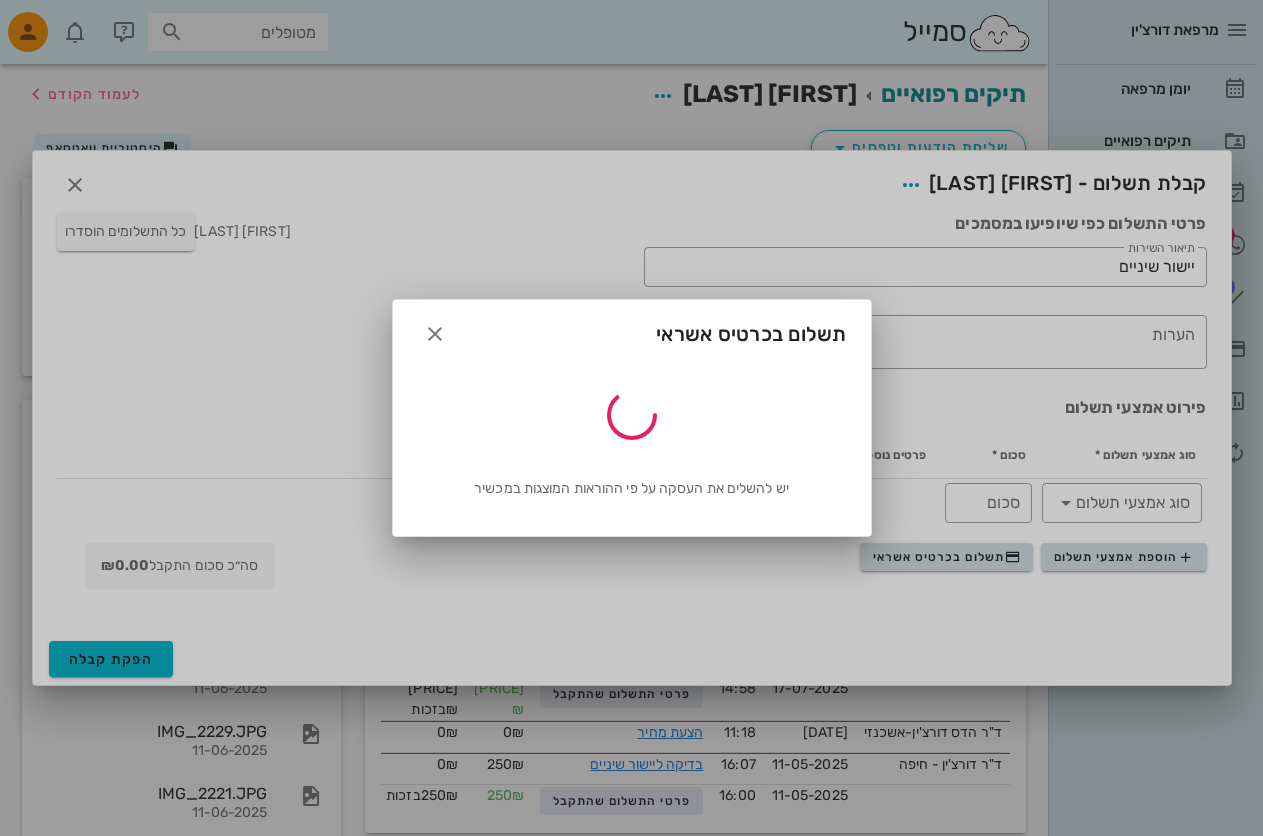 type on "100" 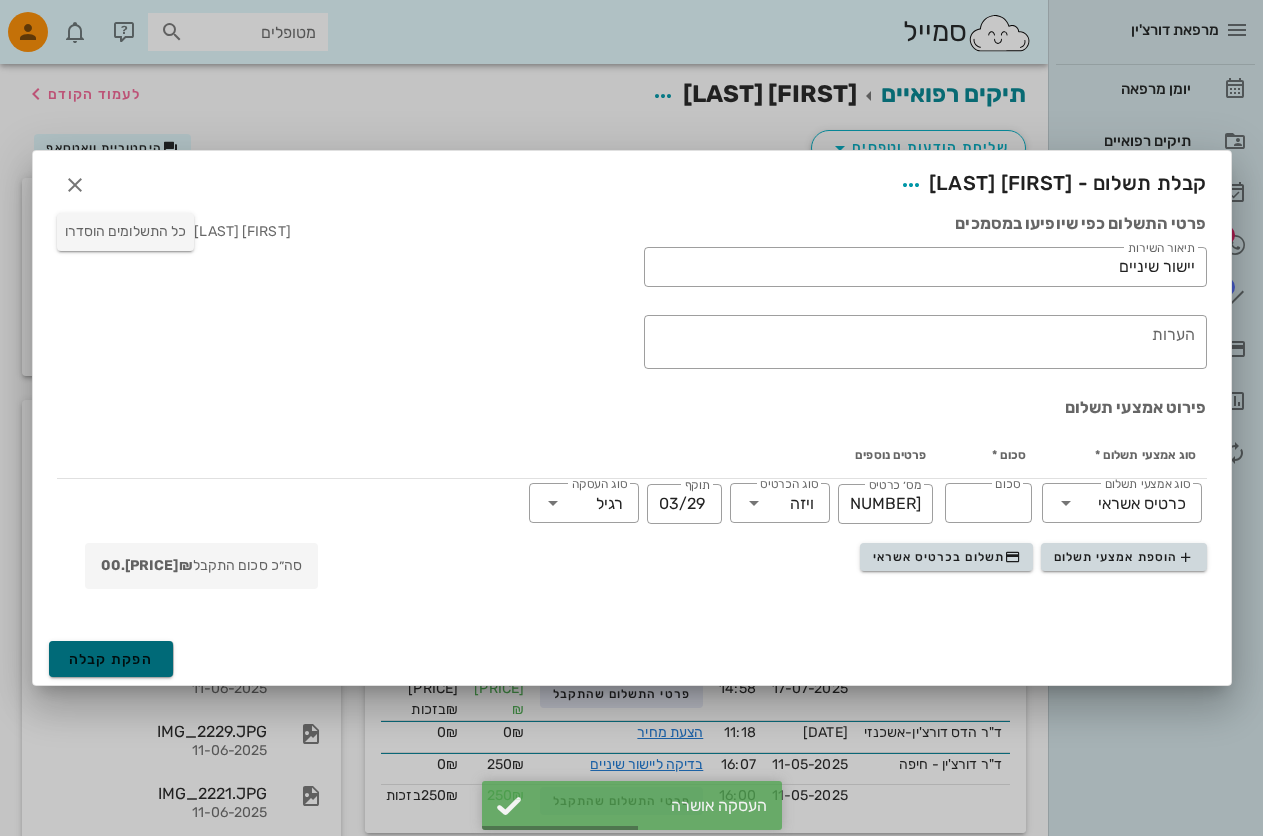 drag, startPoint x: 110, startPoint y: 654, endPoint x: 135, endPoint y: 634, distance: 32.01562 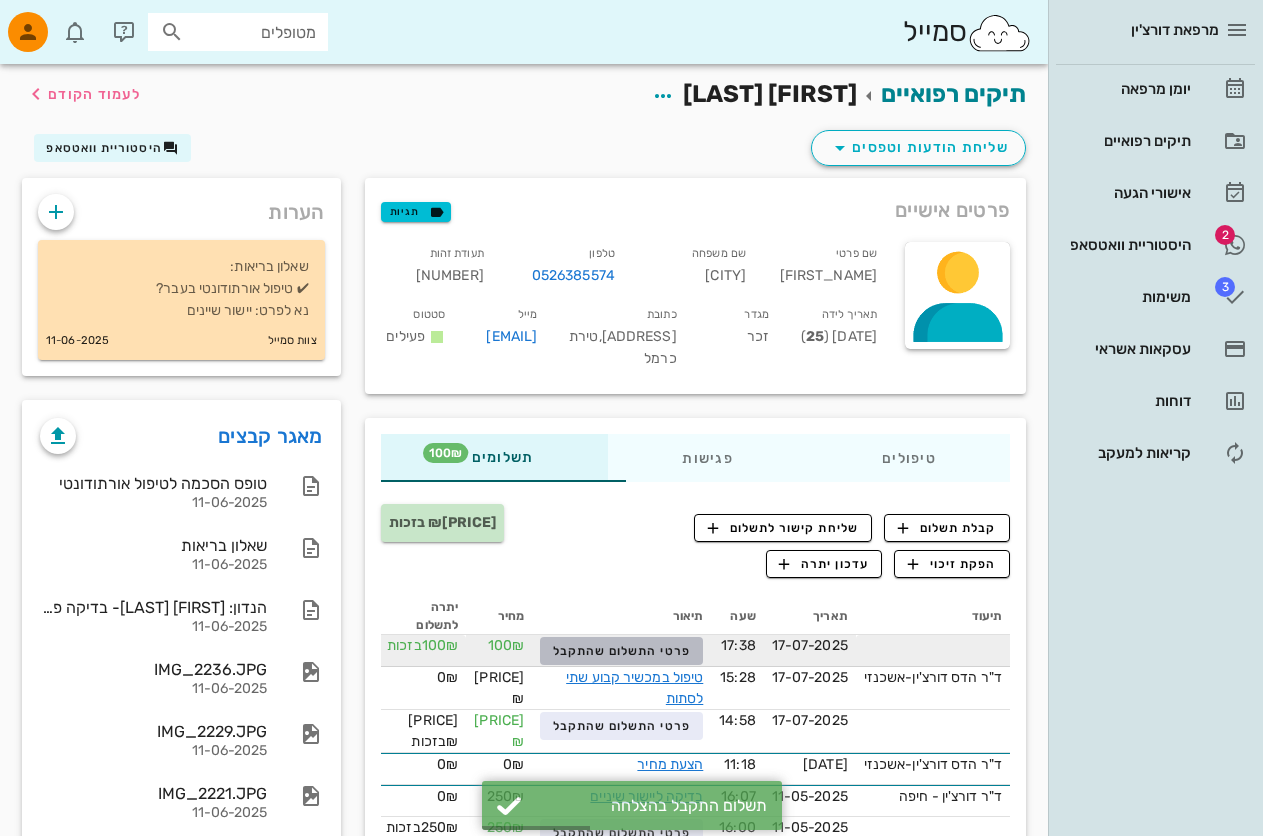 click on "פרטי התשלום שהתקבל" at bounding box center (622, 651) 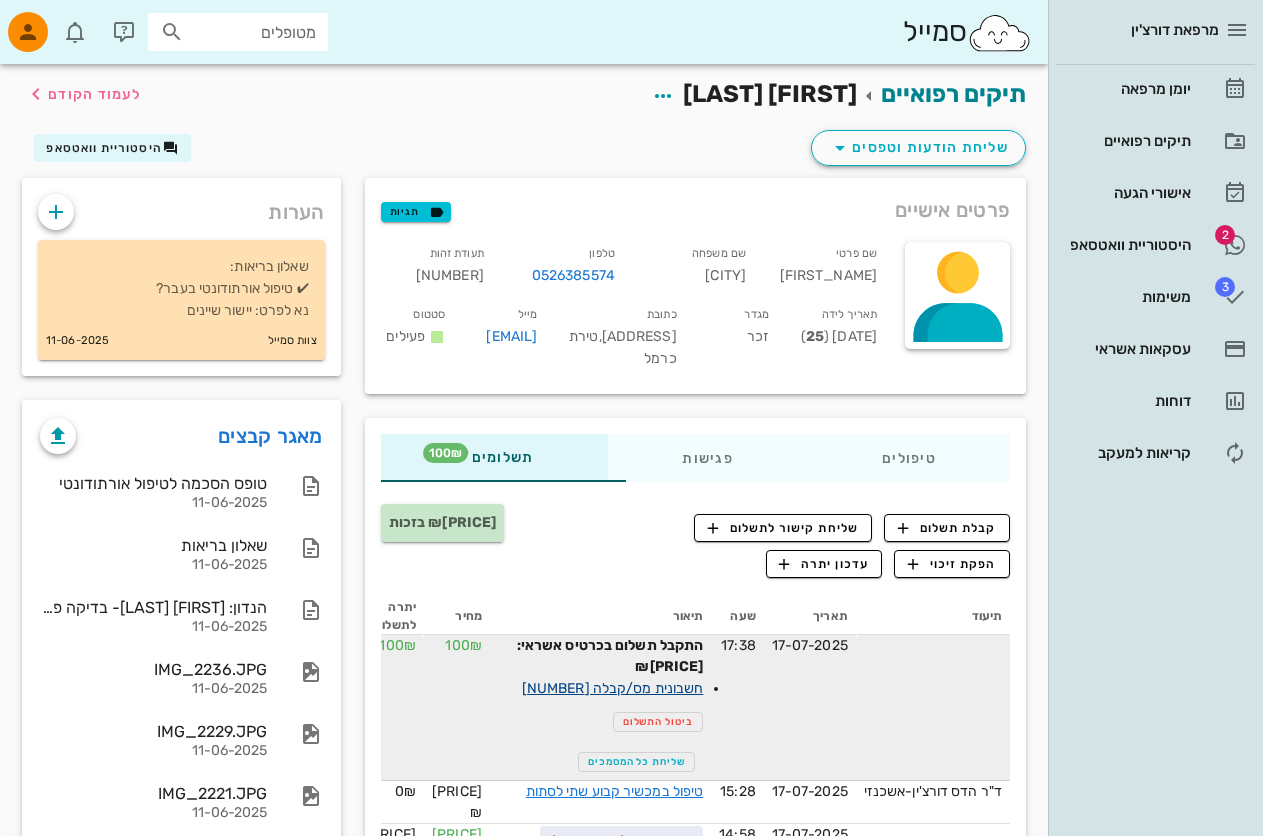 click on "חשבונית מס/קבלה
2635" at bounding box center [612, 688] 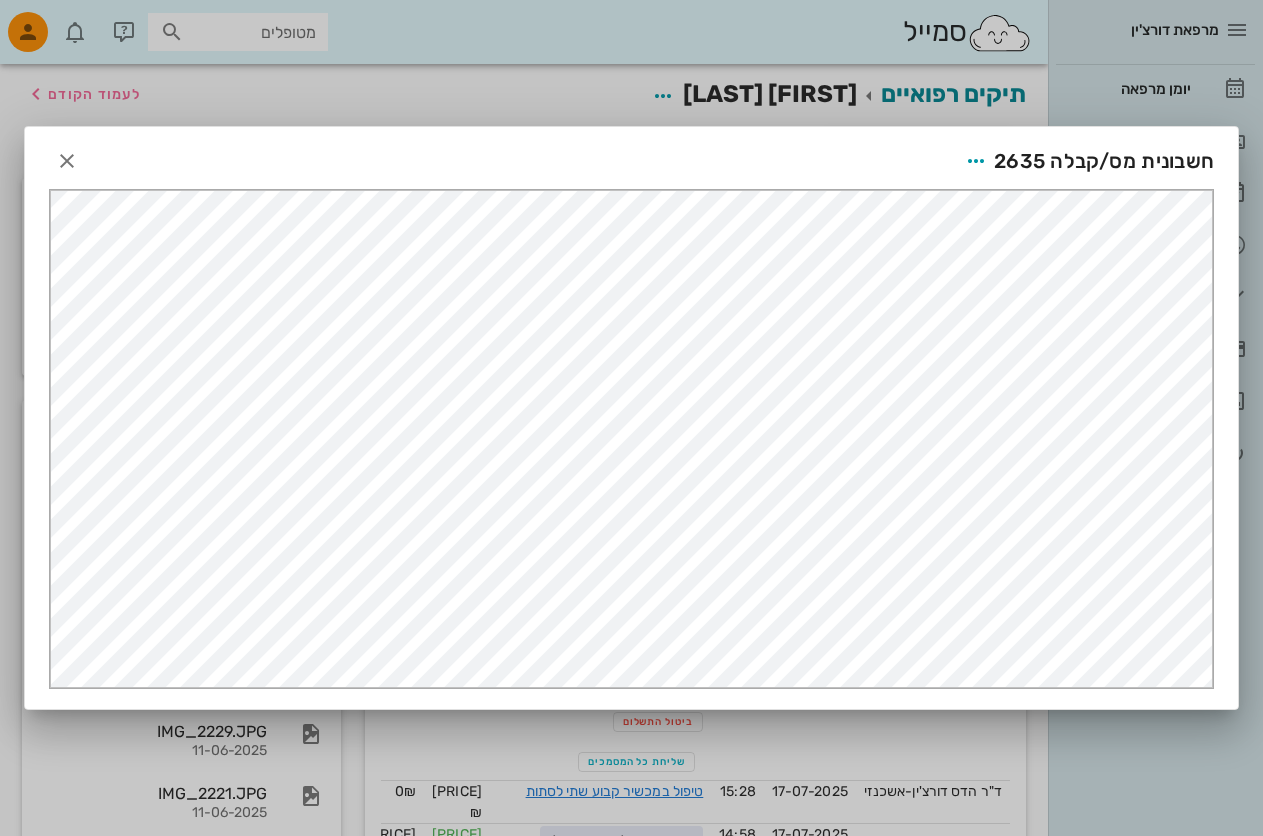 scroll, scrollTop: 0, scrollLeft: 0, axis: both 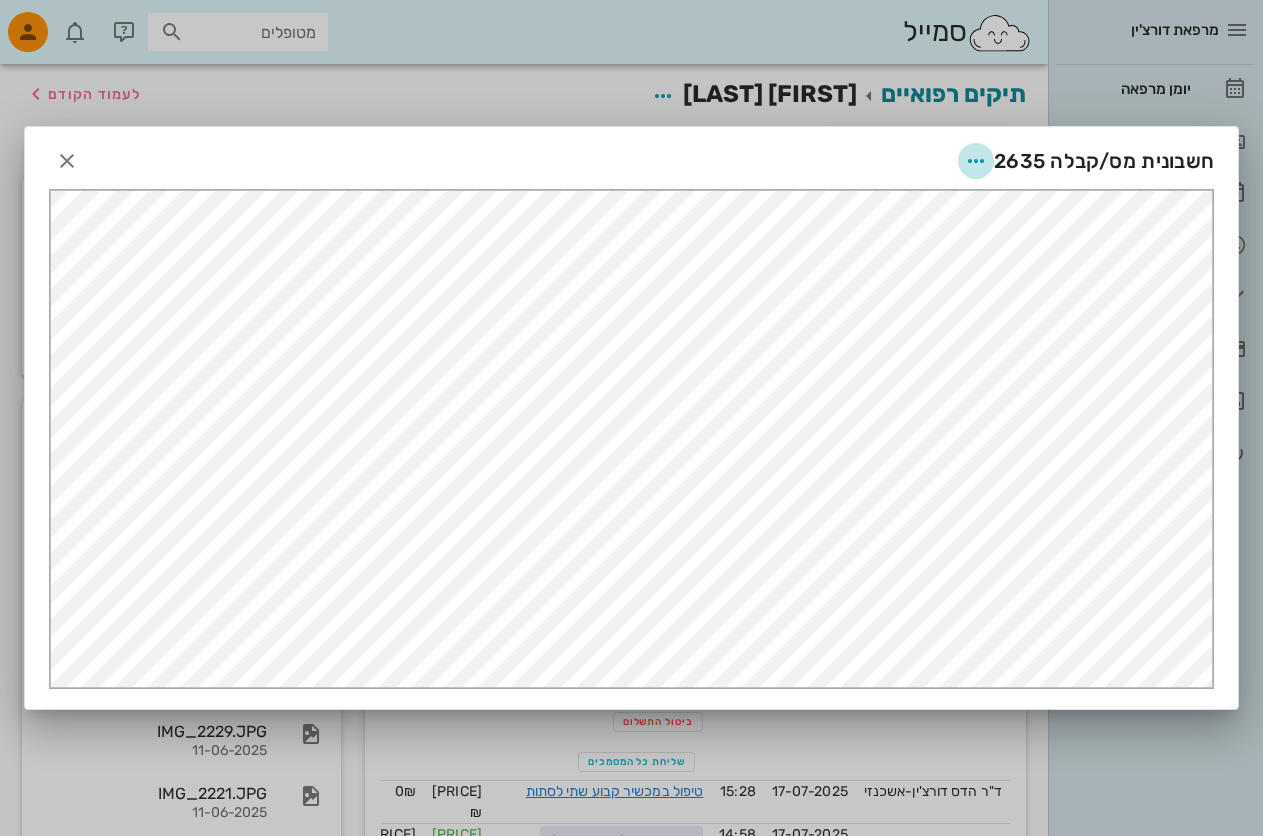 click at bounding box center [976, 161] 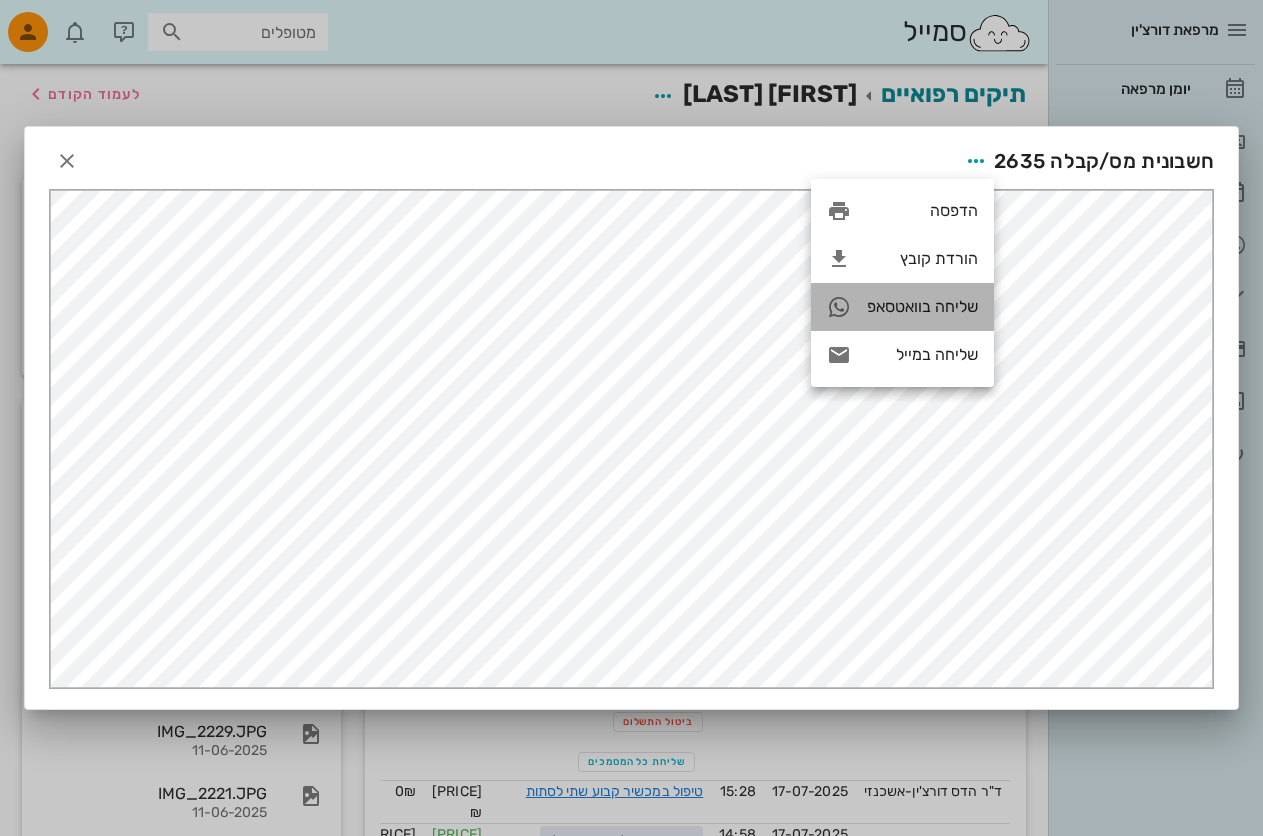 click on "שליחה בוואטסאפ" at bounding box center [922, 306] 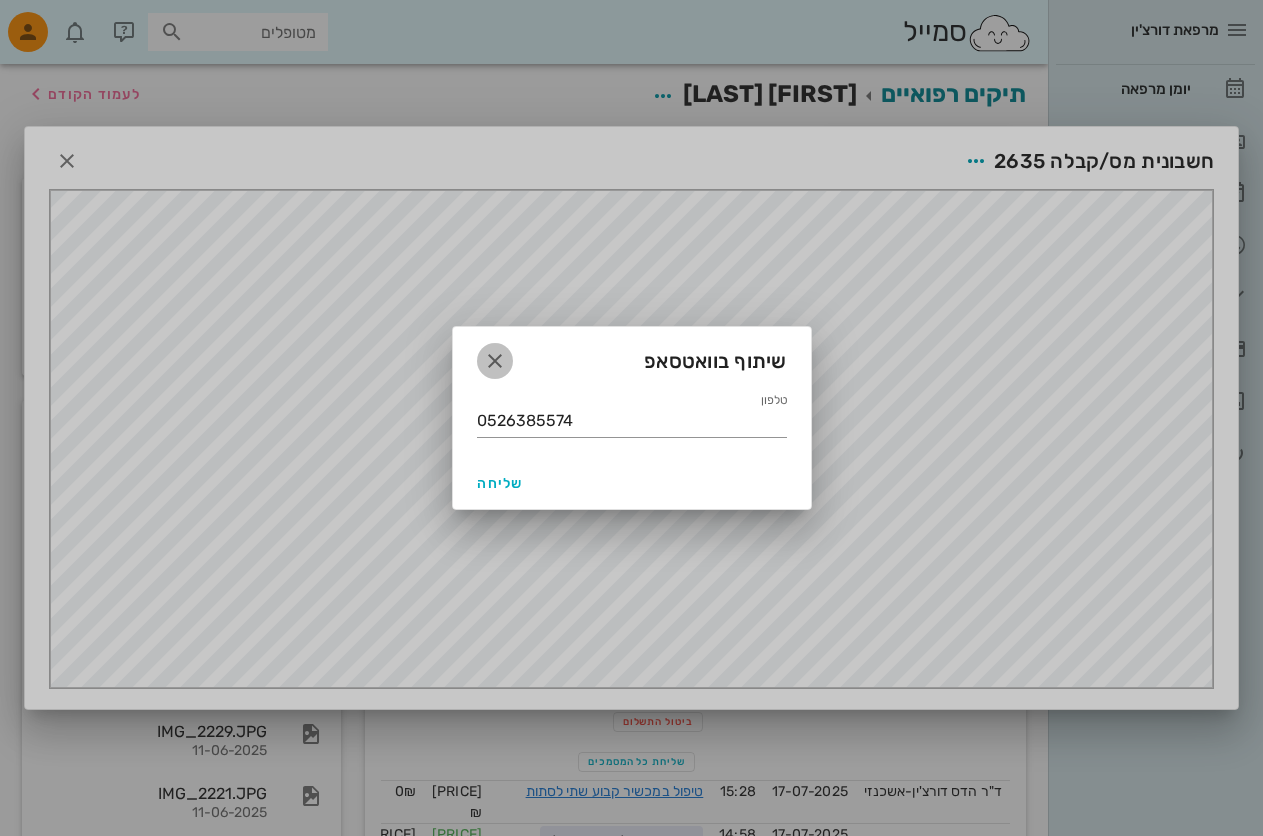 click at bounding box center [495, 361] 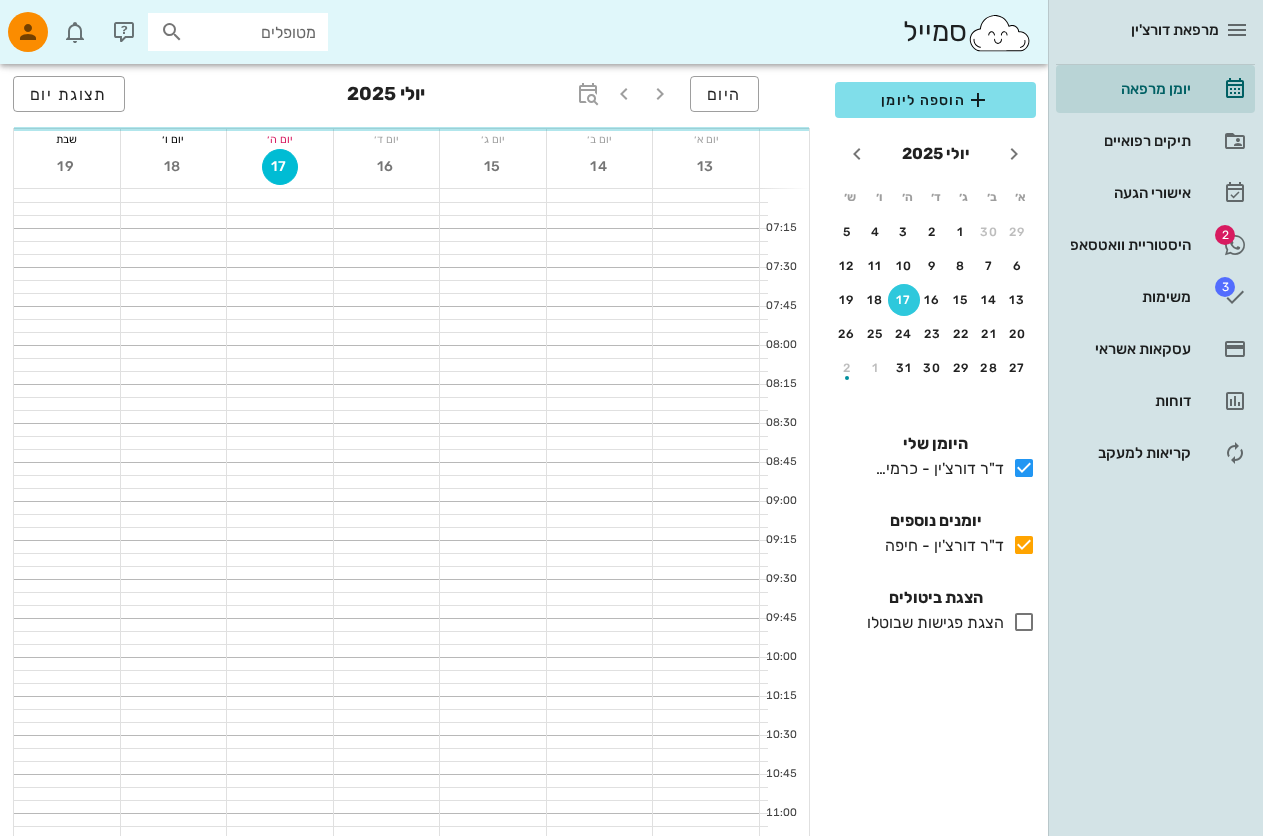 scroll, scrollTop: 1513, scrollLeft: 0, axis: vertical 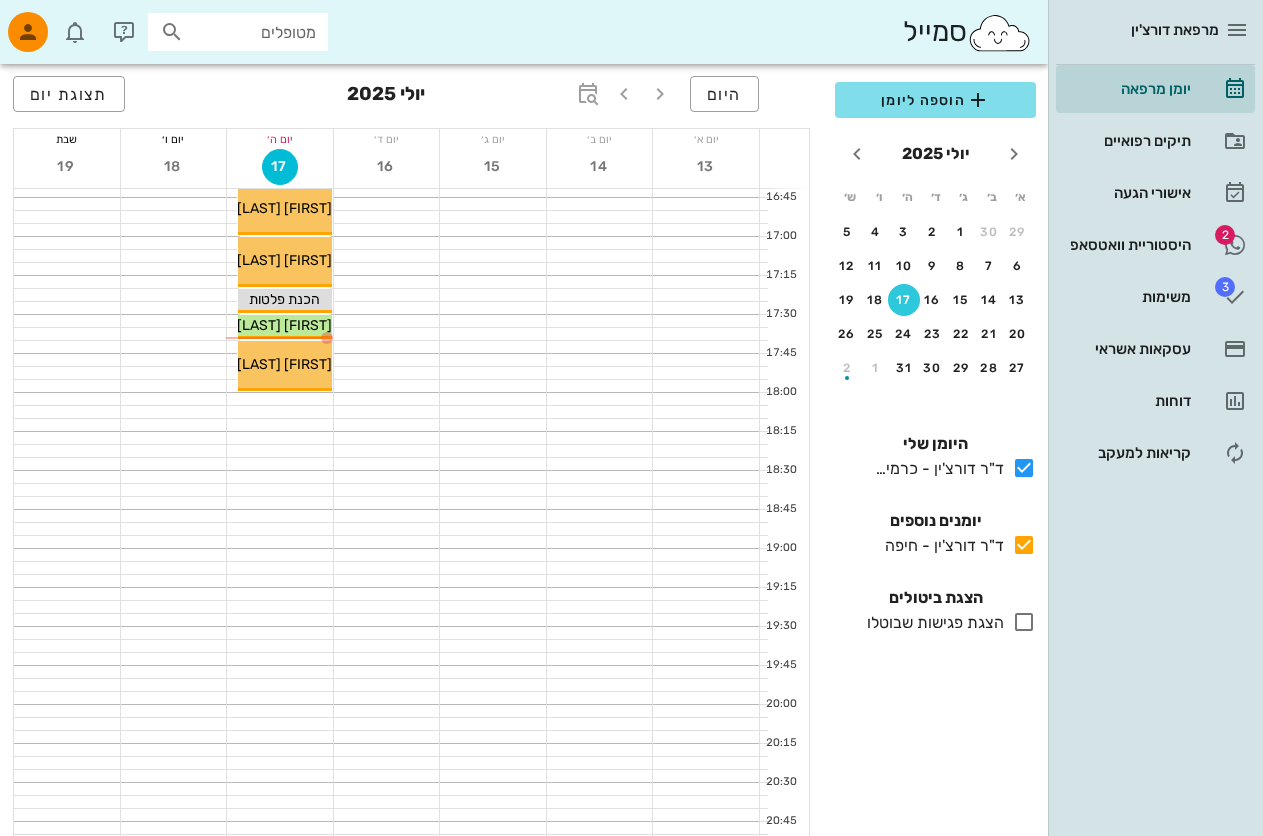 click on "מרפאת דורצ'ין יומן מרפאה תיקים רפואיים אישורי הגעה 2 היסטוריית וואטסאפ 3 משימות עסקאות אשראי דוחות קריאות למעקב
סמייל
מטופלים
הוספה ליומן
יולי 2025 א׳ ב׳ ג׳ ד׳ ה׳ ו׳ ש׳ 29 30 1 2 3 4 5 6 7 8 9 10 11 12 13 14 15 16 17 18 19 20 21 22 23 24 25 26 27 28 29 30 31 1 2 היומן שלי
ד"ר דורצ'ין - כרמיאל
בלבד
יומנים נוספים
ד"ר דורצ'ין - חיפה
בלבד
הצגת ביטולים
הצגת פגישות שבוטלו
היום יולי 2025 תצוגת יום יום א׳ 13
יום ב׳ 14
יום ג׳ 15
יום ד׳ 16
יום ה׳ 17
יום ו׳ 18
שבת 19
07:05 07:10 07:15 07:20 07:25 07:30 07:35 07:40 07:45 07:50 07:55 08:00 08:05 08:10 08:15 08:20 08:25 08:30 08:35 08:40 08:45 08:50" at bounding box center (631, -327) 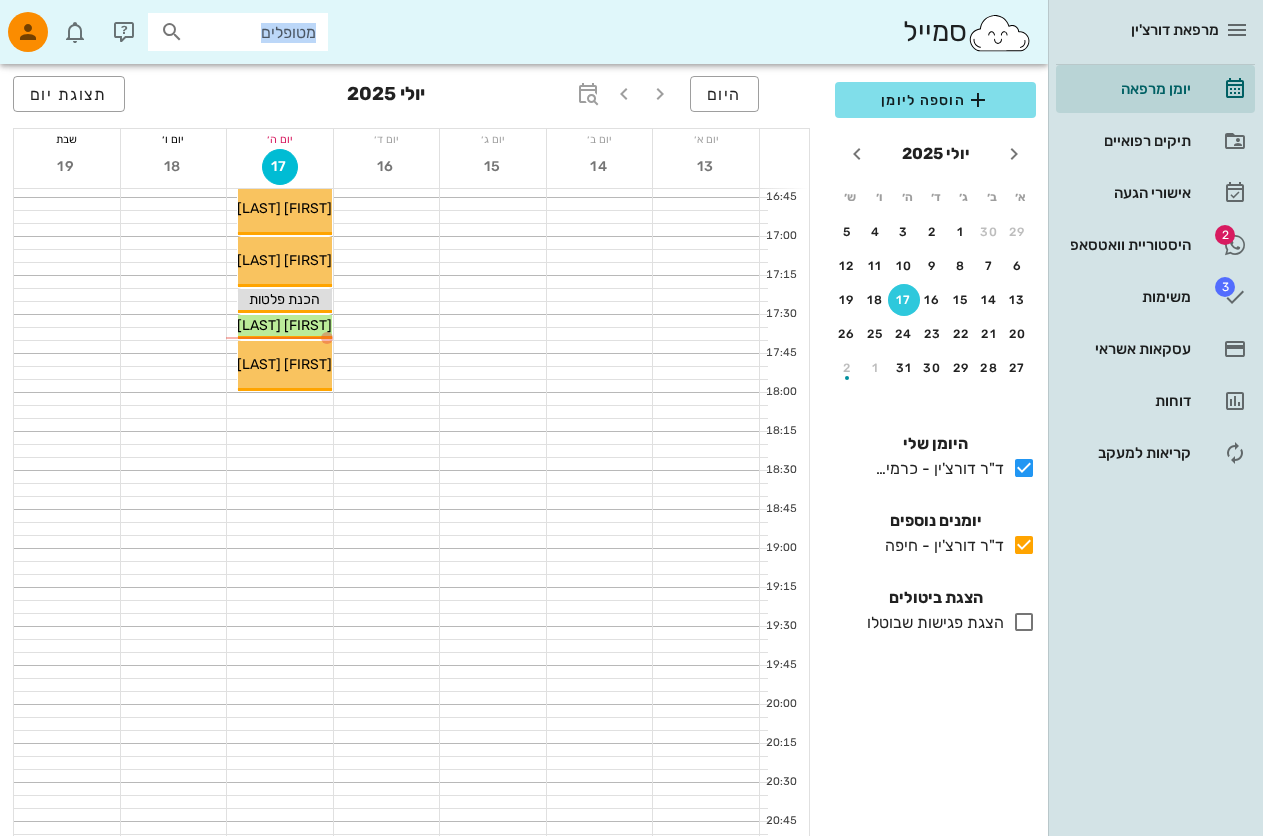 scroll, scrollTop: 1369, scrollLeft: 0, axis: vertical 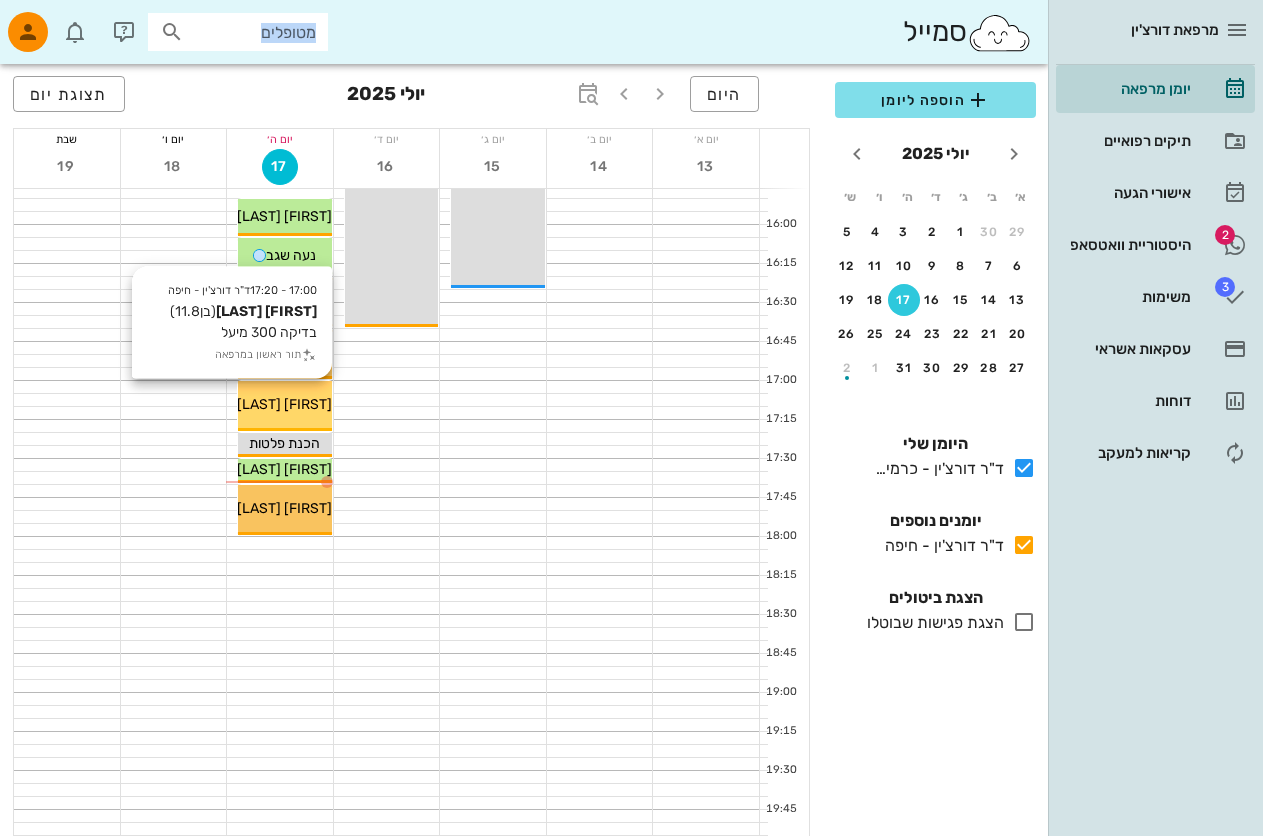 drag, startPoint x: 305, startPoint y: 401, endPoint x: 295, endPoint y: 364, distance: 38.327538 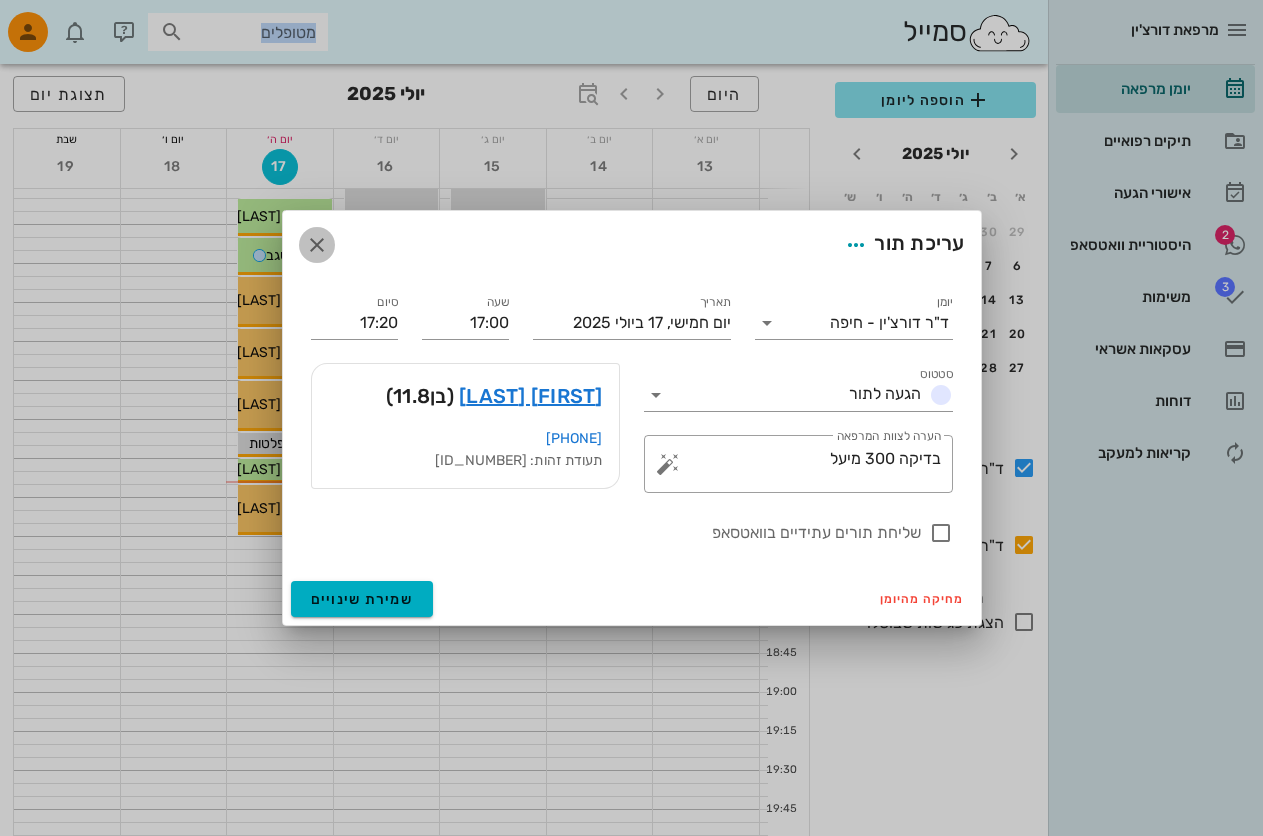 click at bounding box center (317, 245) 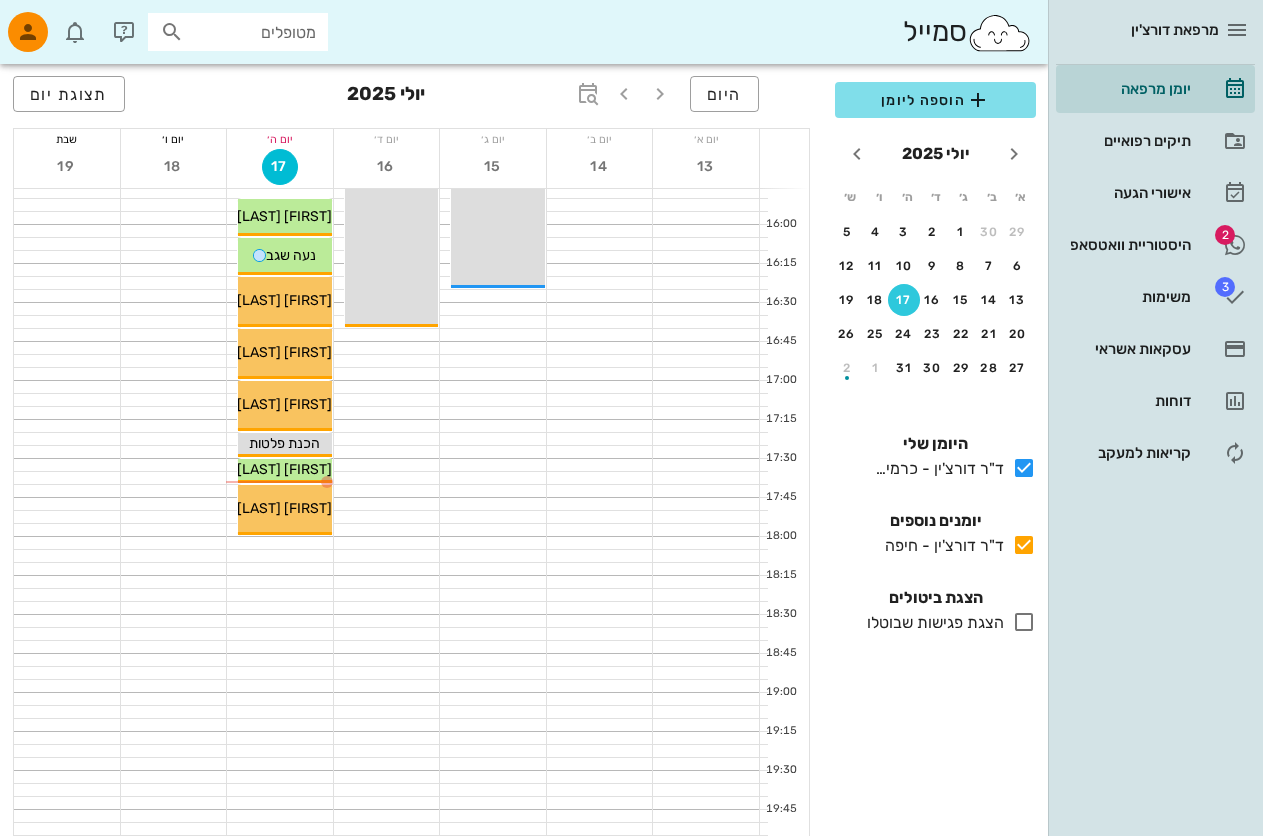 click on "מטופלים" at bounding box center (252, 32) 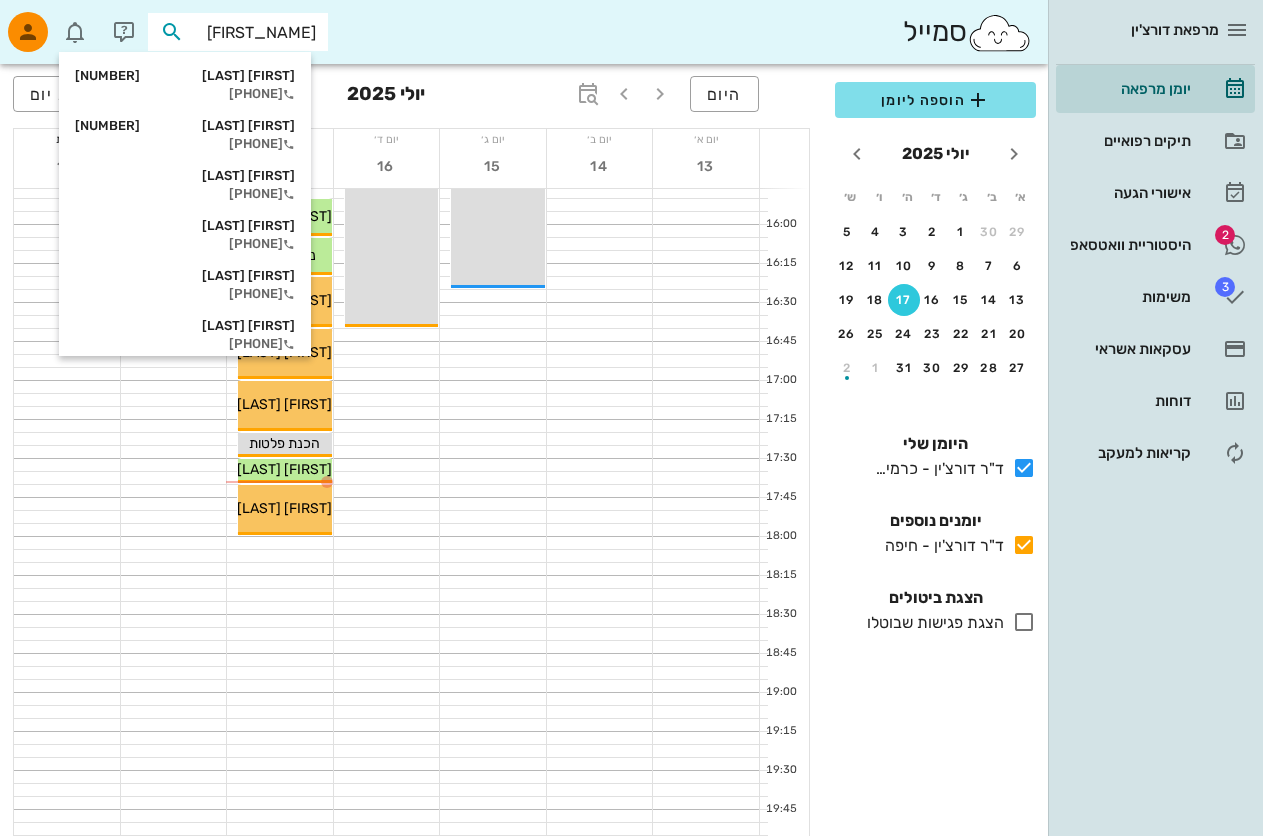 type on "עידו" 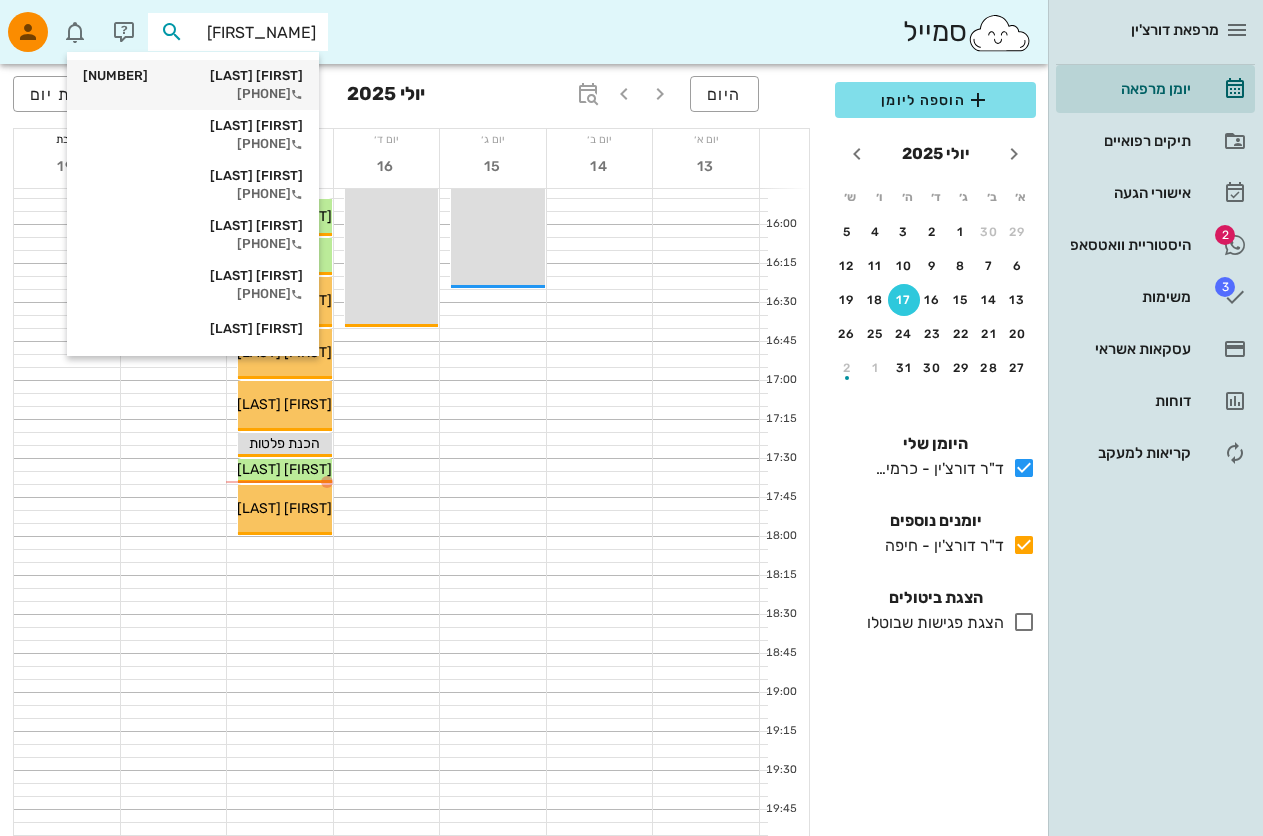 click on "עידו מור  338592017
0525782894" at bounding box center [193, 85] 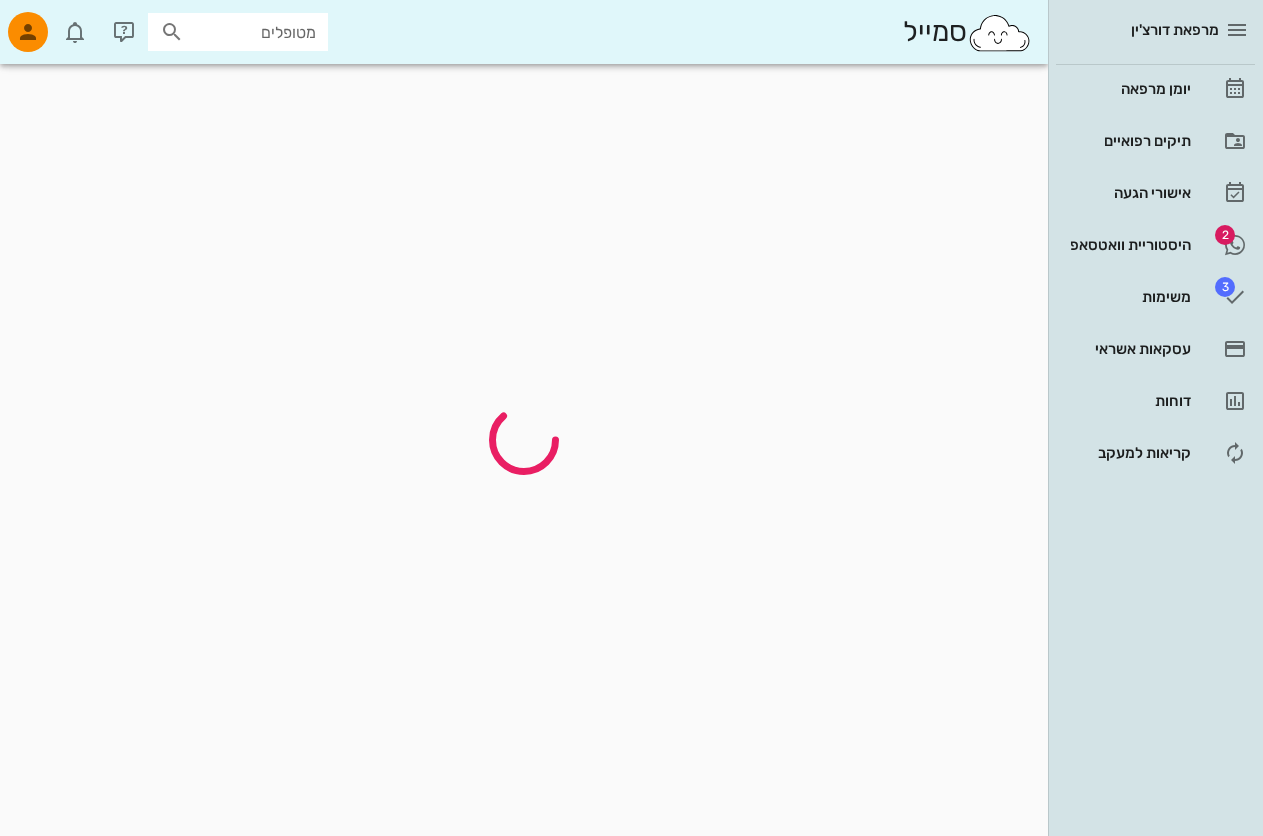 scroll, scrollTop: 0, scrollLeft: 0, axis: both 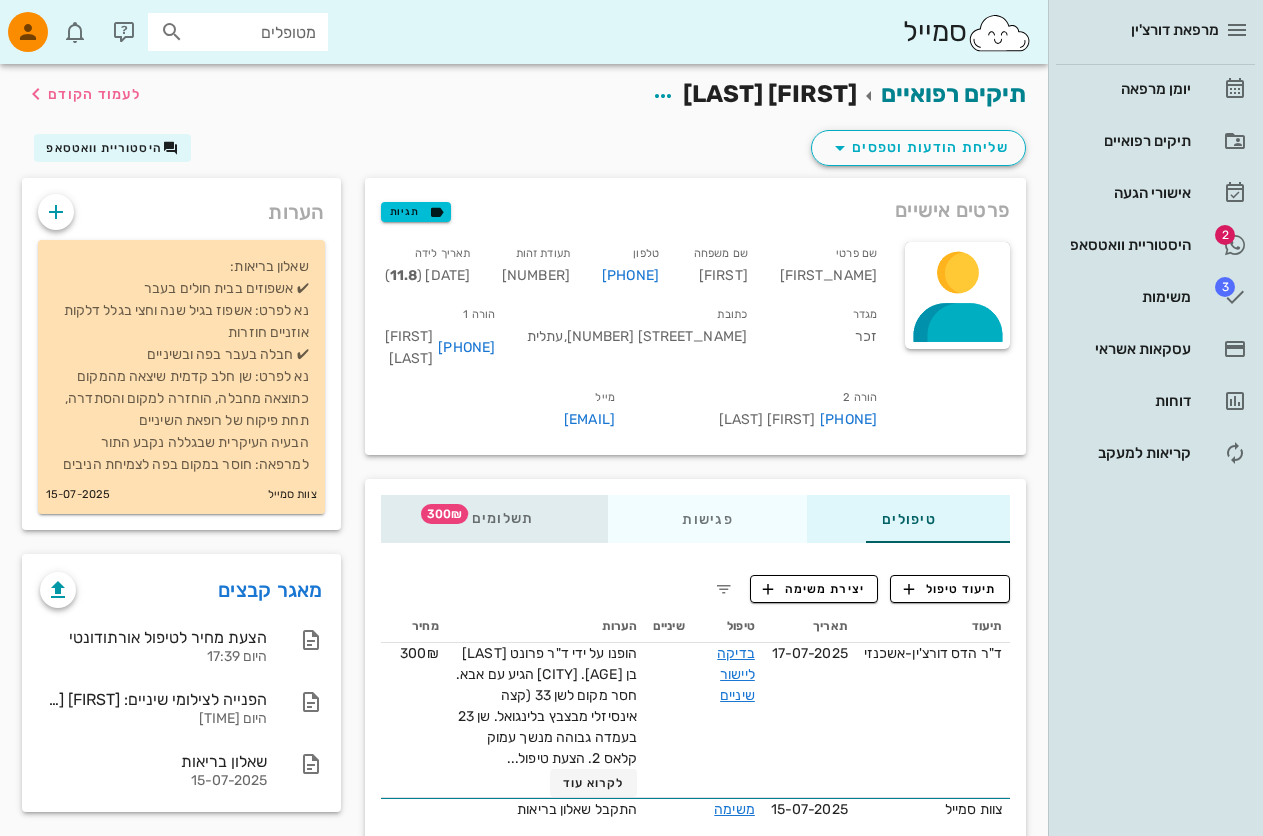 drag, startPoint x: 413, startPoint y: 498, endPoint x: 425, endPoint y: 488, distance: 15.6205 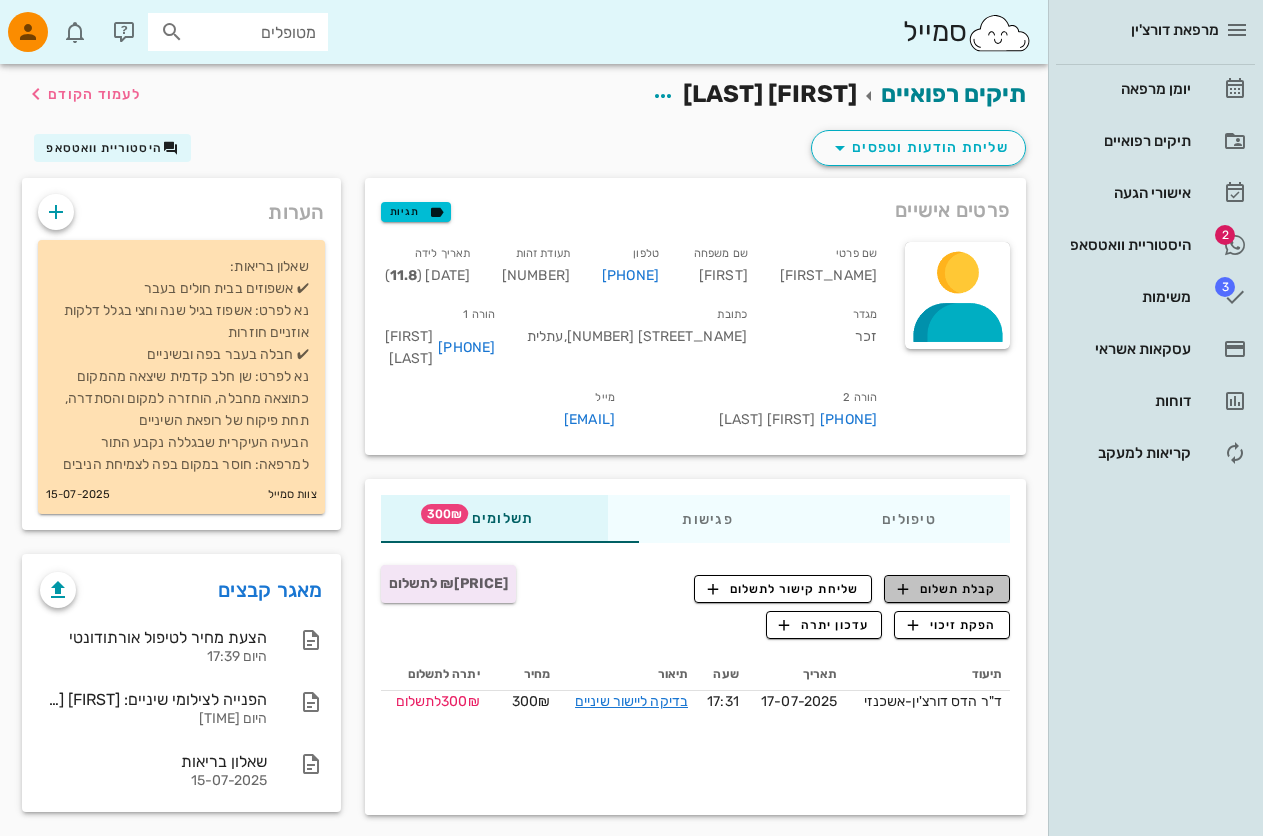 click on "קבלת תשלום" at bounding box center [947, 589] 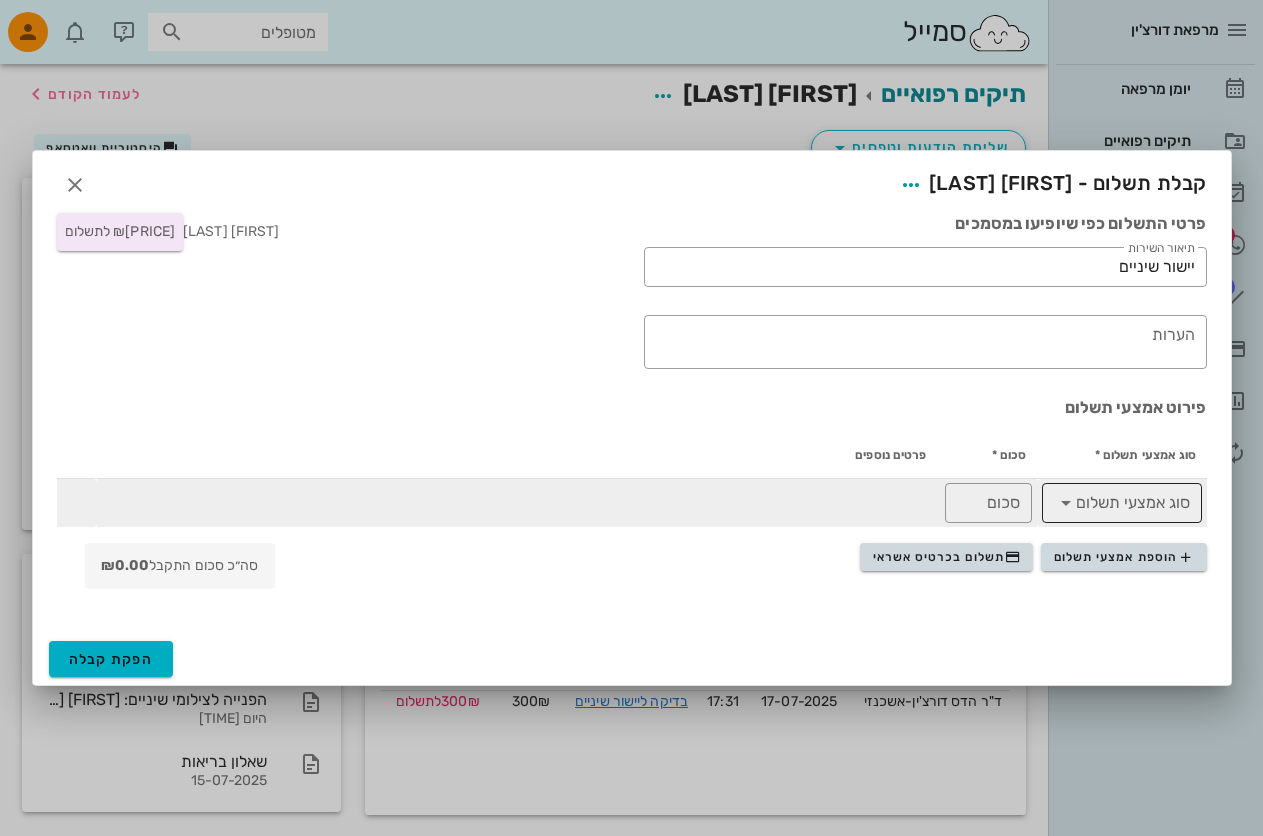 click at bounding box center [1066, 503] 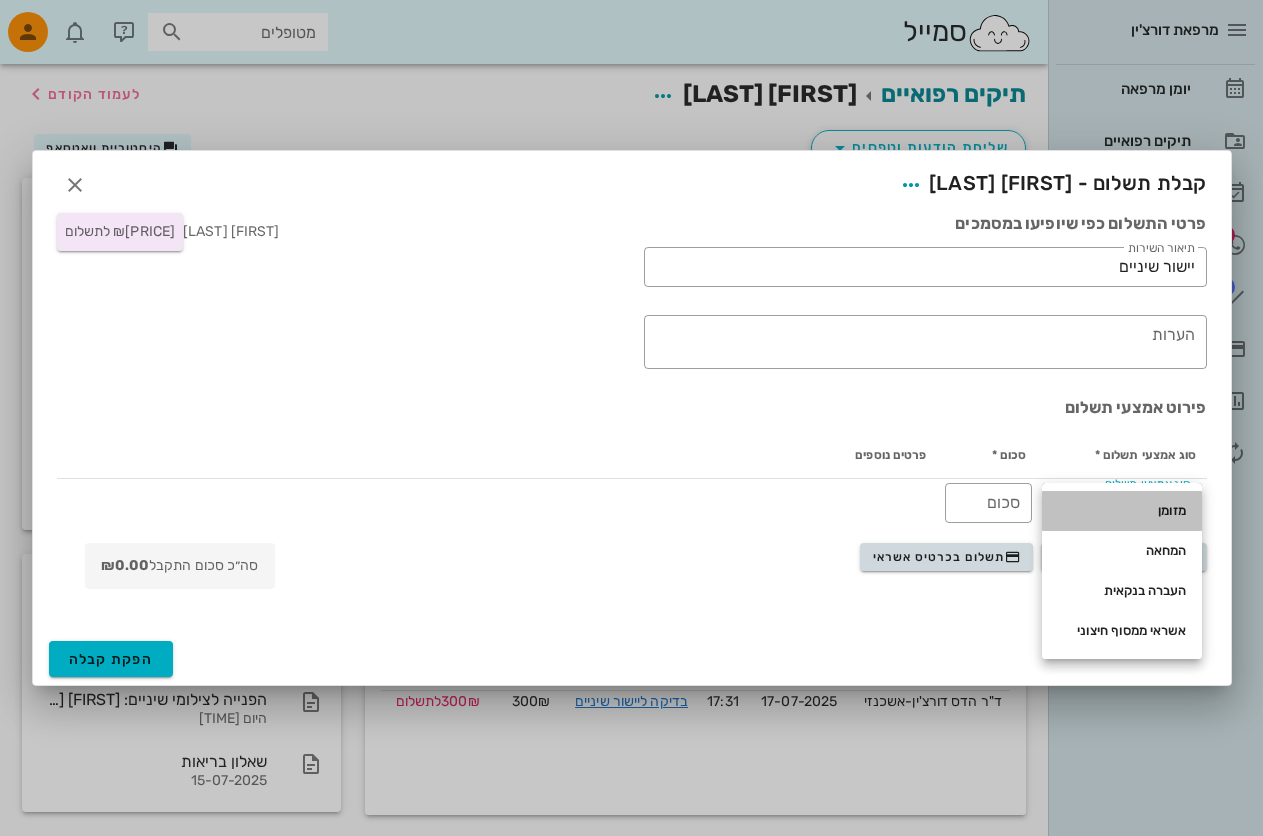 drag, startPoint x: 1174, startPoint y: 511, endPoint x: 1004, endPoint y: 541, distance: 172.62677 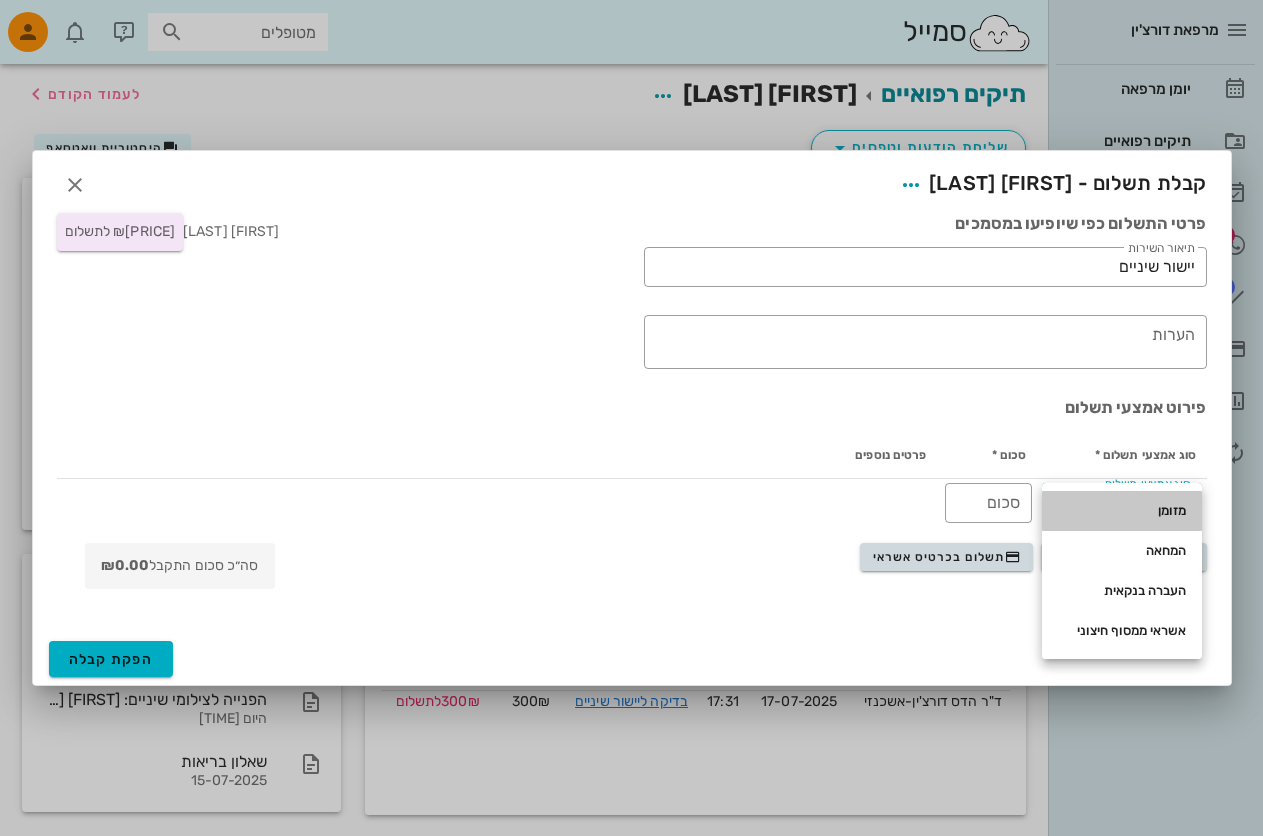 click on "מזומן" at bounding box center [1122, 511] 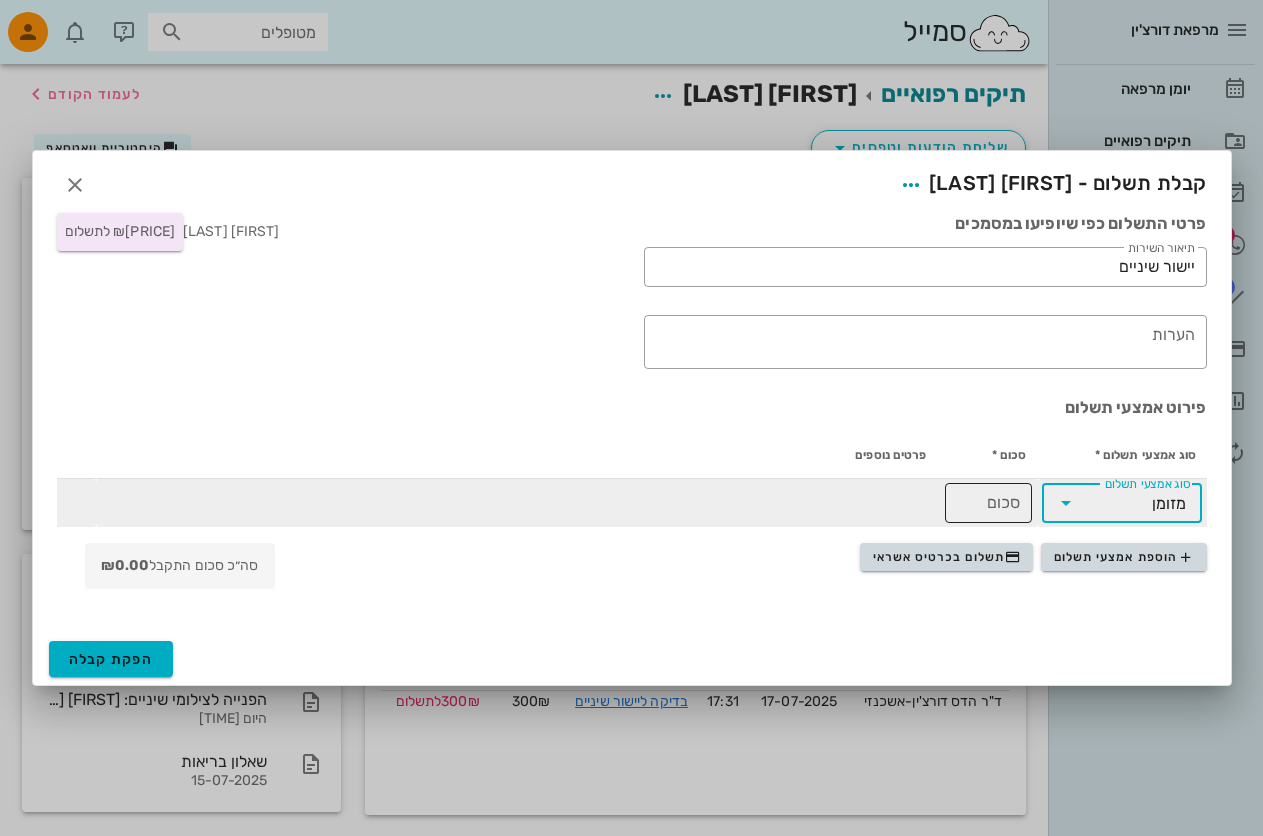 drag, startPoint x: 1017, startPoint y: 501, endPoint x: 1056, endPoint y: 506, distance: 39.319206 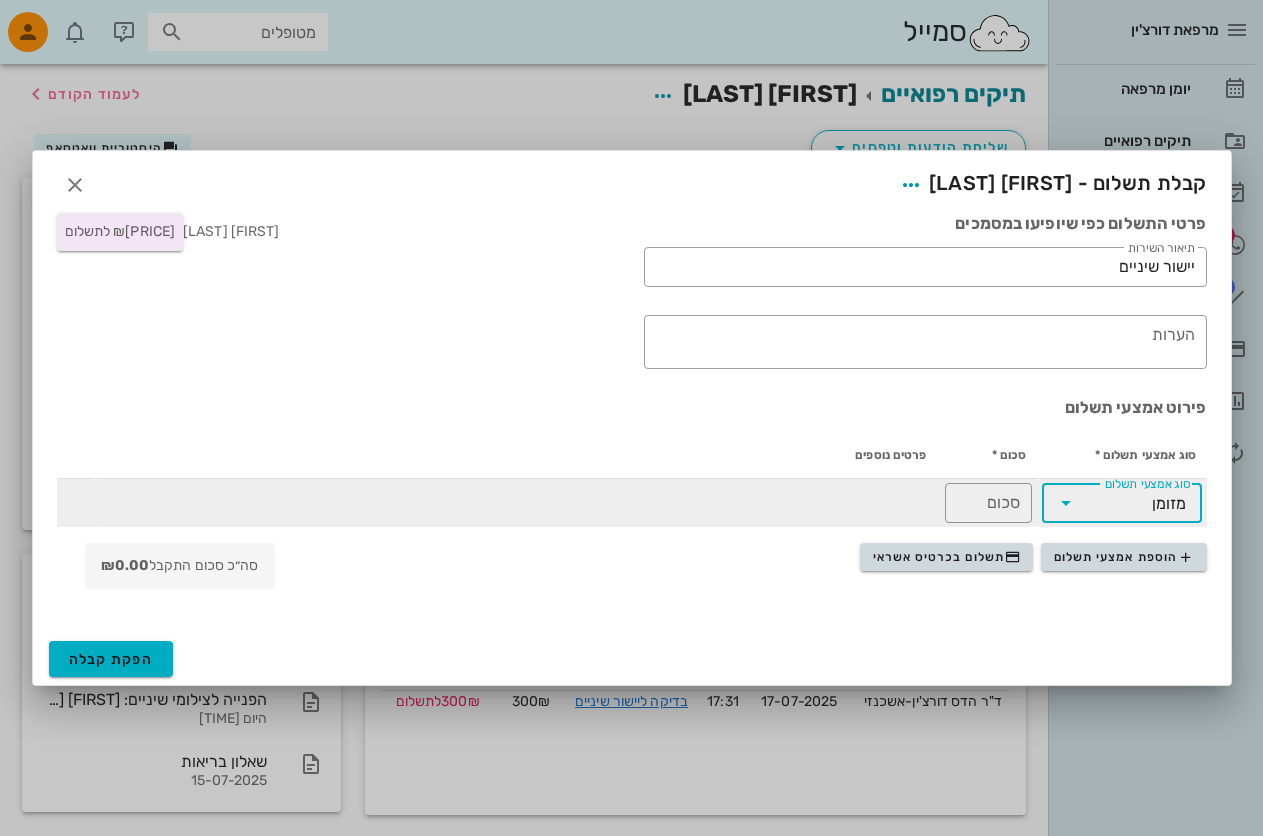 click on "סכום" at bounding box center [988, 503] 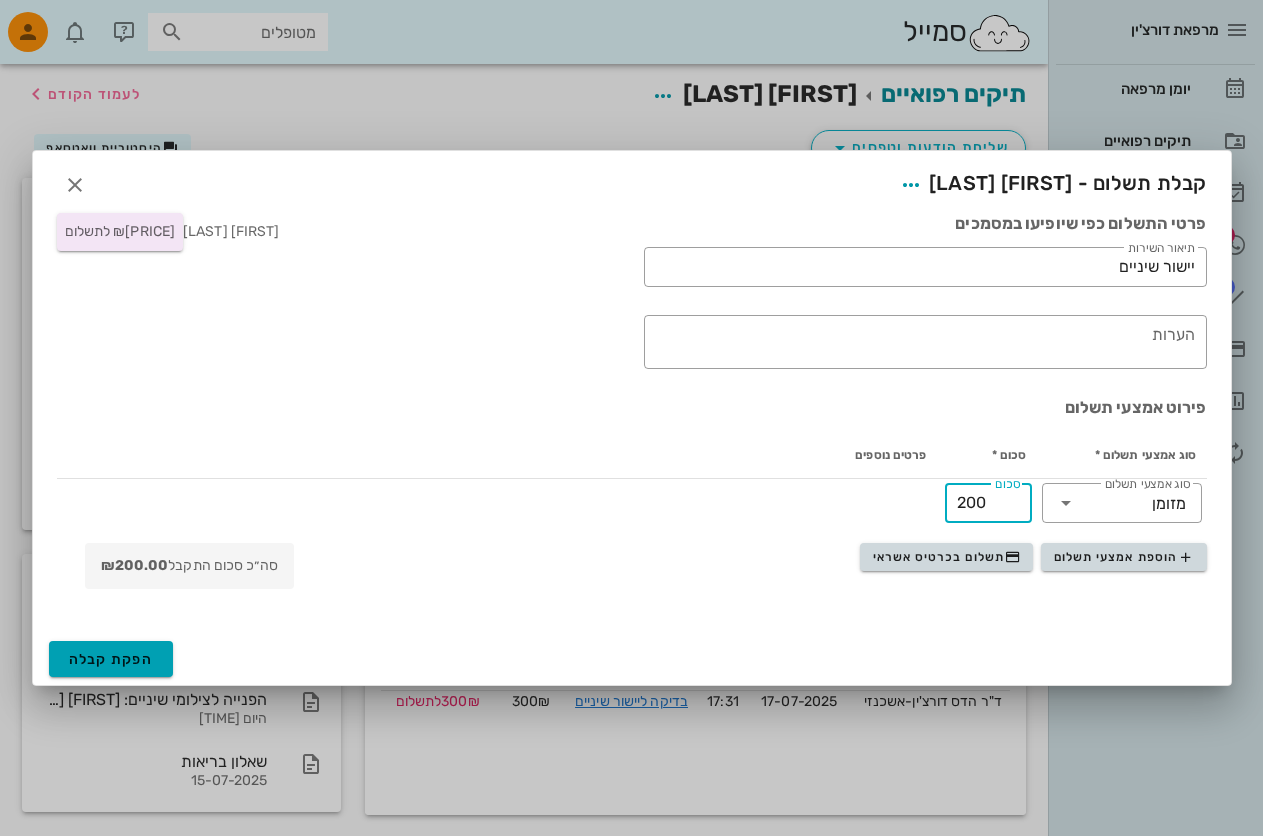 type on "200" 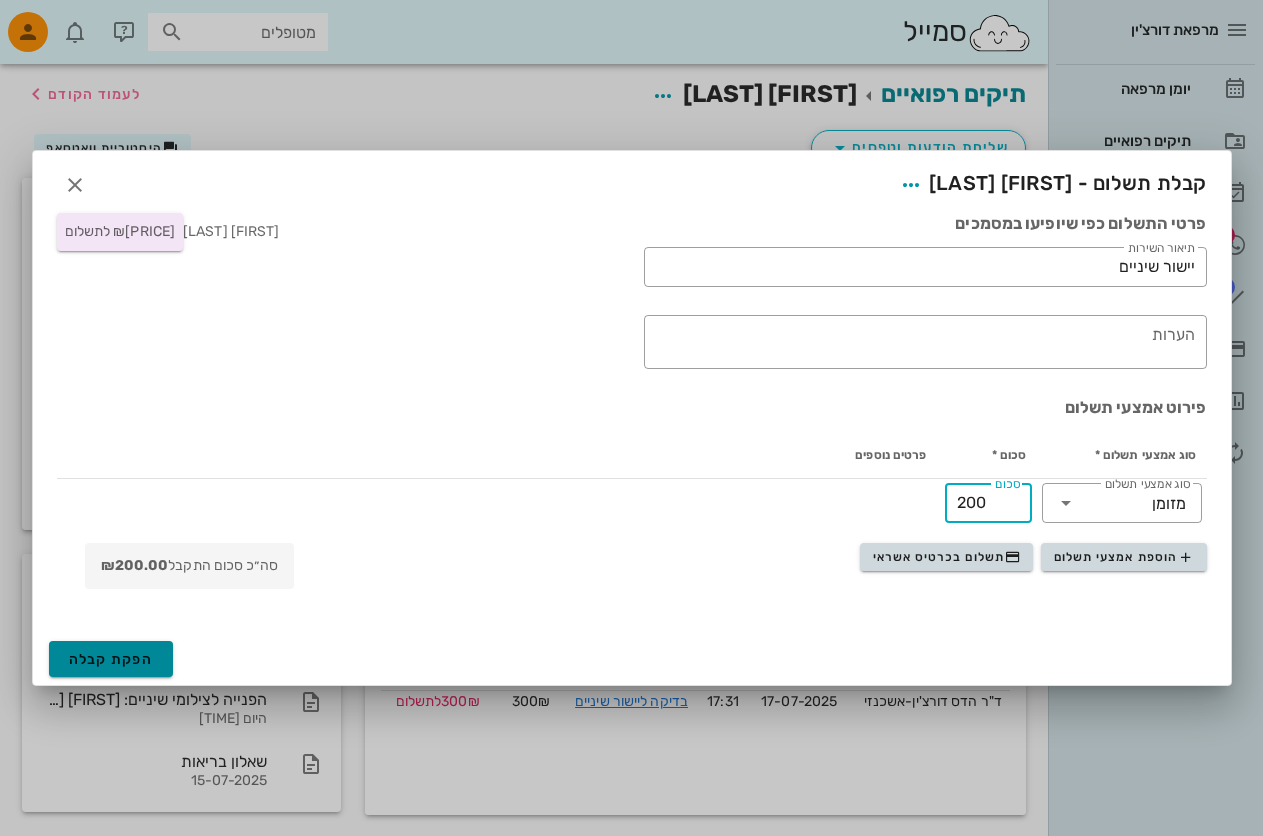 click on "הפקת קבלה" at bounding box center [111, 659] 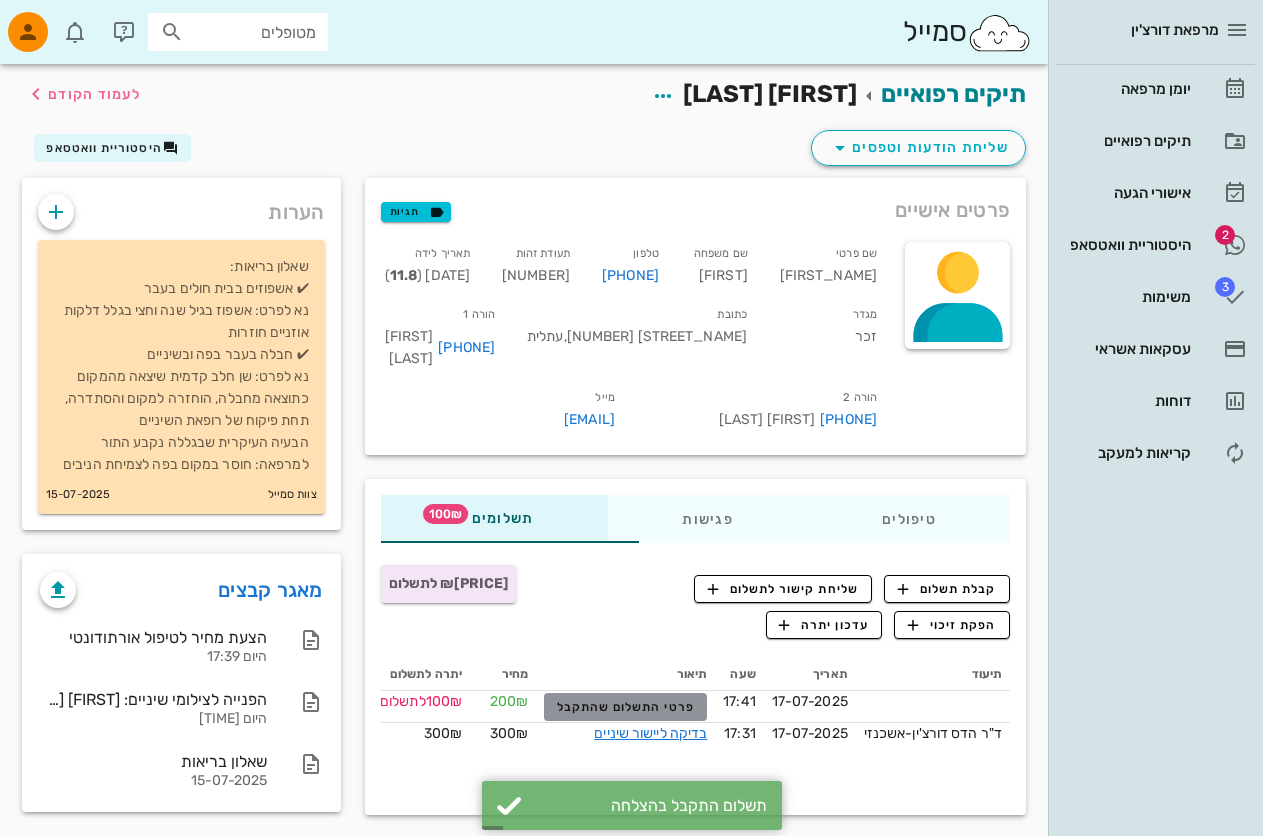 drag, startPoint x: 617, startPoint y: 691, endPoint x: 661, endPoint y: 659, distance: 54.405884 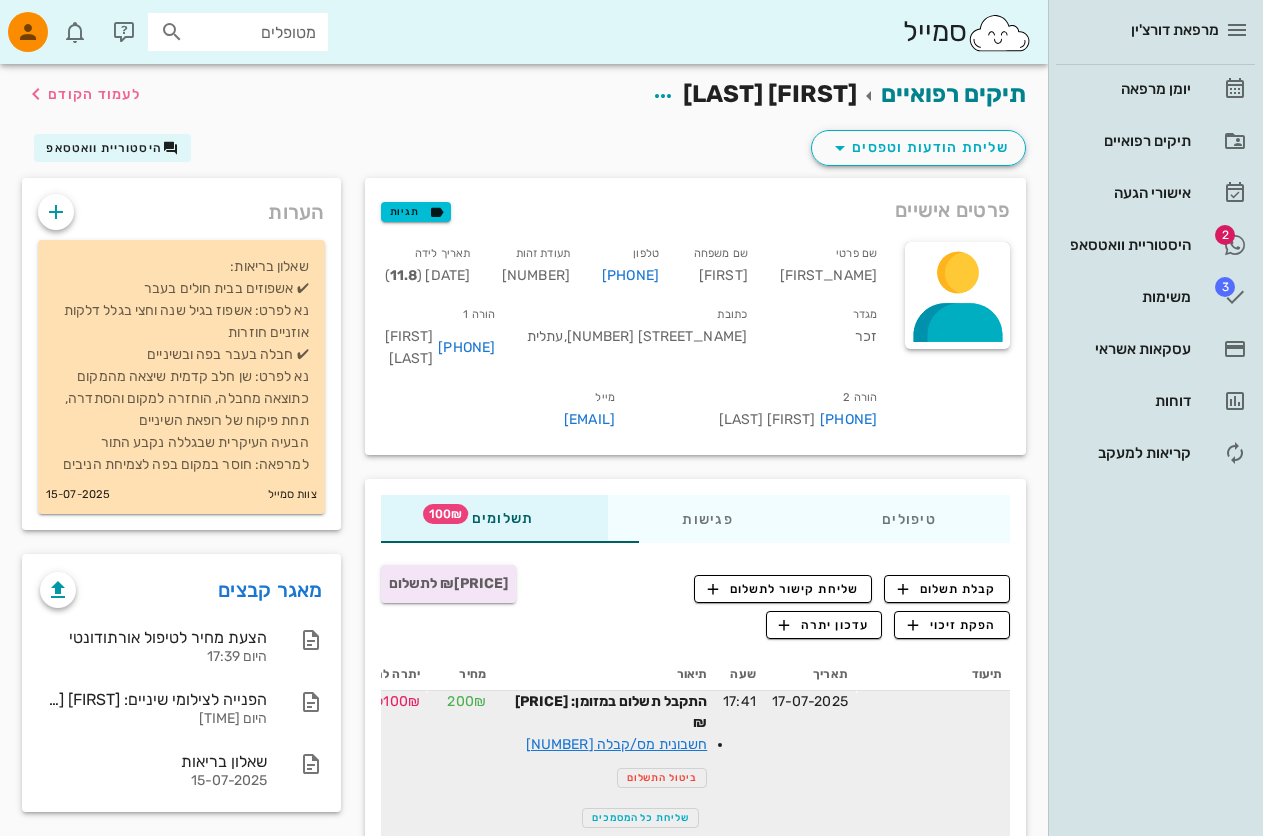 drag, startPoint x: 674, startPoint y: 704, endPoint x: 702, endPoint y: 699, distance: 28.442924 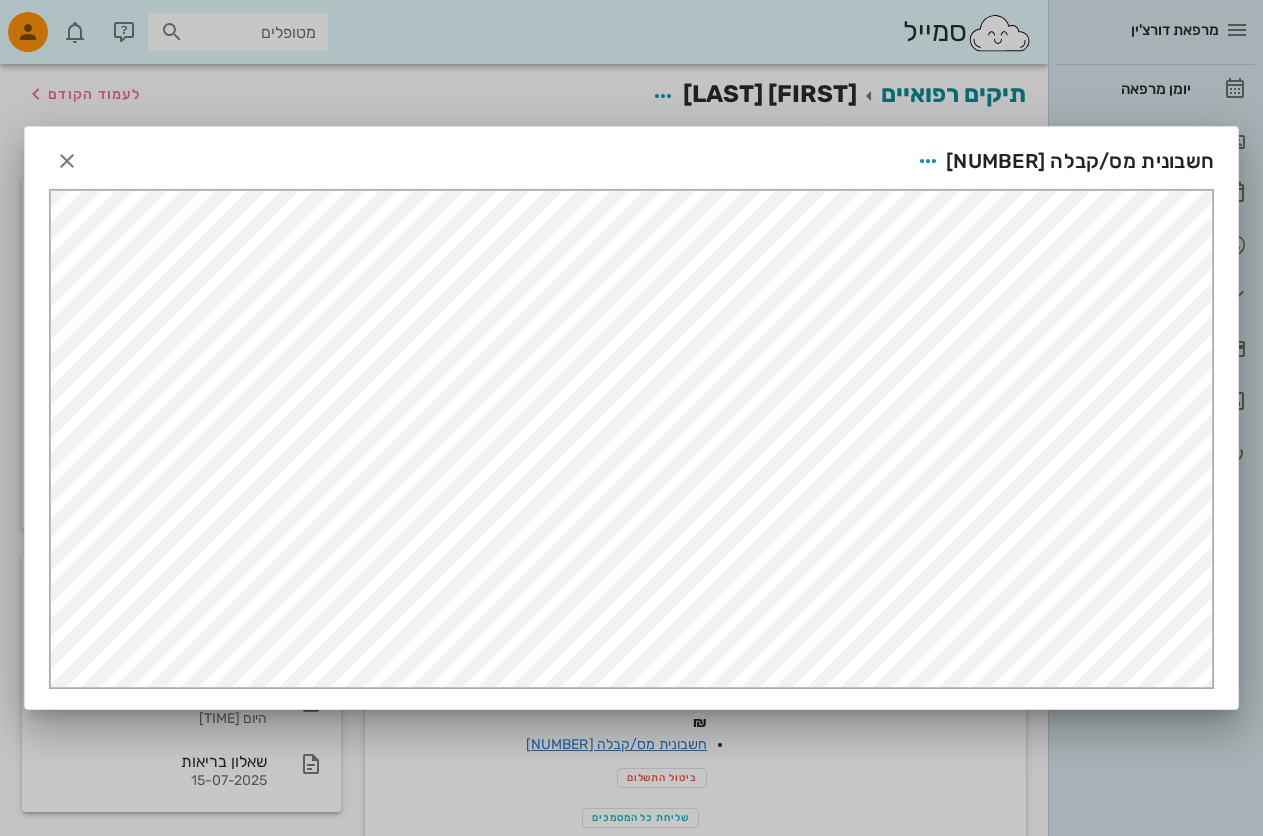scroll, scrollTop: 0, scrollLeft: 0, axis: both 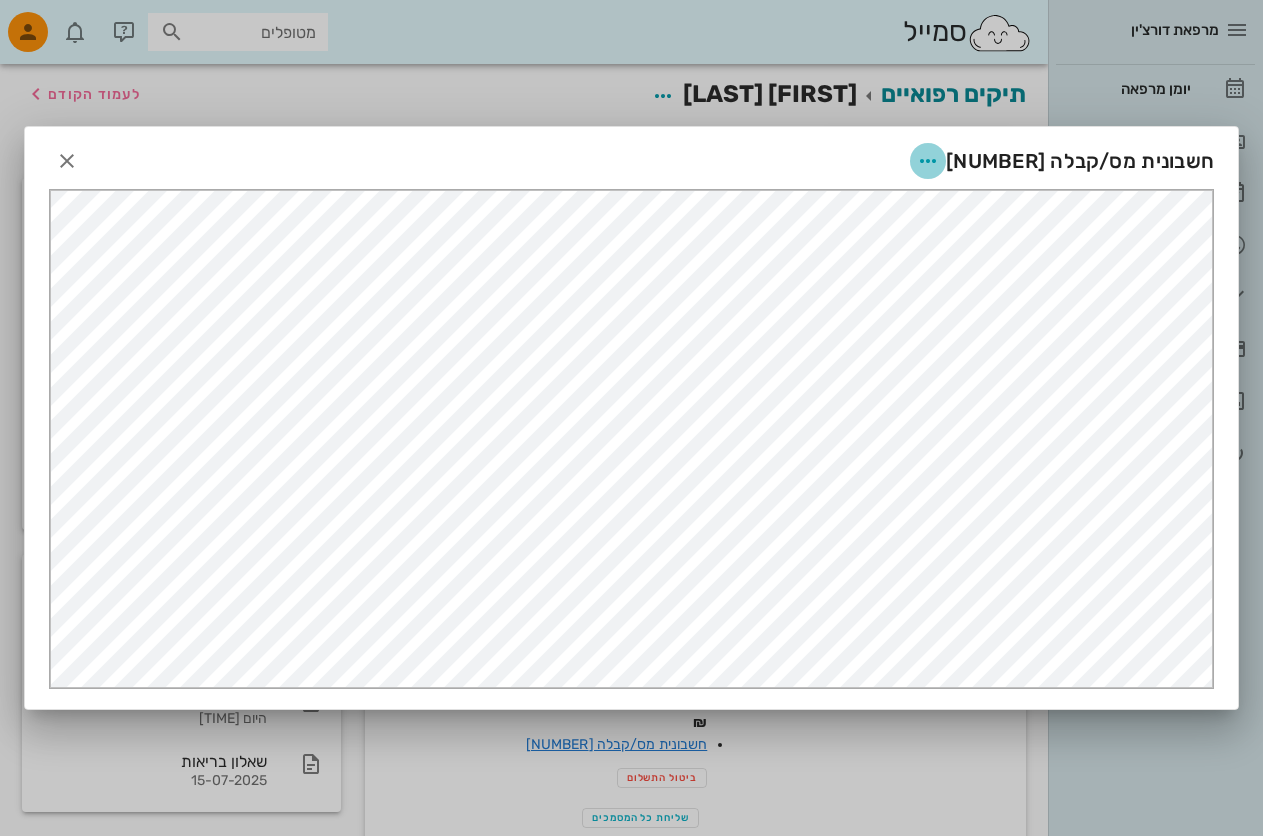 click at bounding box center [928, 161] 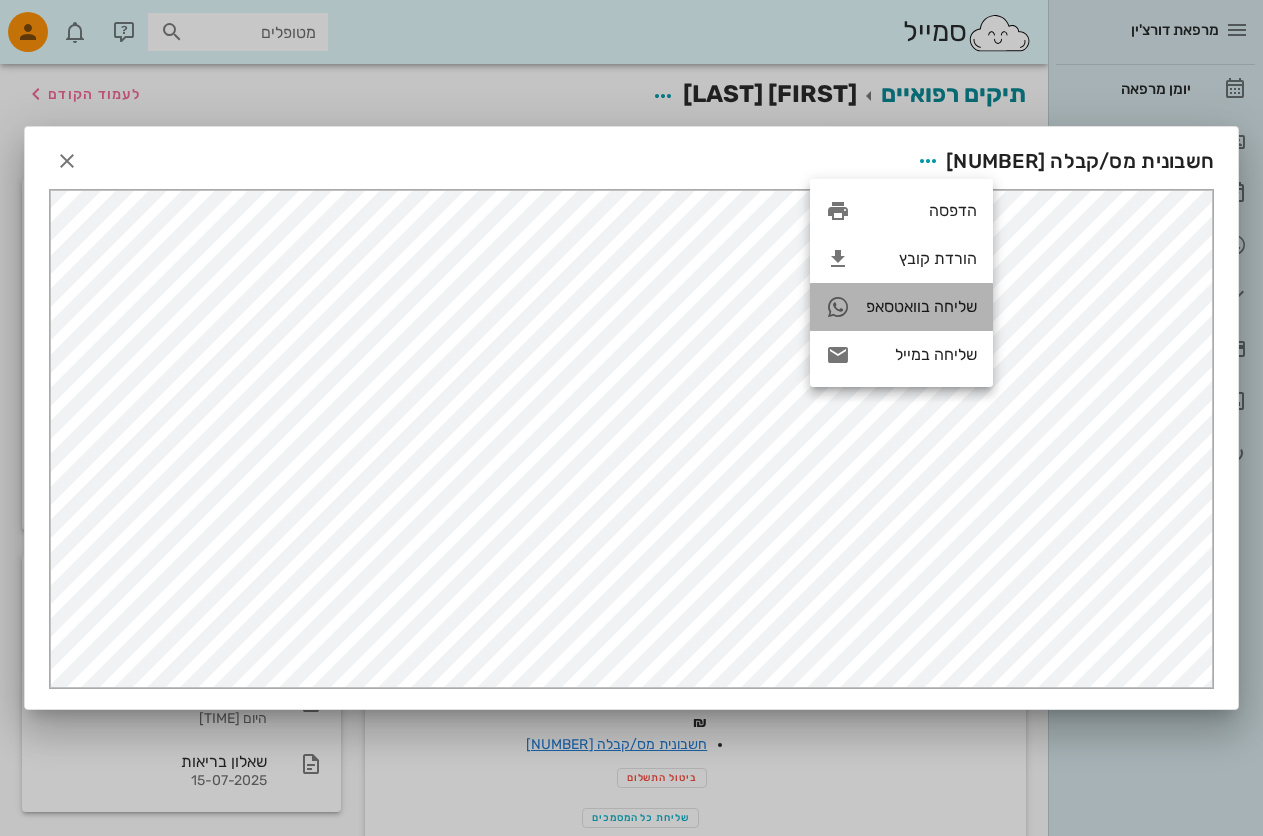 click at bounding box center (838, 307) 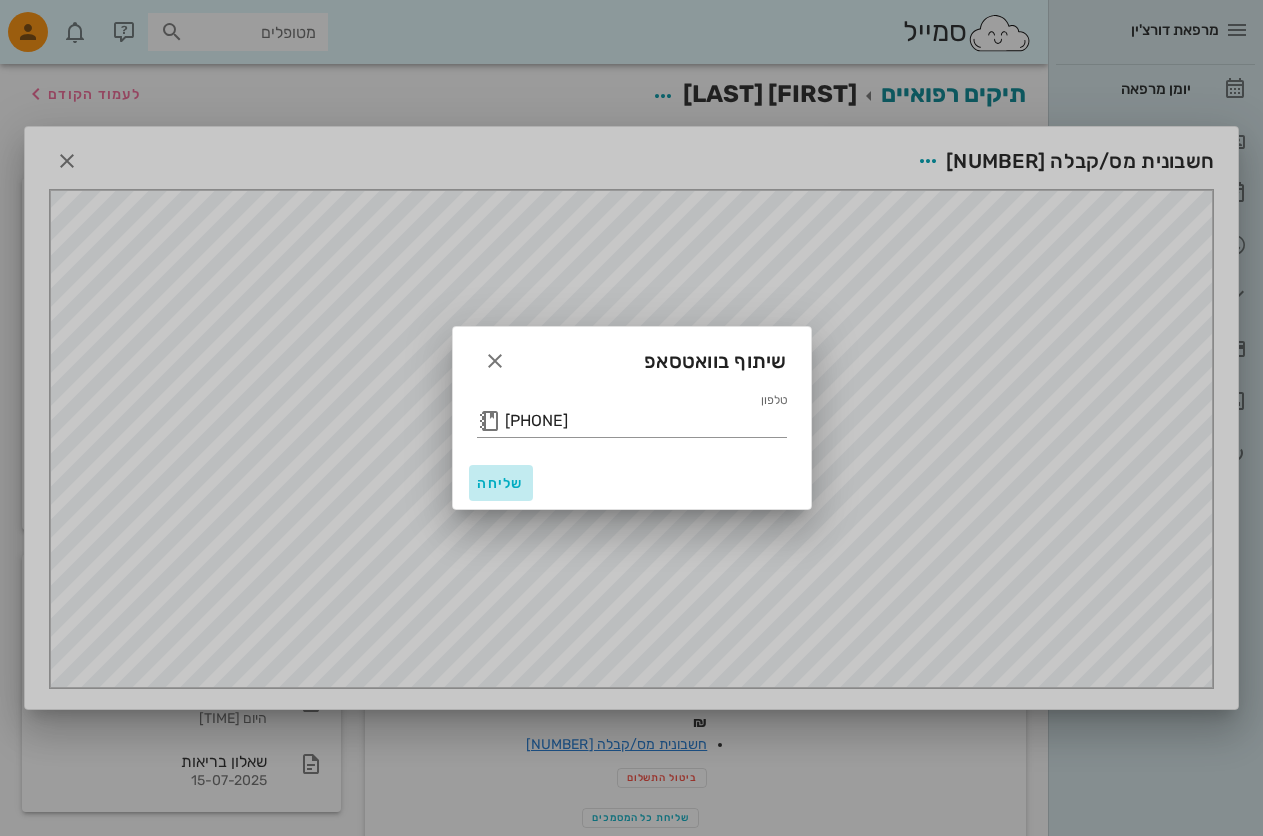 click on "שליחה" at bounding box center (501, 483) 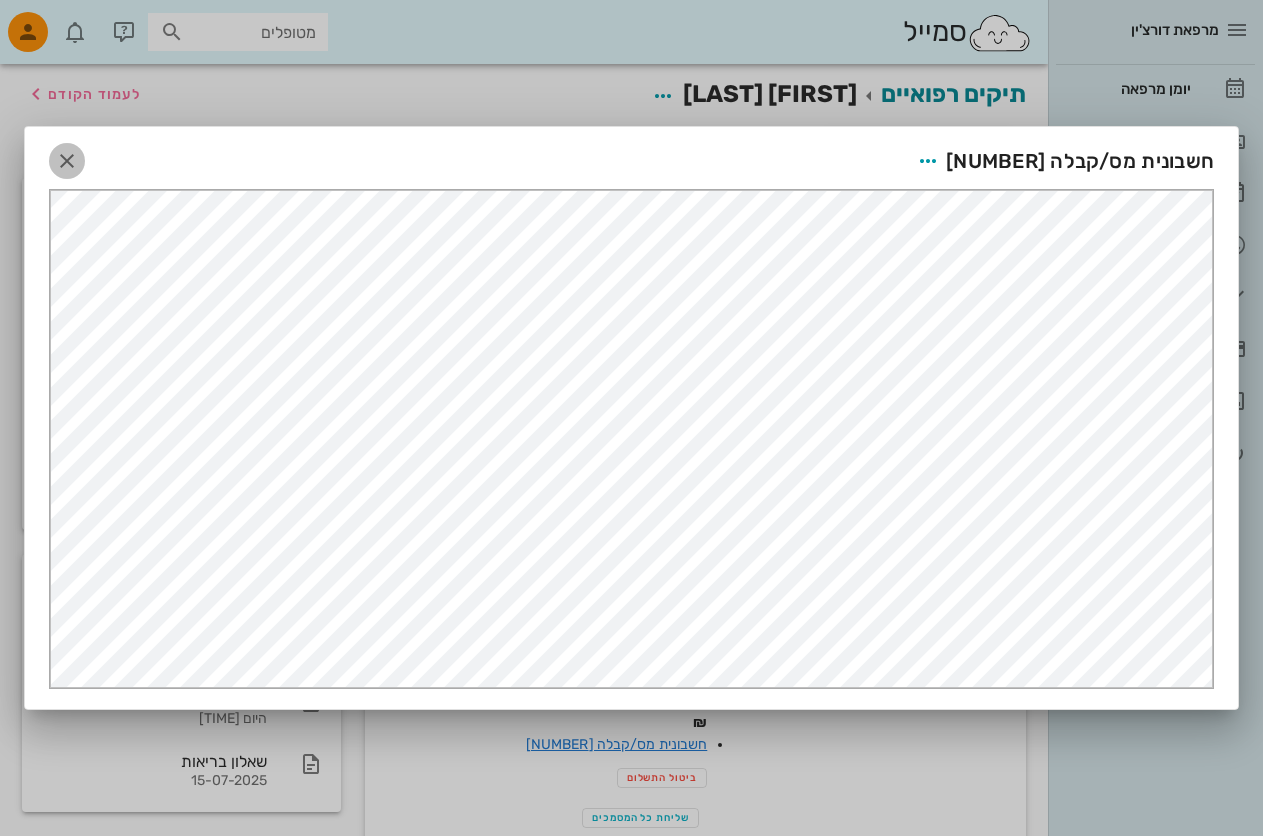 click at bounding box center [67, 161] 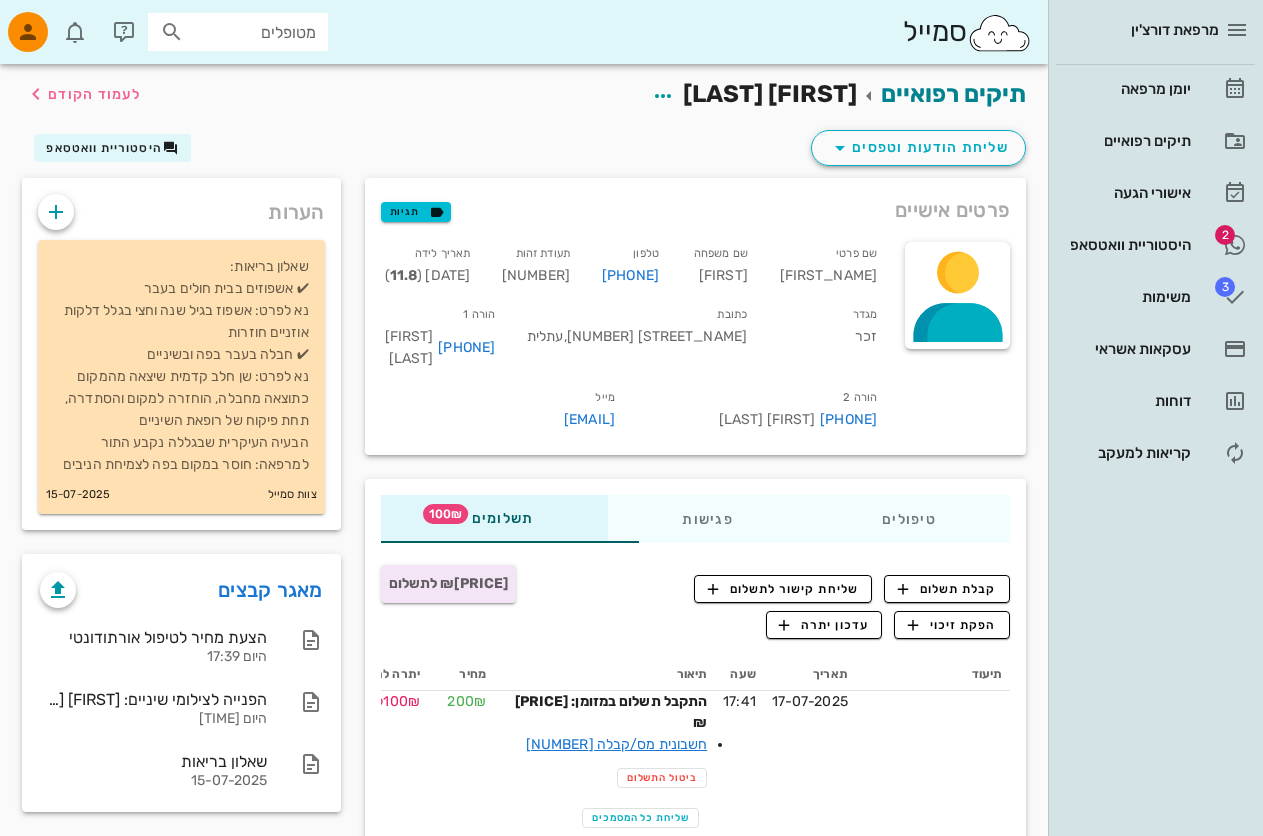 click on "מטופלים" at bounding box center (252, 32) 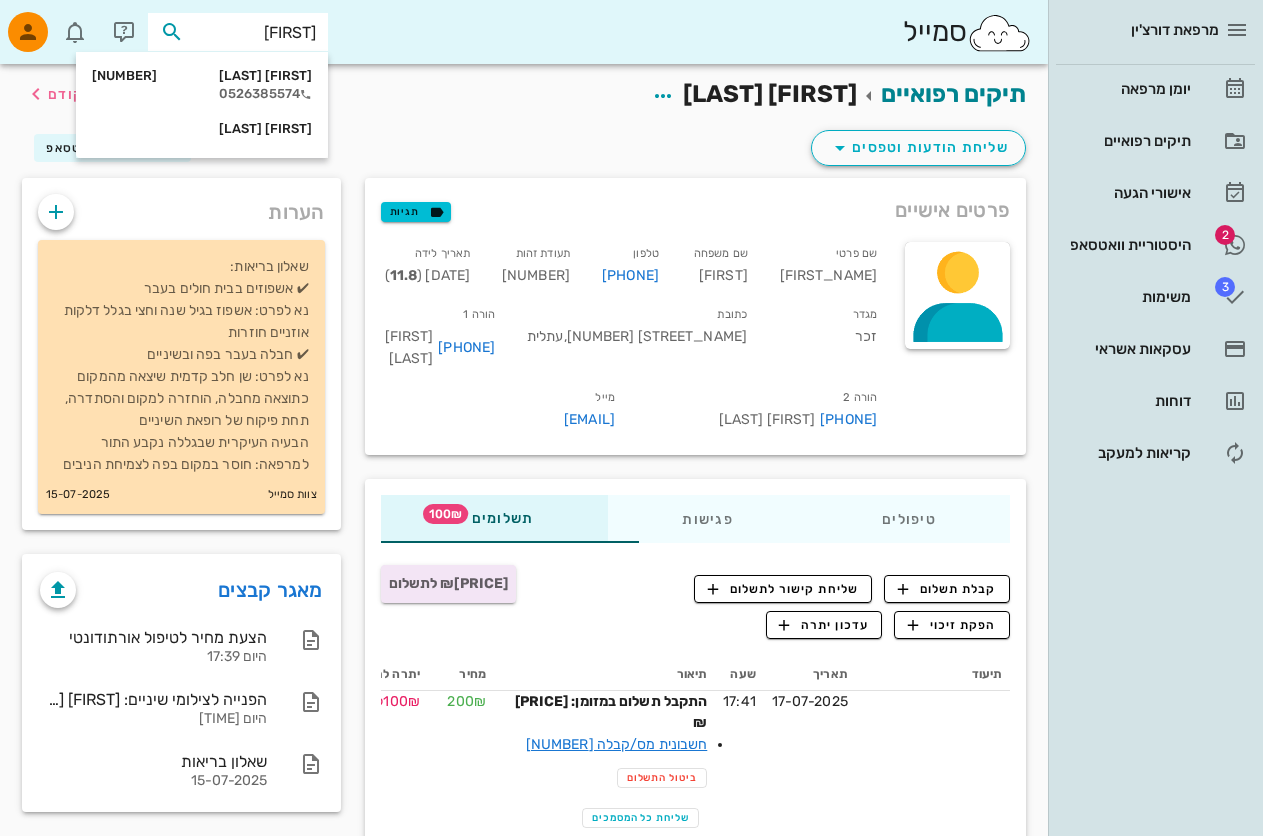 type on "ראובן" 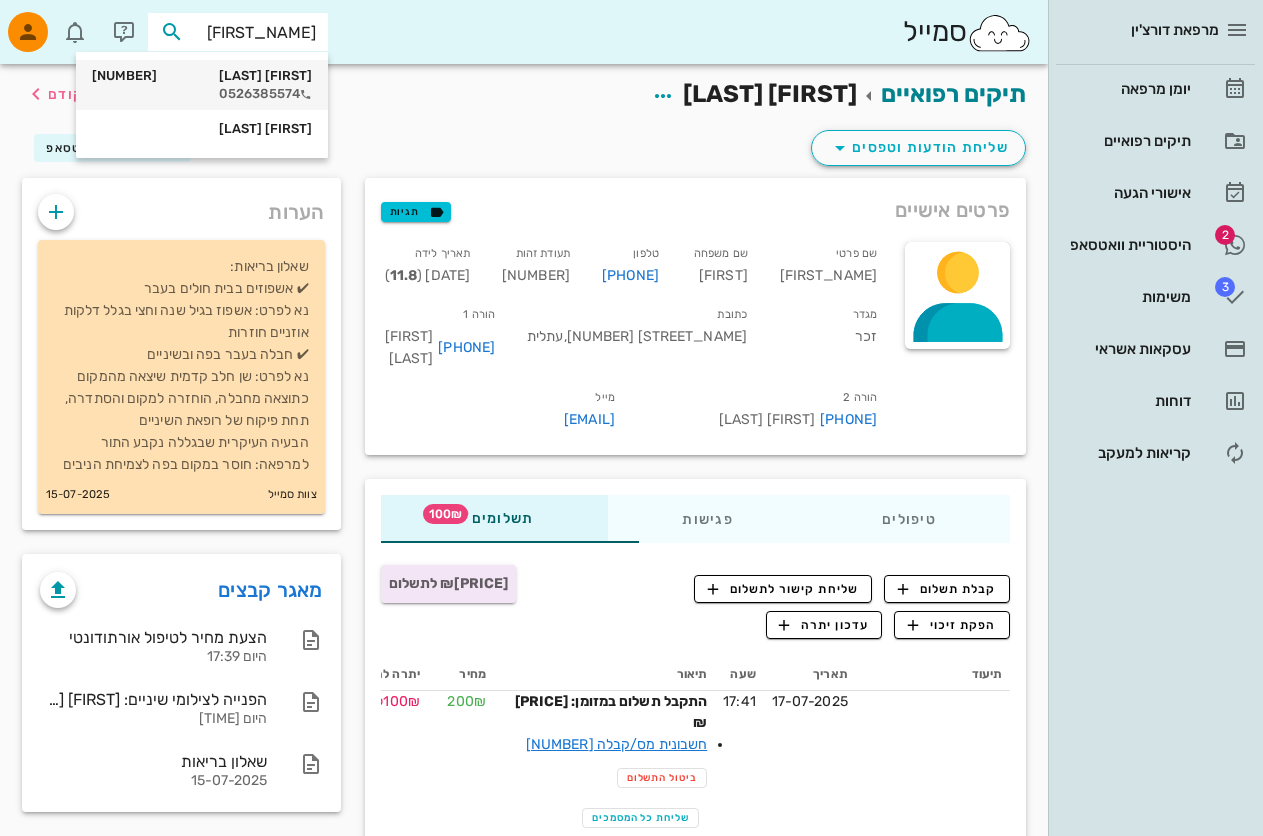 click on "ראובן אסמרה  211879218" at bounding box center [202, 76] 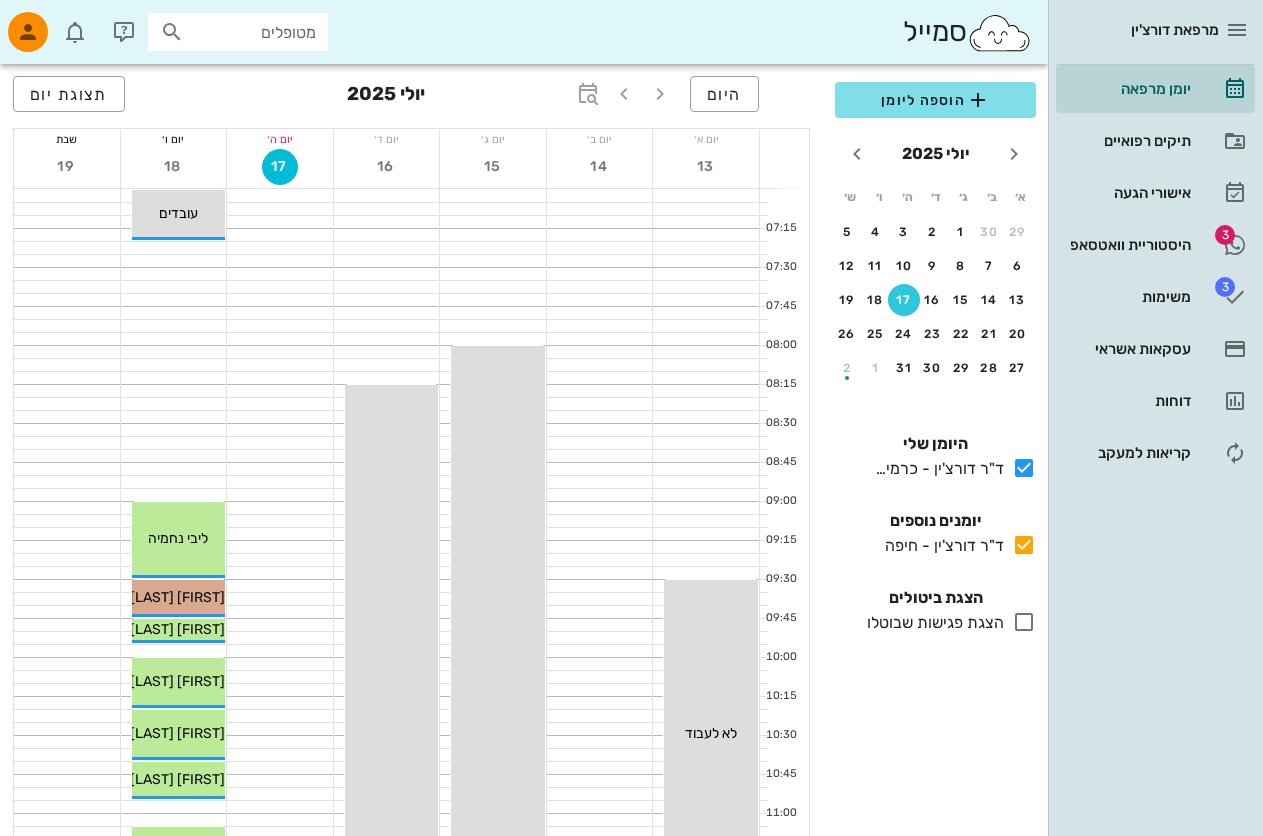 scroll, scrollTop: 0, scrollLeft: 0, axis: both 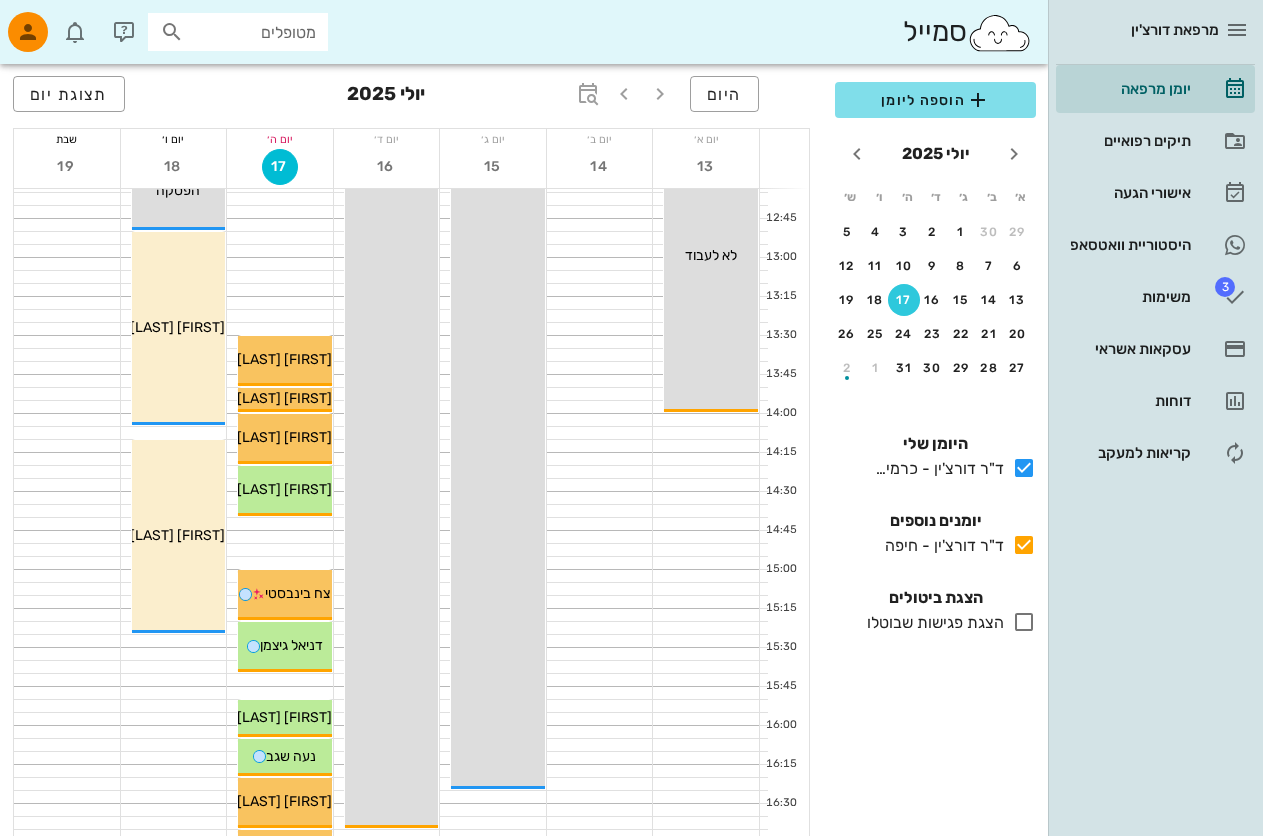 click on "מטופלים" at bounding box center [252, 32] 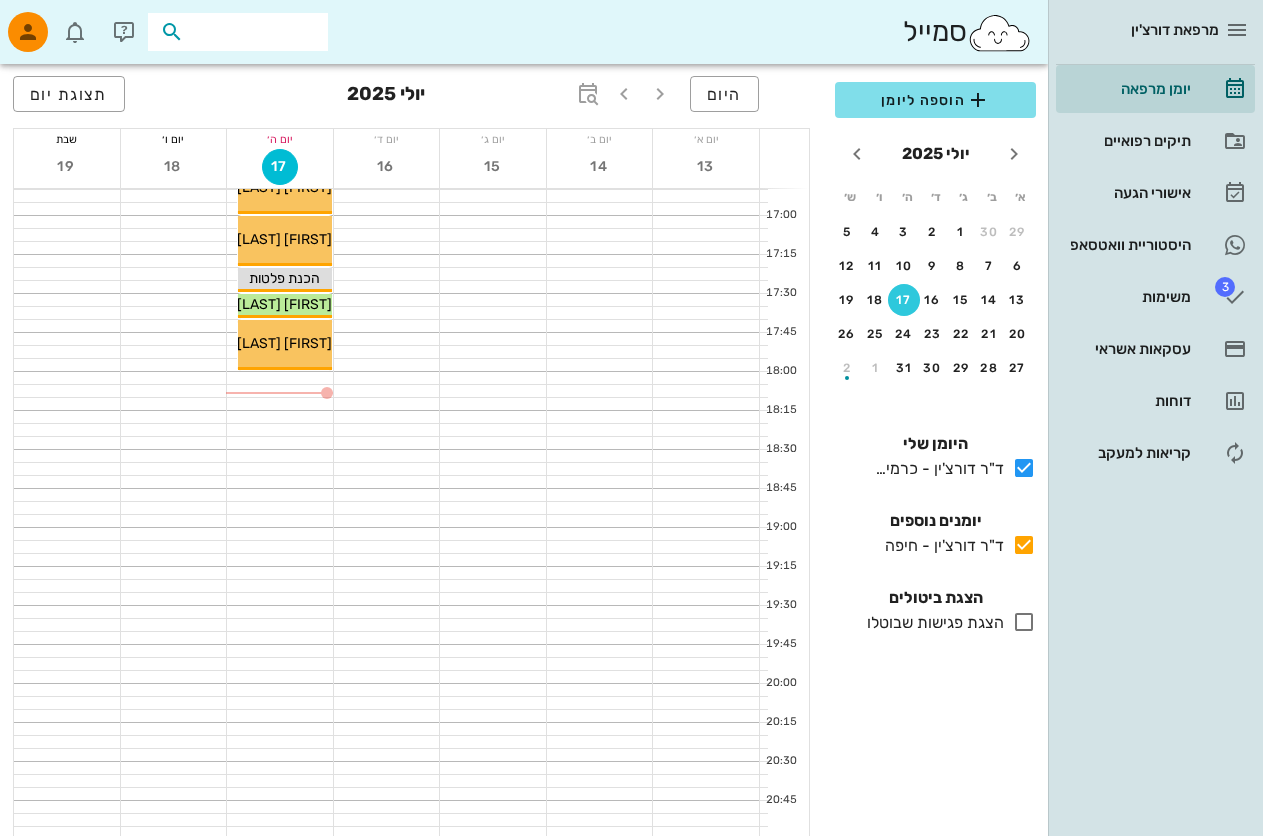 scroll, scrollTop: 1537, scrollLeft: 0, axis: vertical 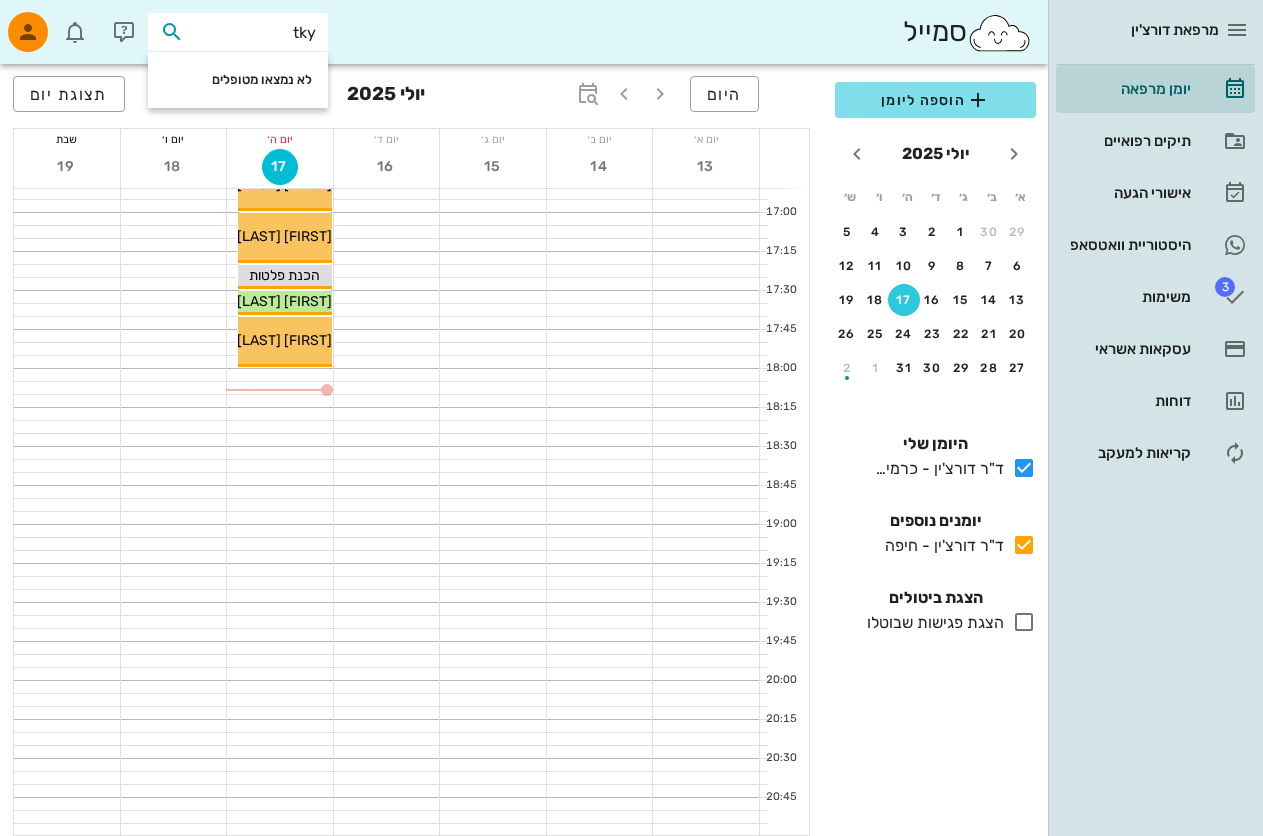 drag, startPoint x: 297, startPoint y: 31, endPoint x: 426, endPoint y: 54, distance: 131.03435 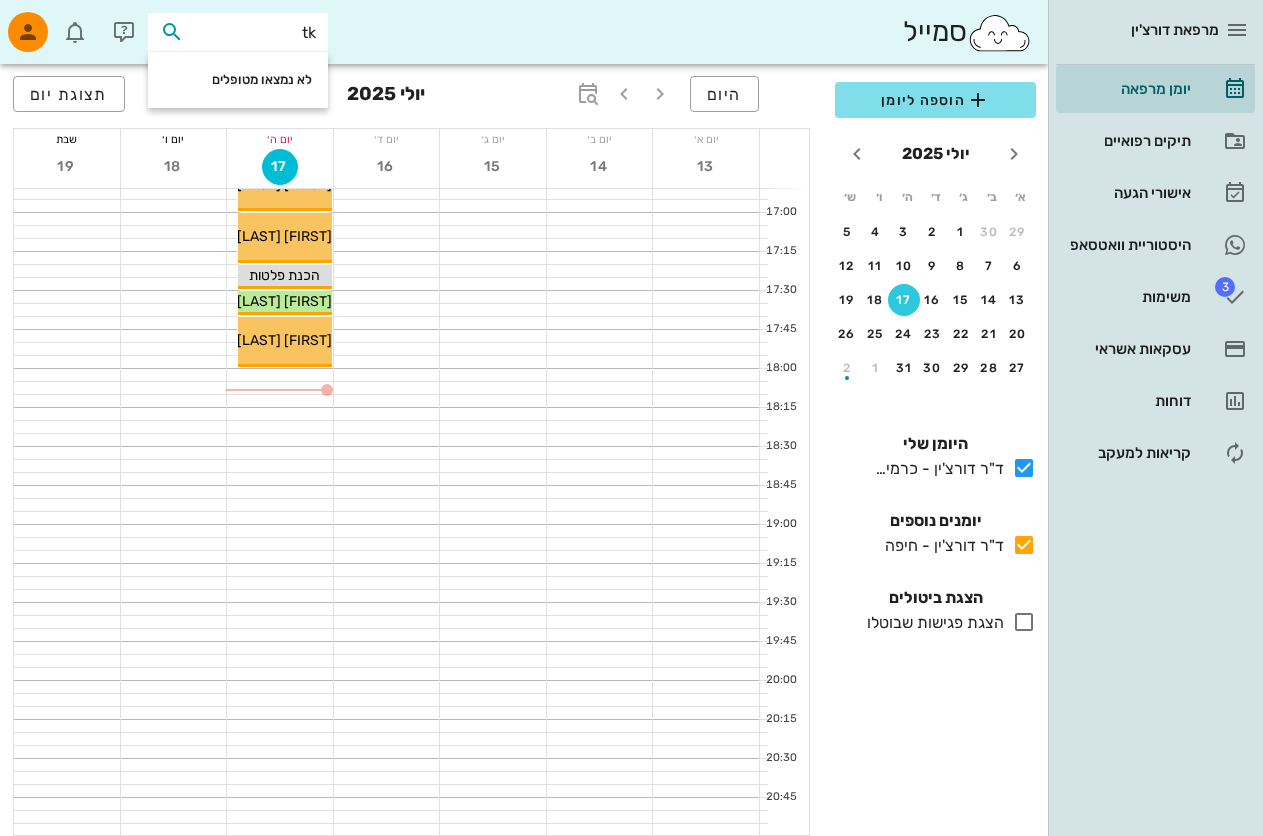 type on "tky" 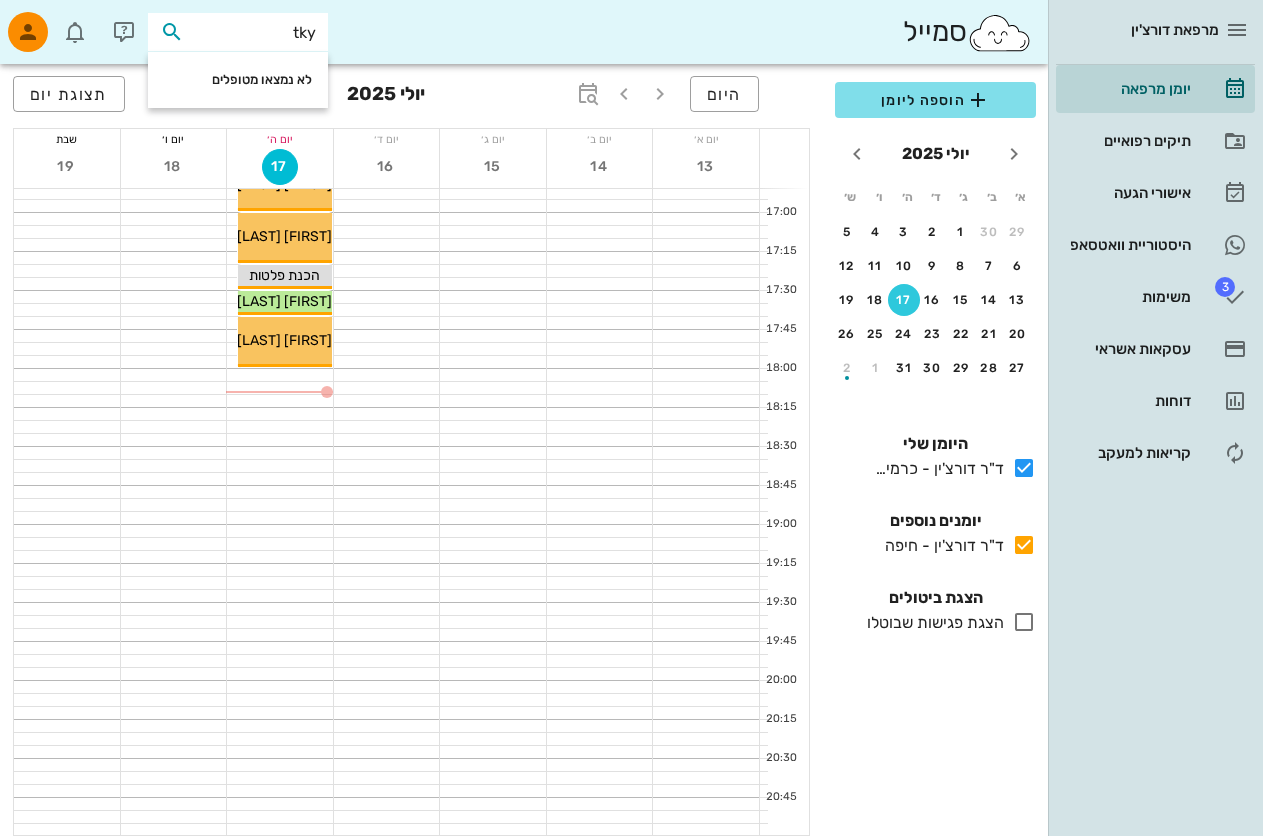 drag, startPoint x: 284, startPoint y: 40, endPoint x: 782, endPoint y: 261, distance: 544.83484 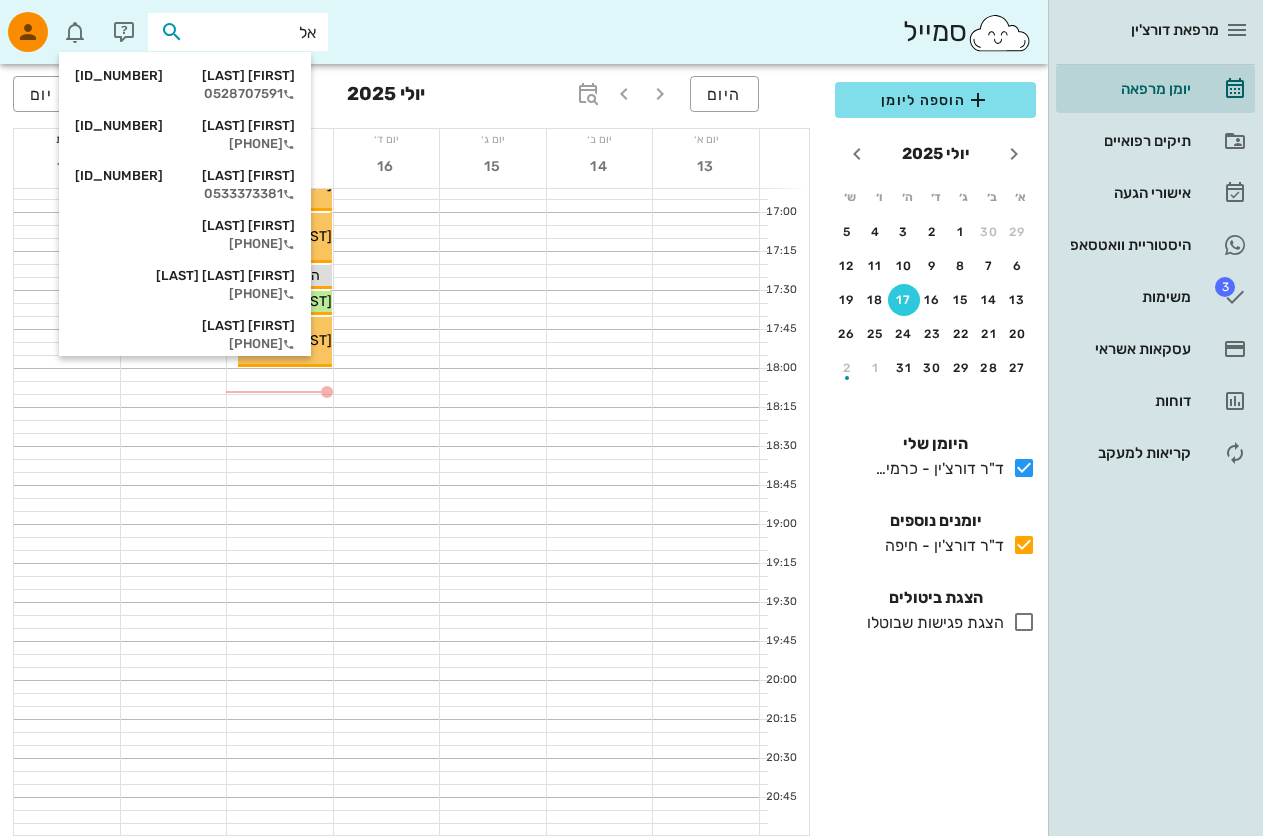 type on "אלט" 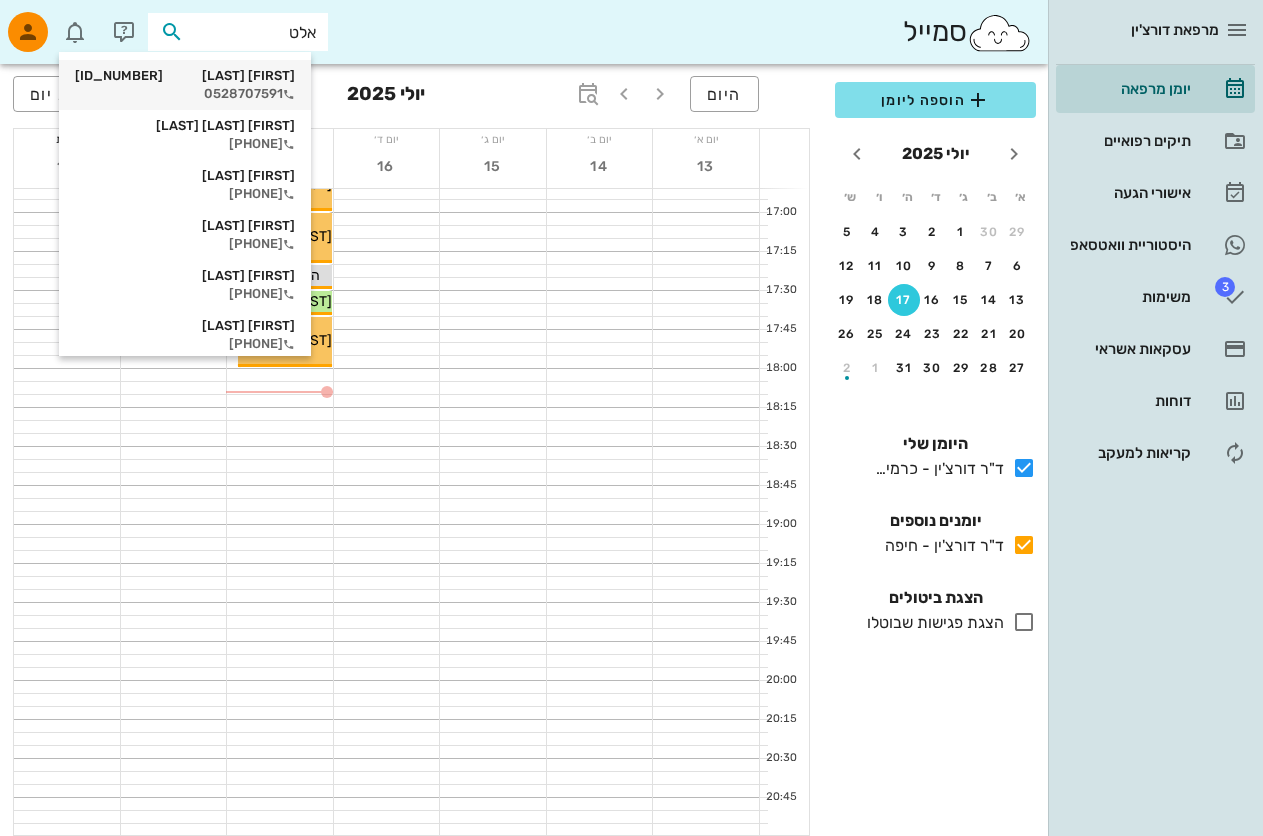 click on "0528707591" at bounding box center (185, 94) 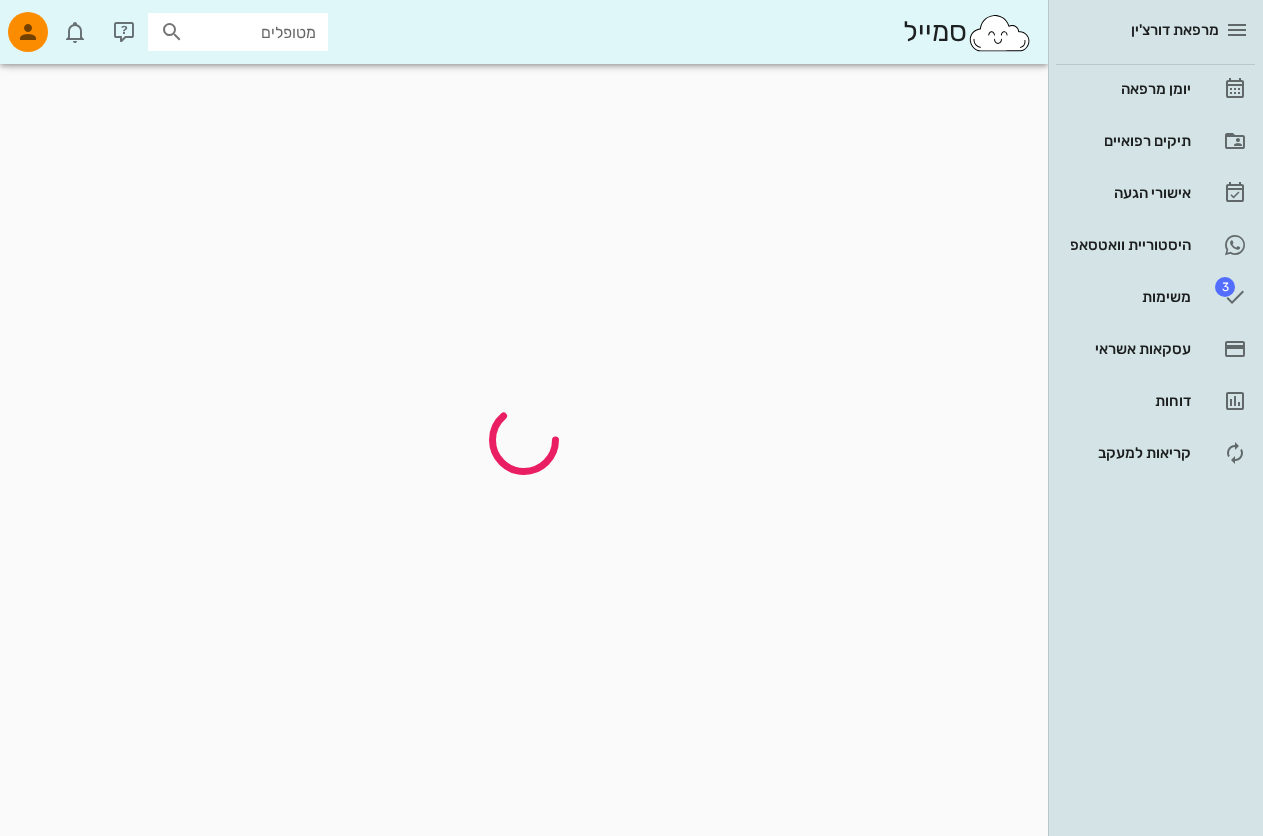 scroll, scrollTop: 0, scrollLeft: 0, axis: both 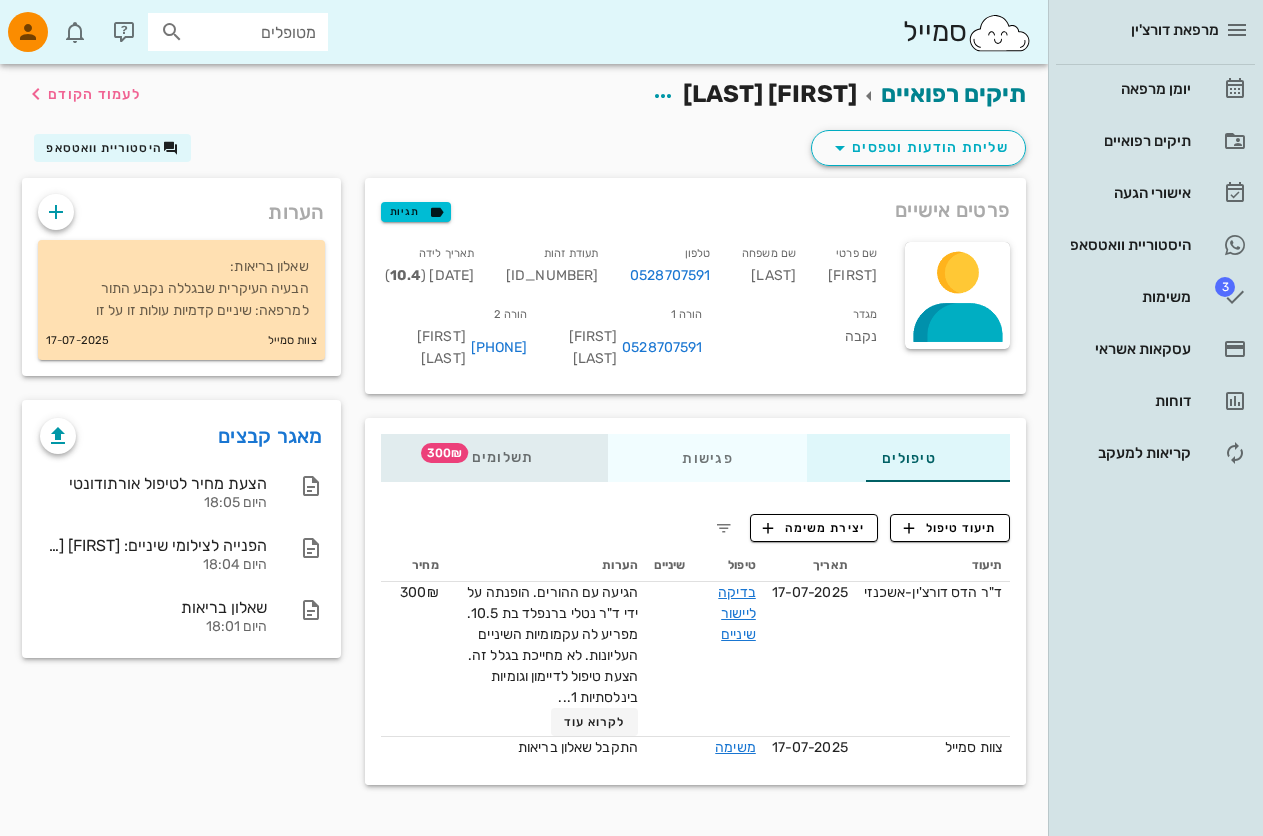 click on "תשלומים
300₪" at bounding box center [494, 458] 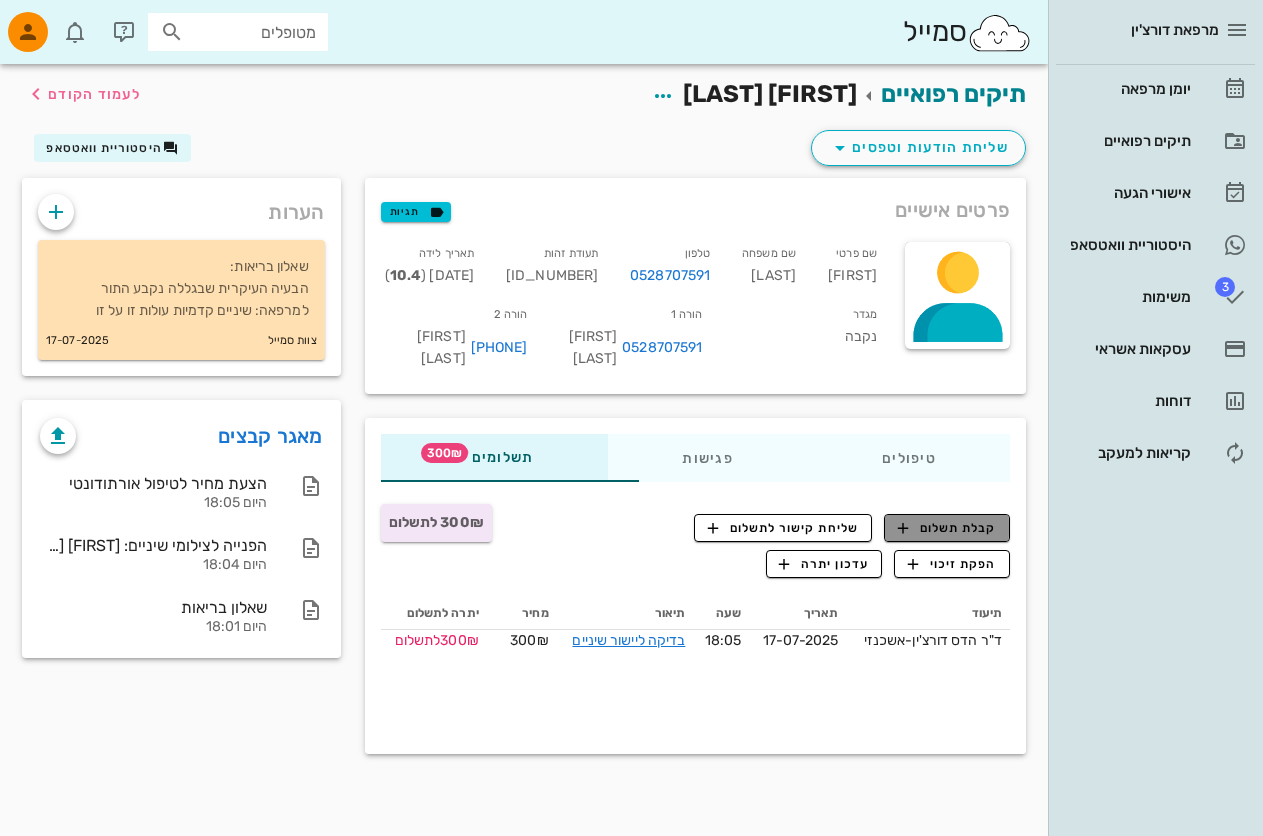click on "קבלת תשלום" at bounding box center [947, 528] 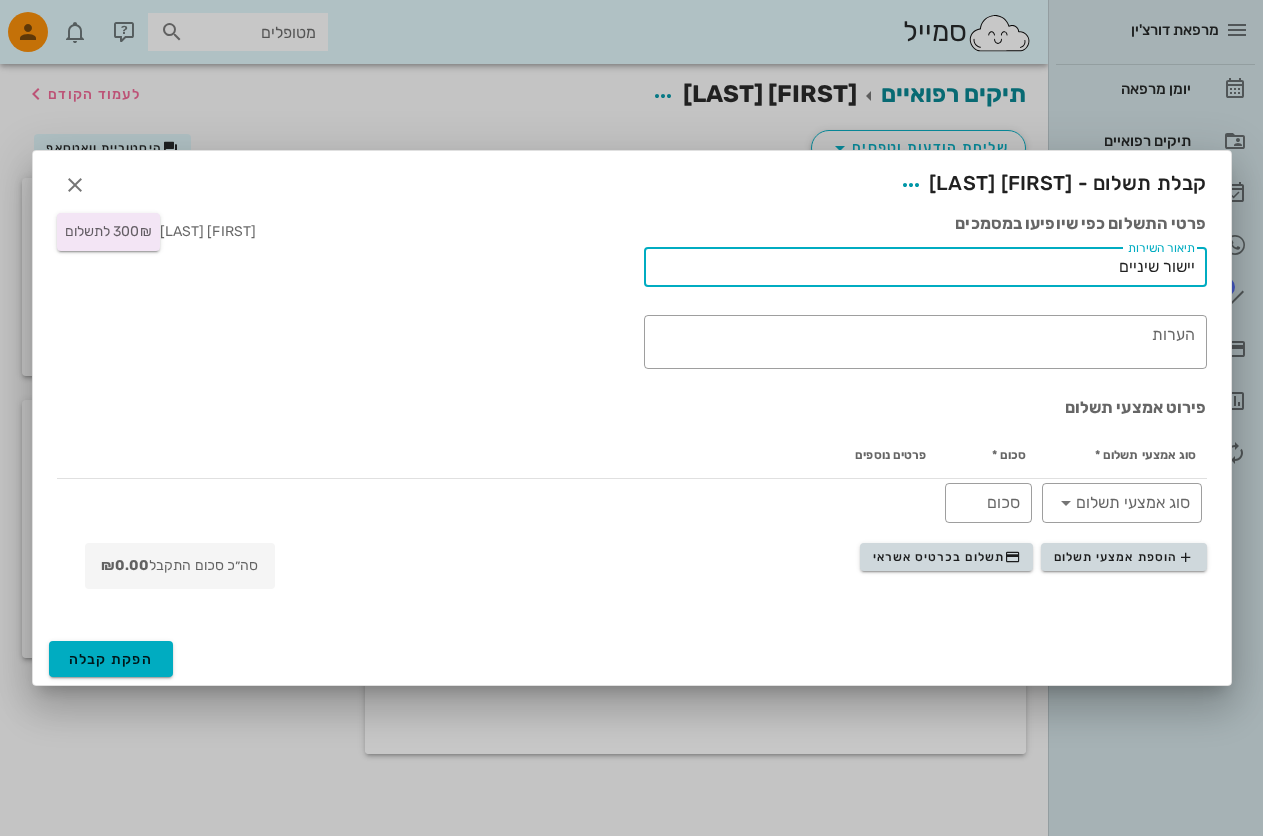 drag, startPoint x: 1069, startPoint y: 256, endPoint x: 1279, endPoint y: 340, distance: 226.17693 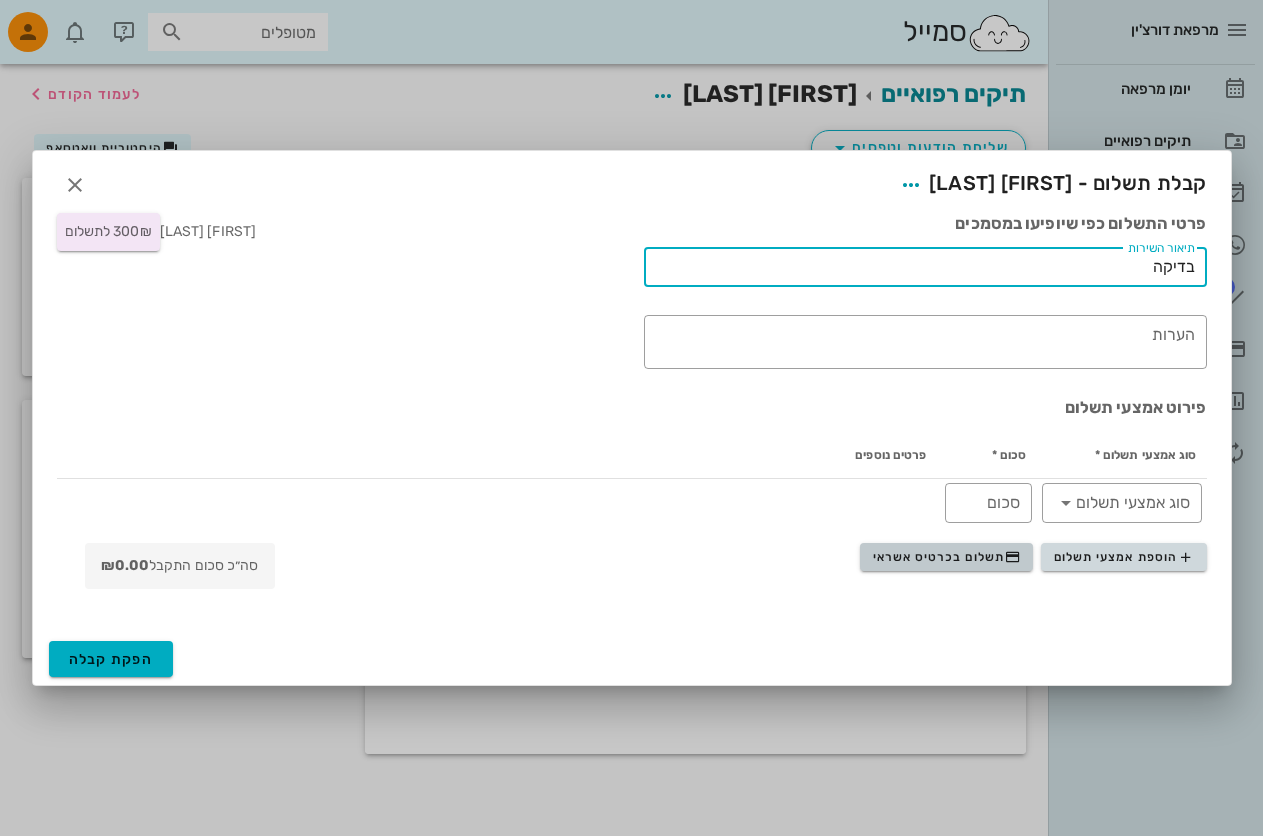 type on "בדיקה" 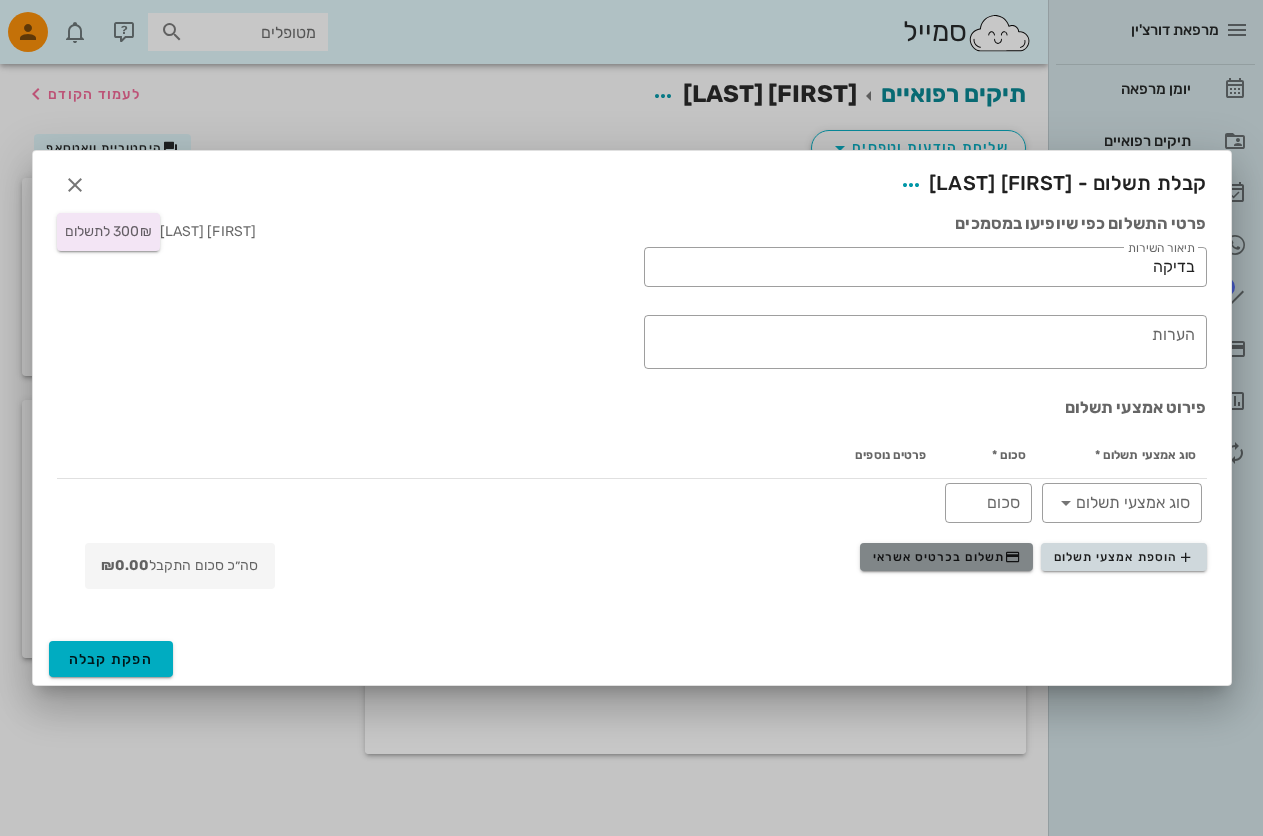 click on "תשלום בכרטיס אשראי" at bounding box center (947, 557) 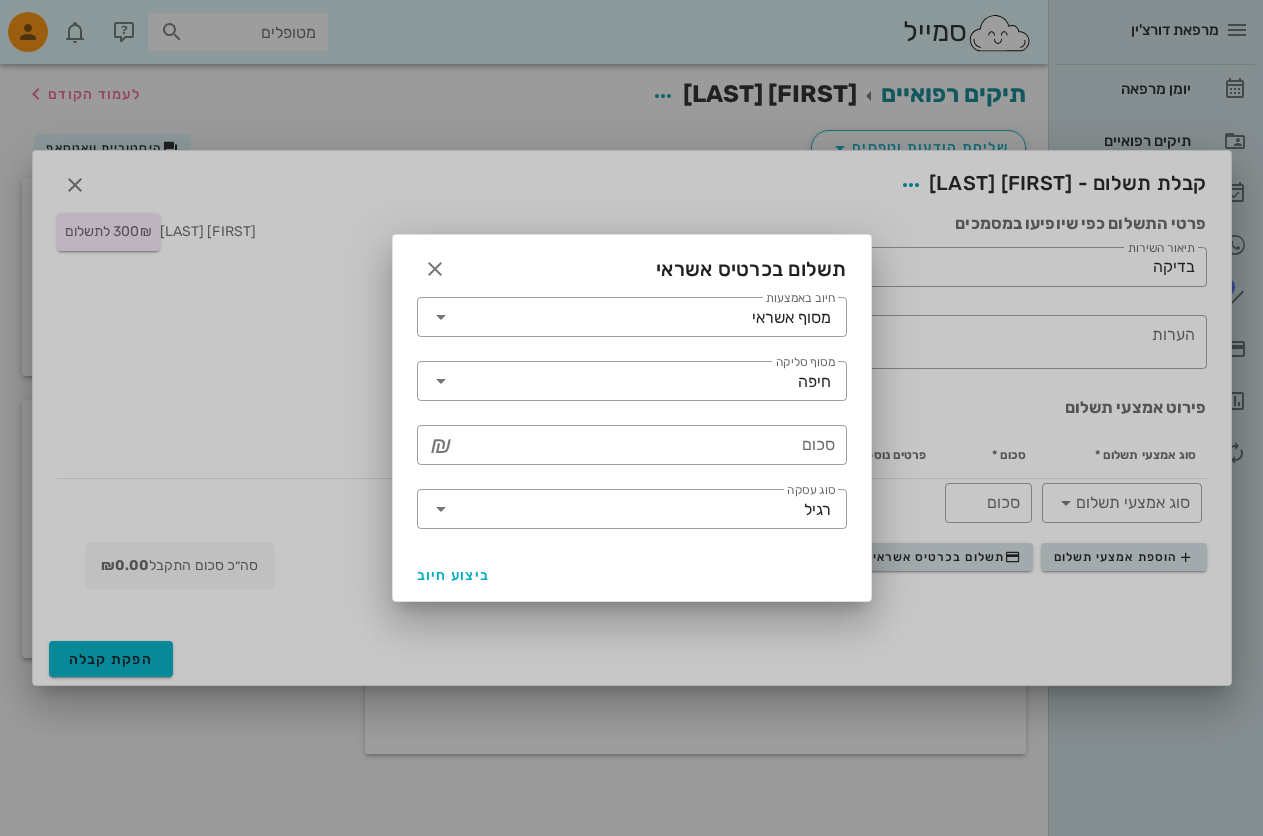 drag, startPoint x: 796, startPoint y: 439, endPoint x: 924, endPoint y: 456, distance: 129.12398 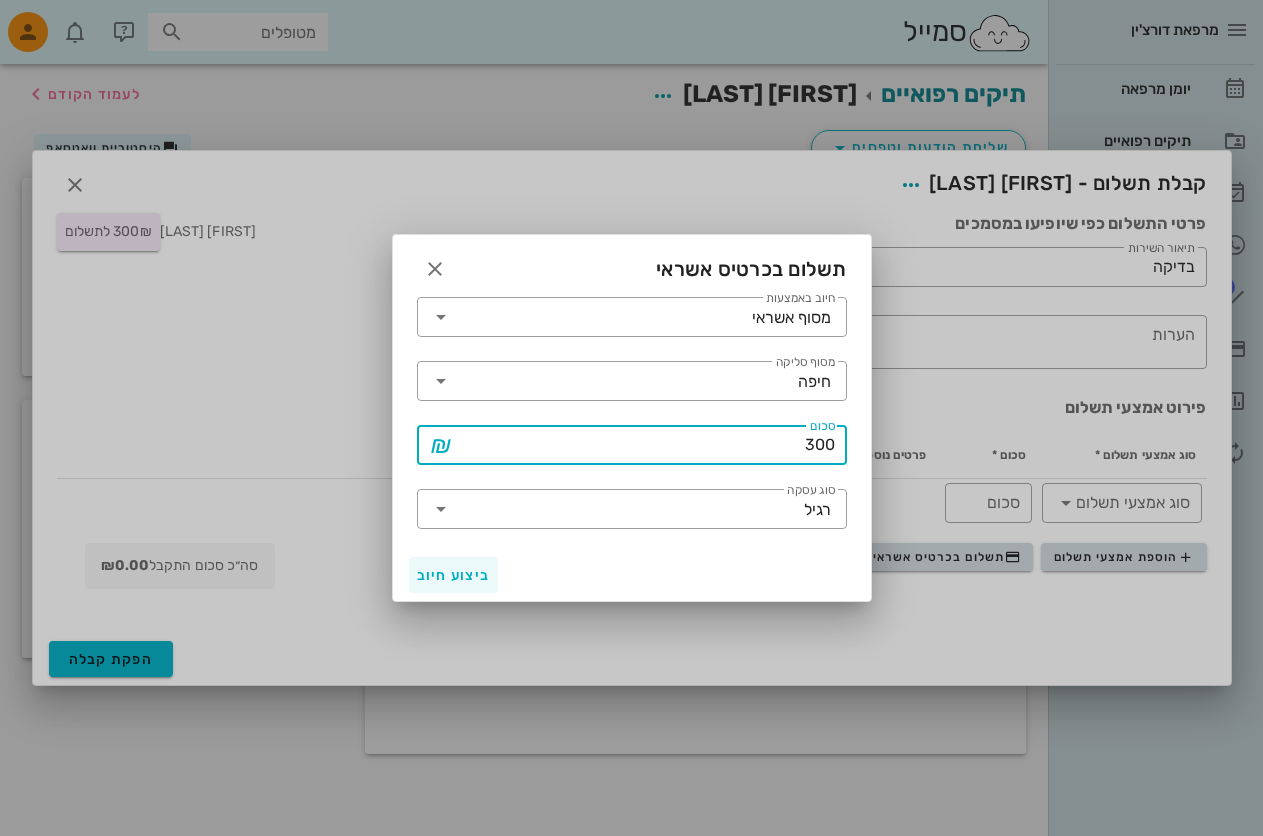 type on "300" 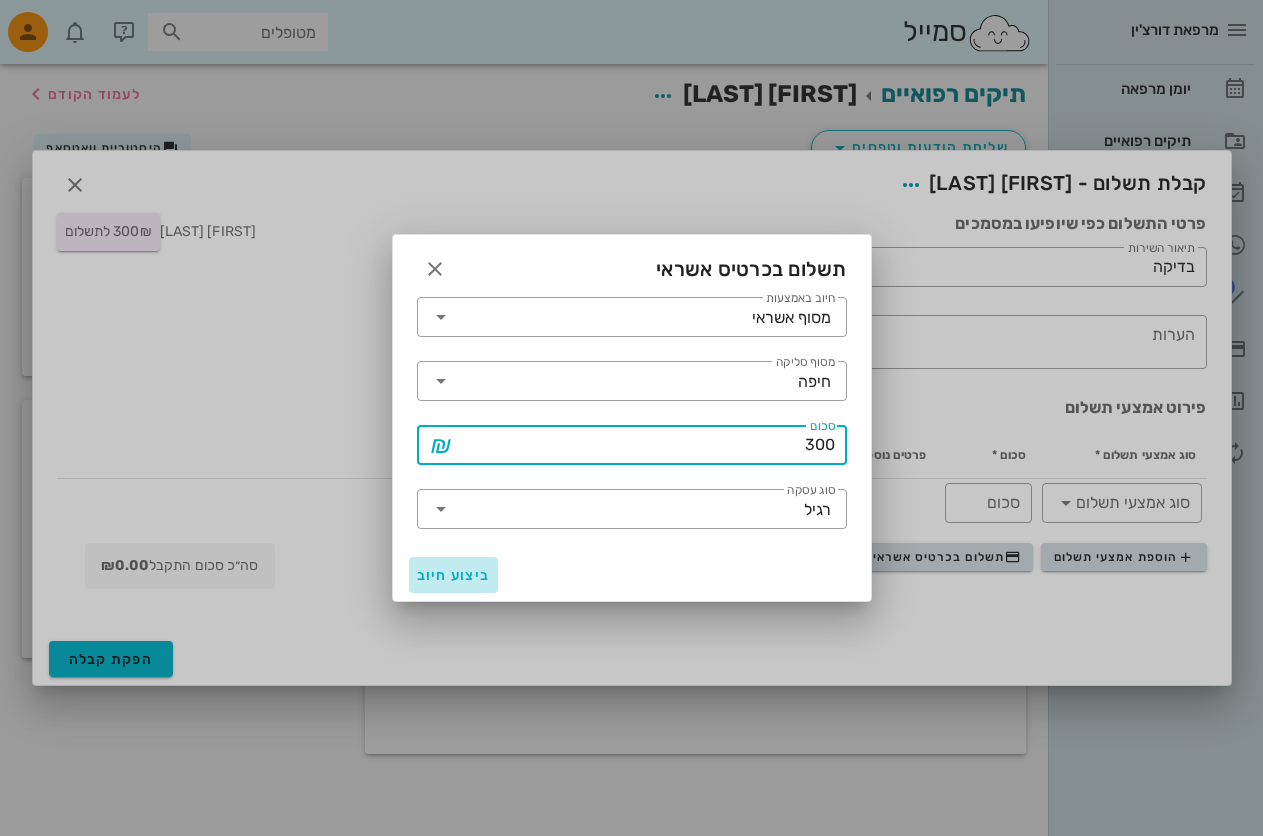 click on "ביצוע חיוב" at bounding box center [454, 575] 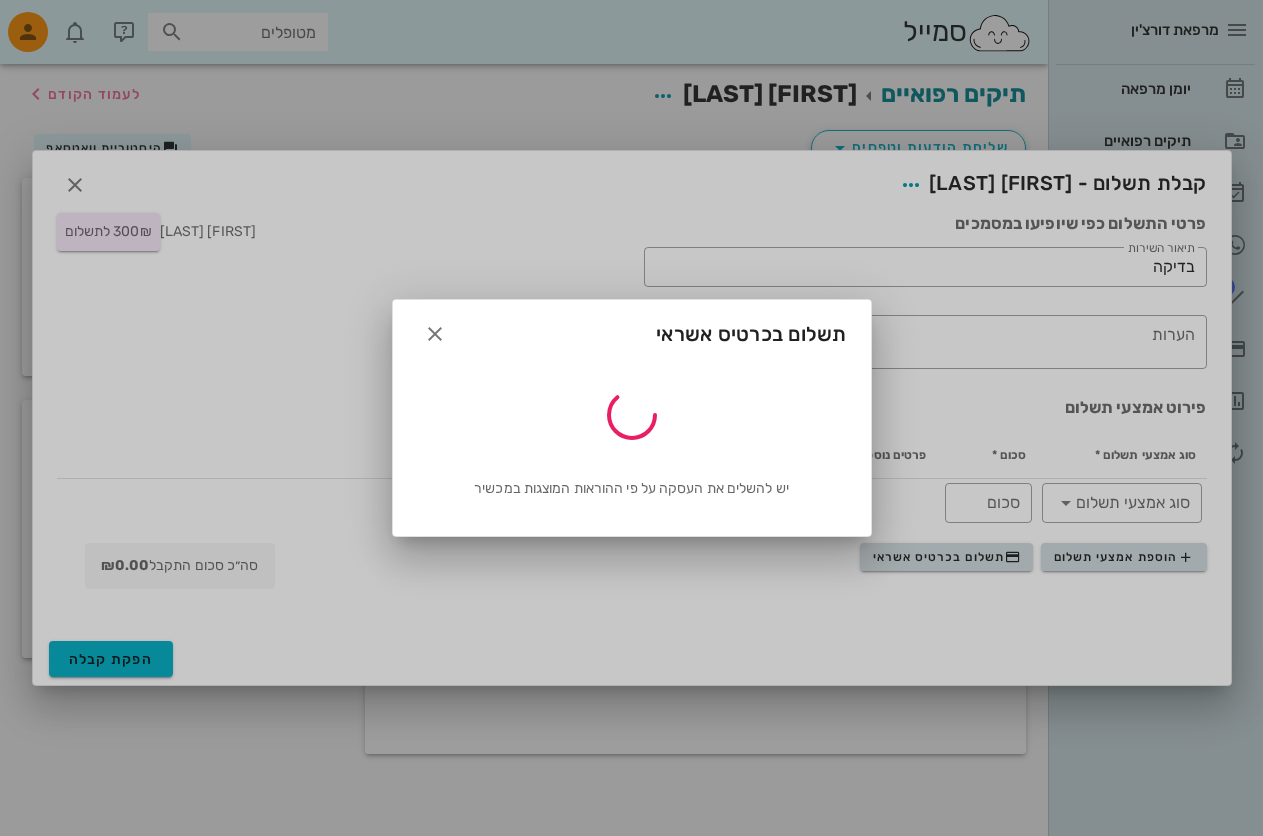 type on "300" 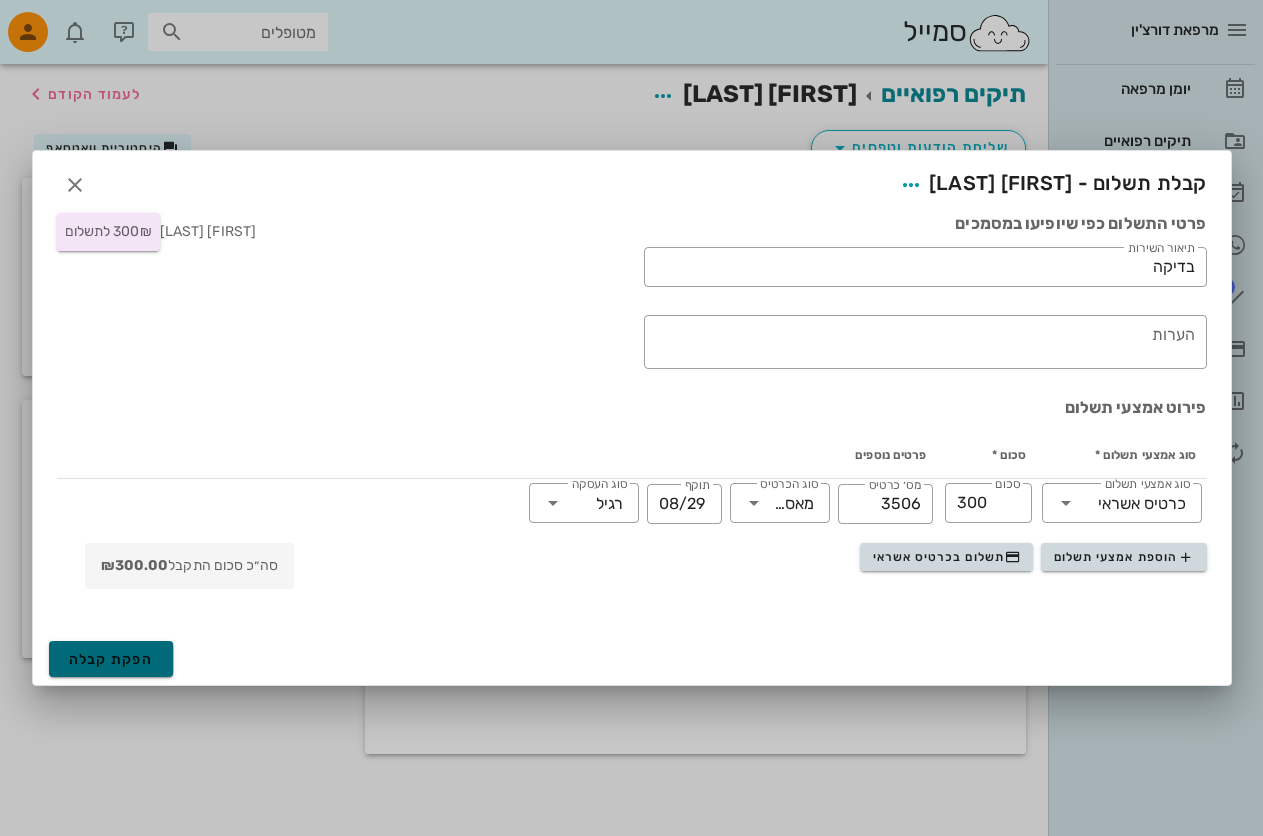 drag, startPoint x: 109, startPoint y: 649, endPoint x: 162, endPoint y: 622, distance: 59.48109 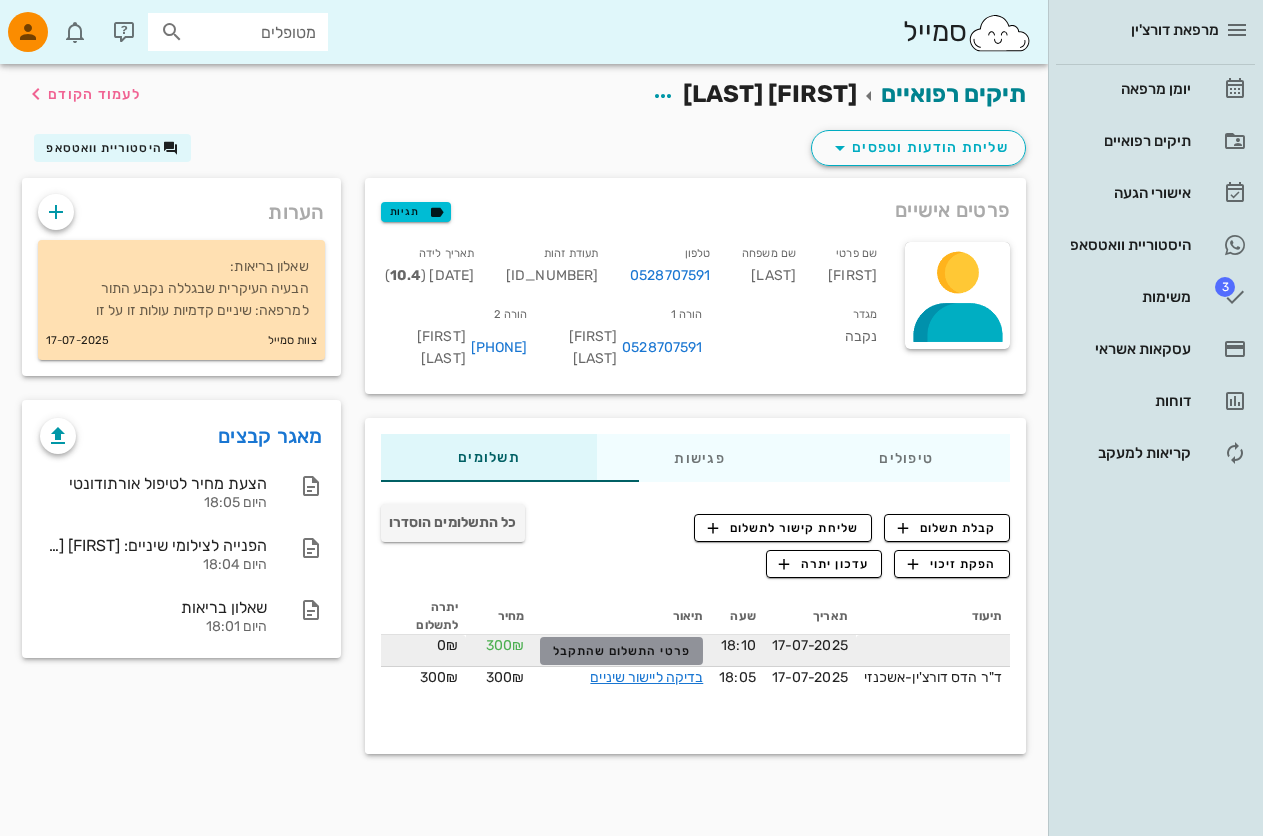 click on "פרטי התשלום שהתקבל" at bounding box center [622, 651] 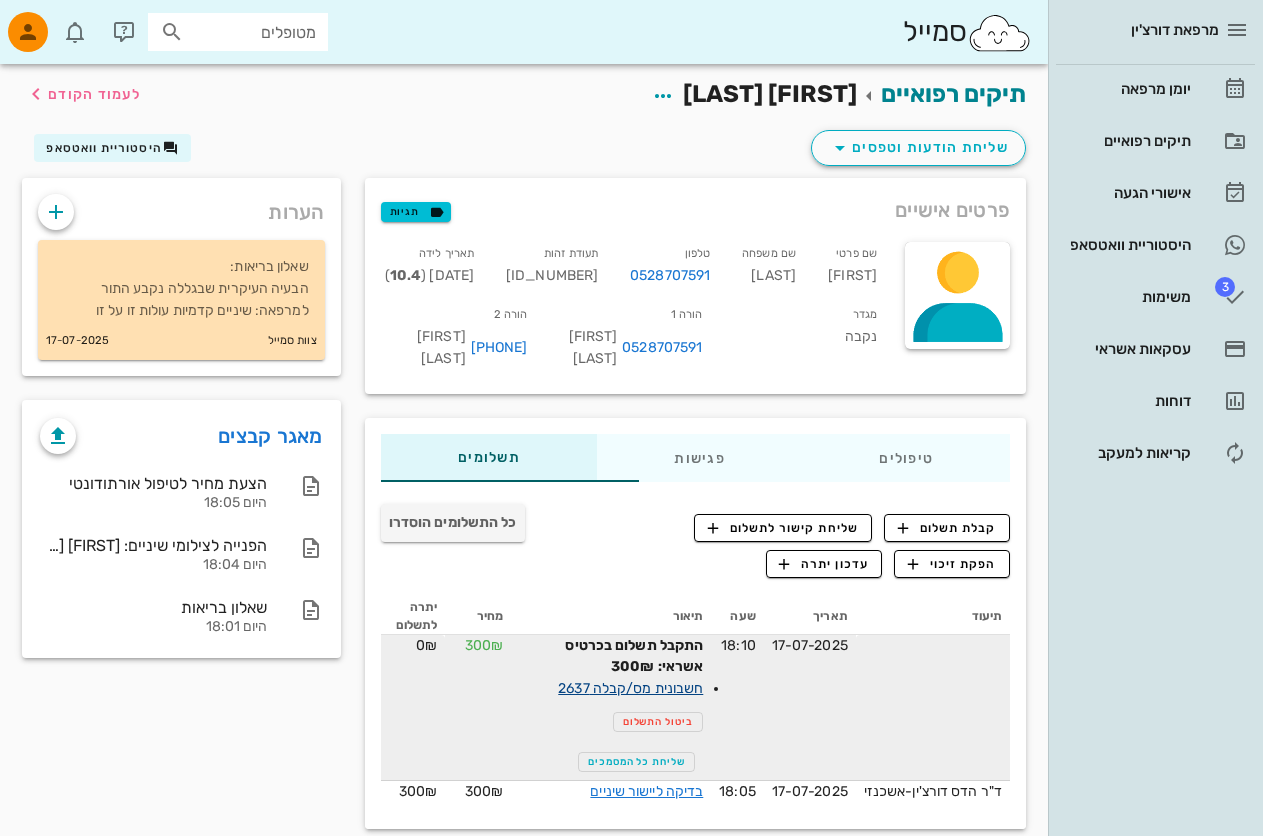 drag, startPoint x: 653, startPoint y: 639, endPoint x: 672, endPoint y: 638, distance: 19.026299 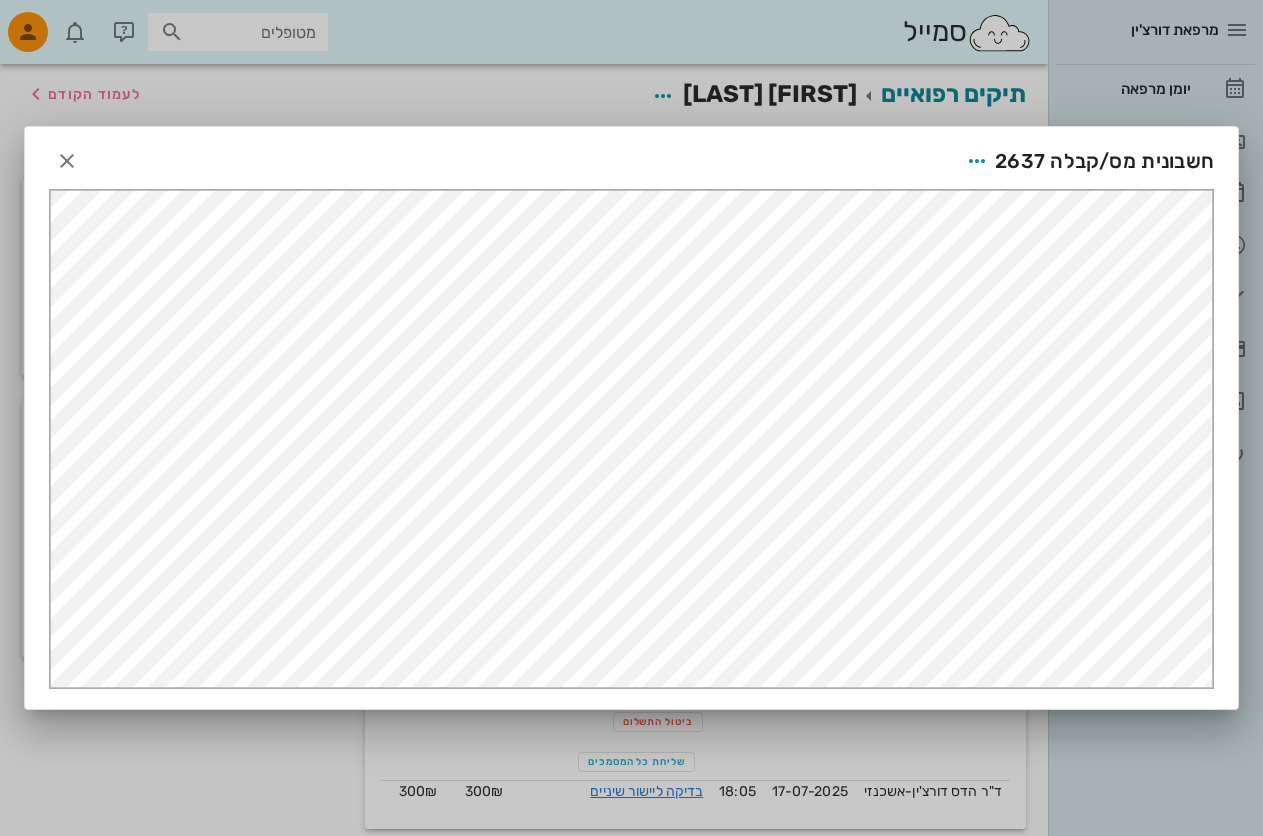 scroll, scrollTop: 0, scrollLeft: 0, axis: both 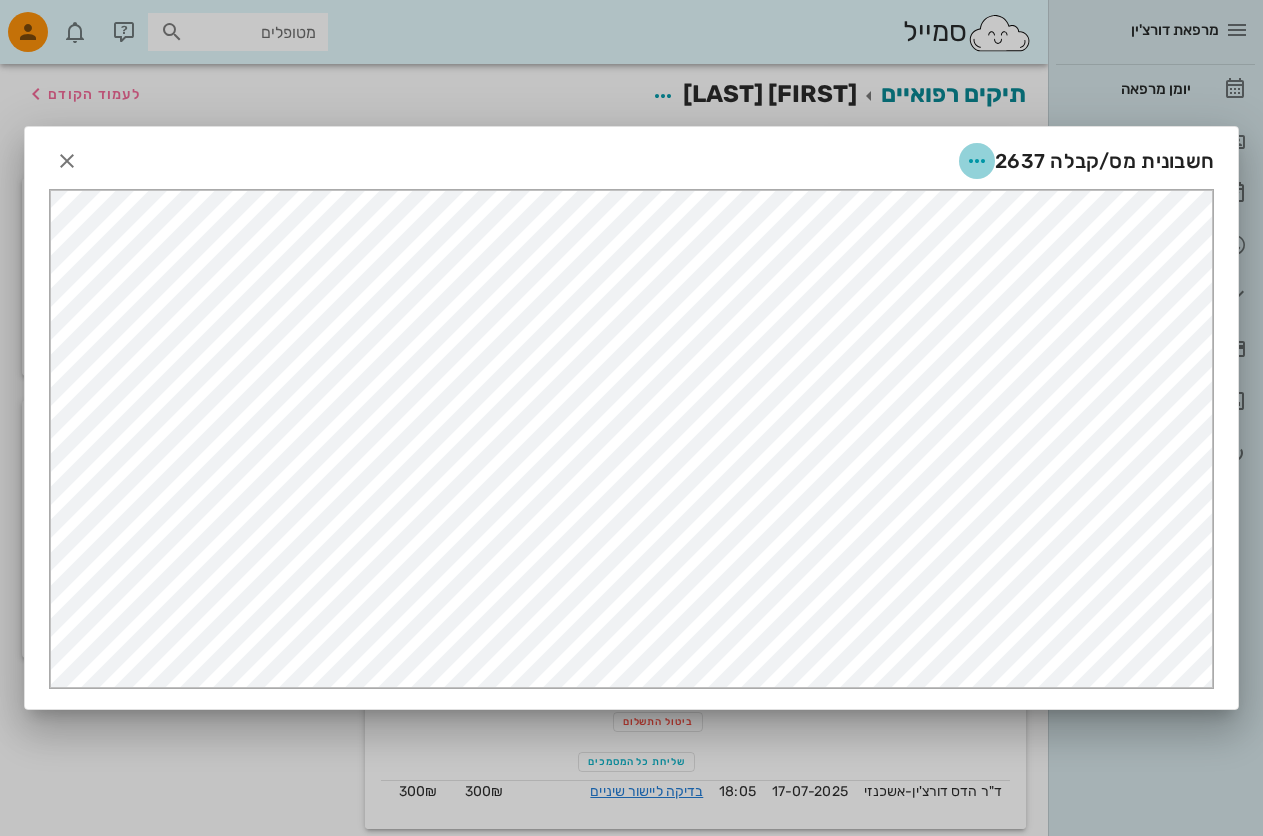 click at bounding box center [977, 161] 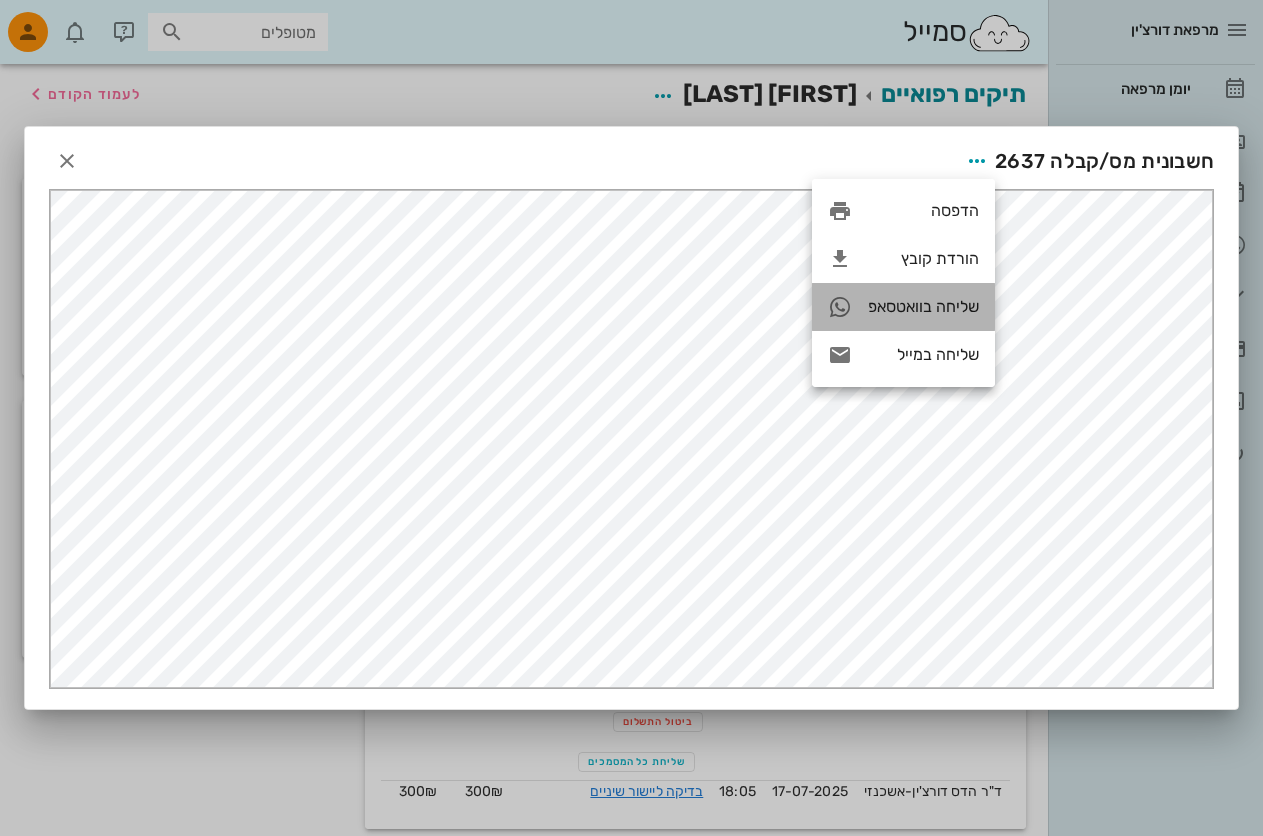 click on "שליחה בוואטסאפ" at bounding box center (923, 306) 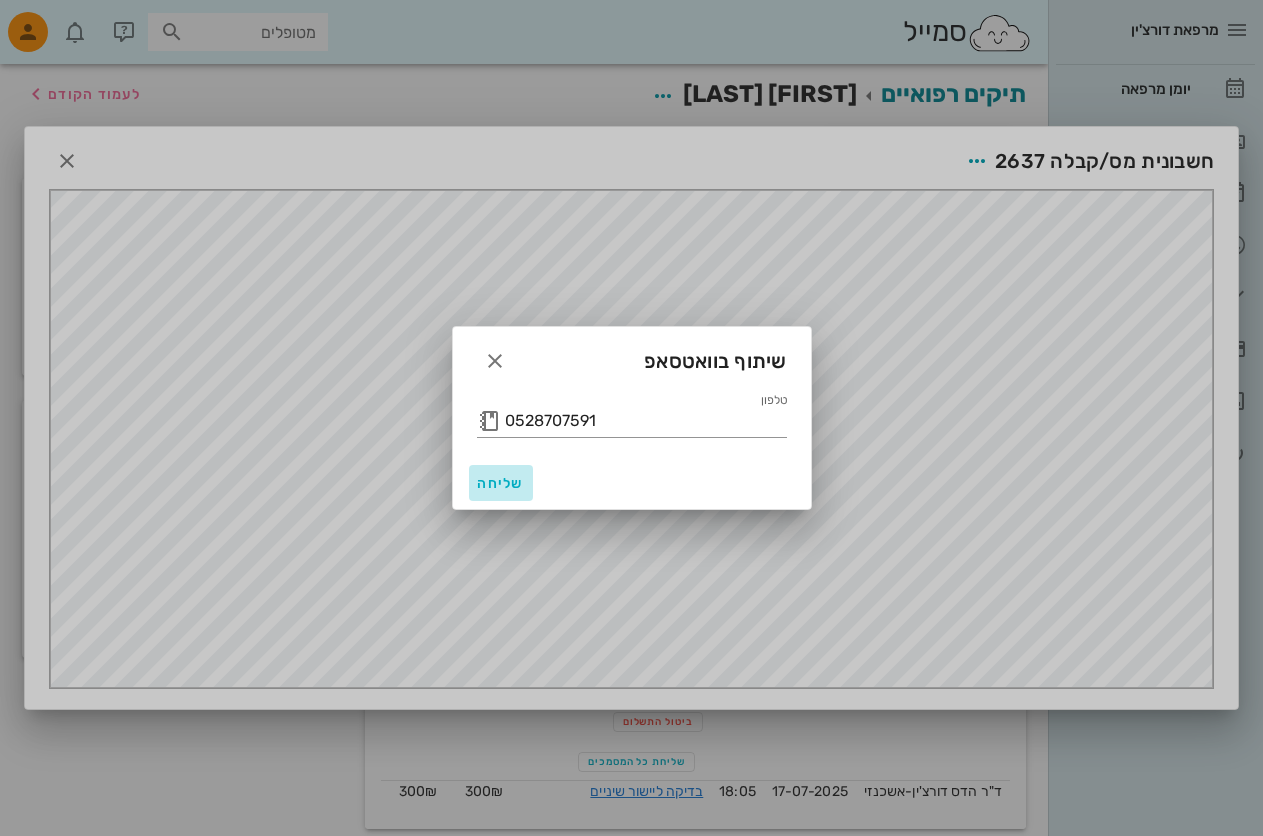 click on "שליחה" at bounding box center (501, 483) 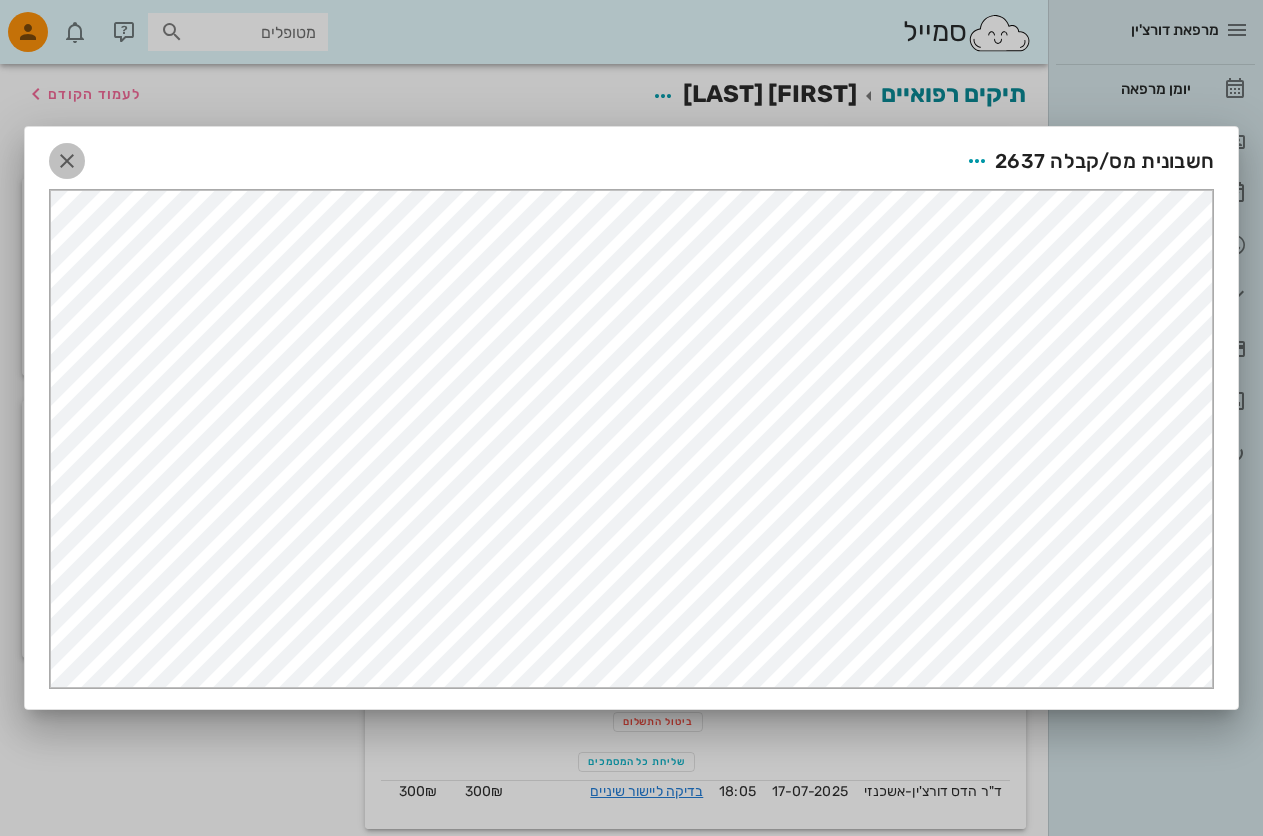click at bounding box center (67, 161) 